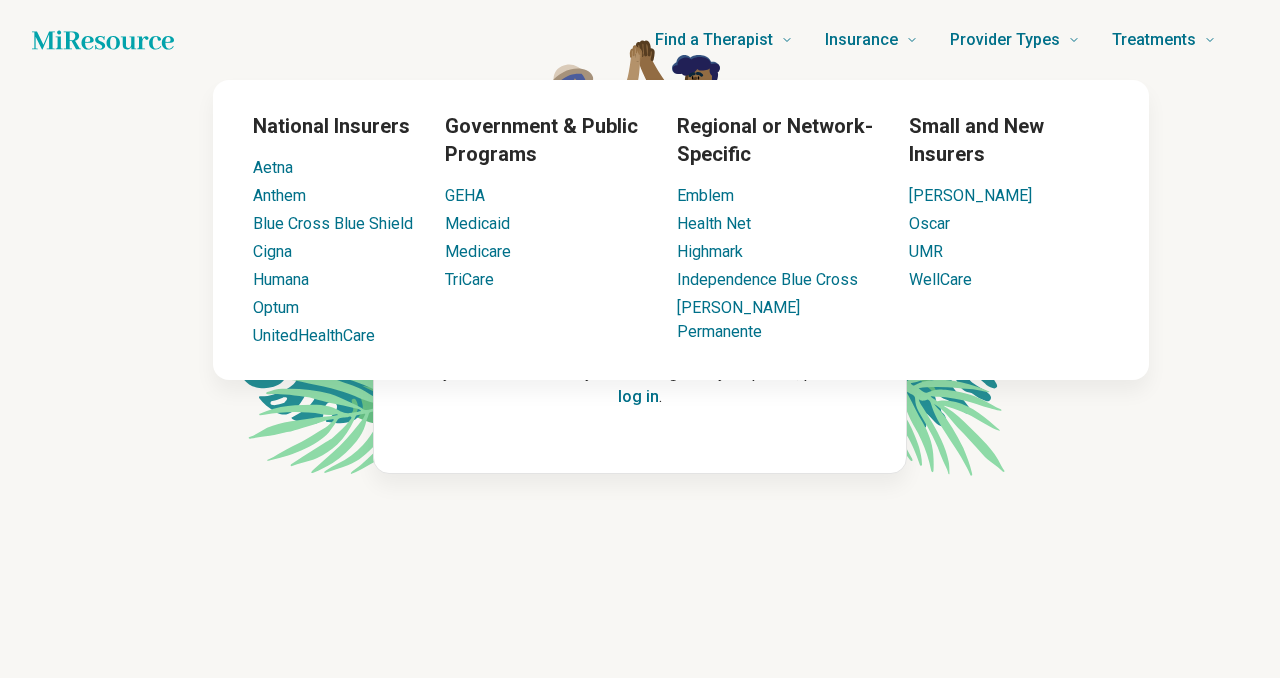 scroll, scrollTop: 0, scrollLeft: 0, axis: both 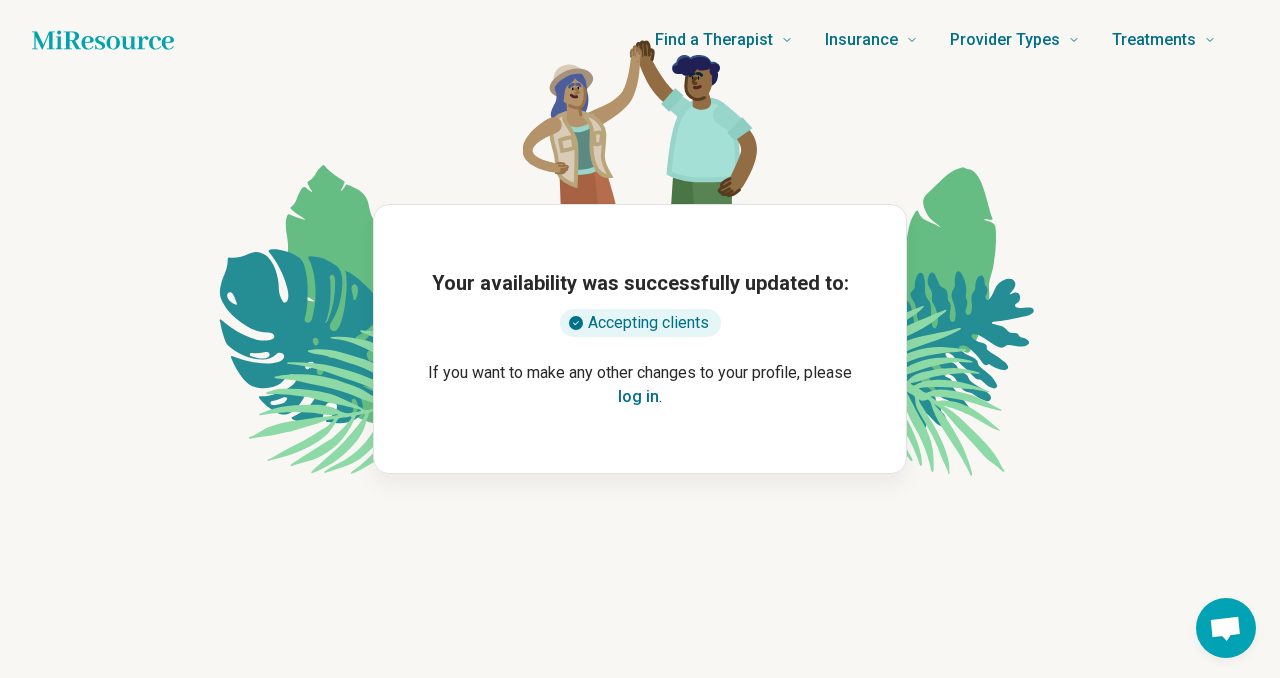 click on "log in" at bounding box center (638, 397) 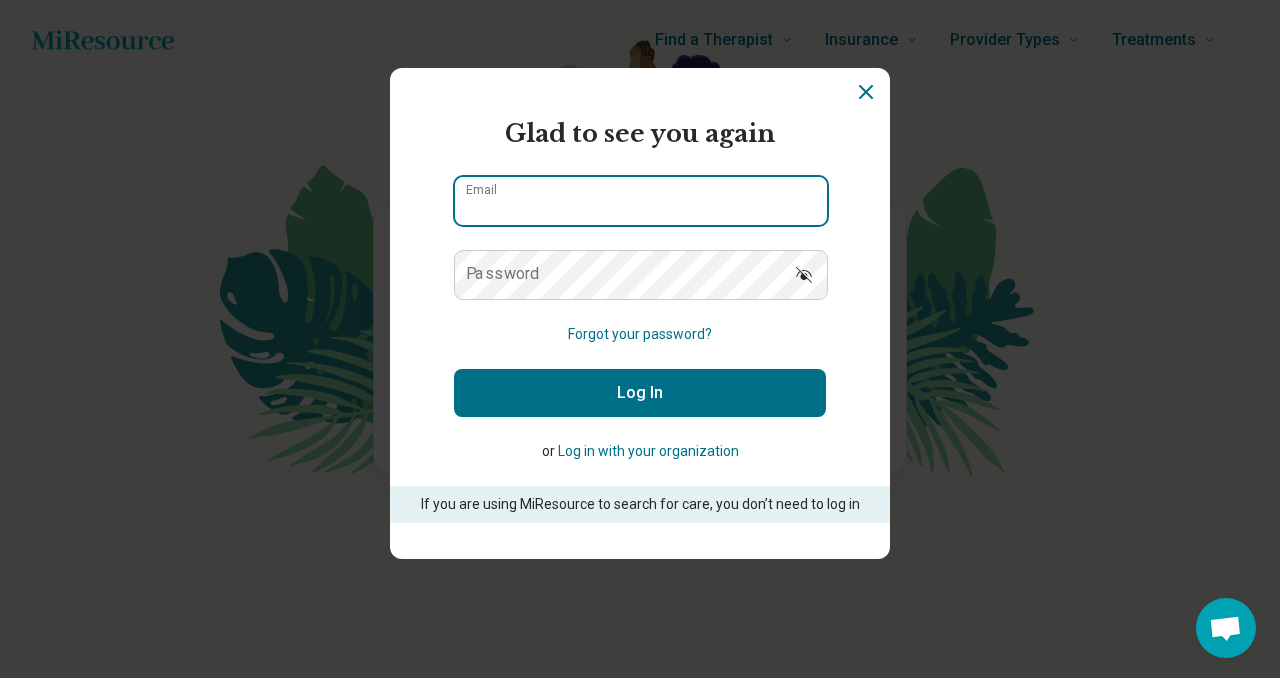 click on "Email" at bounding box center [641, 201] 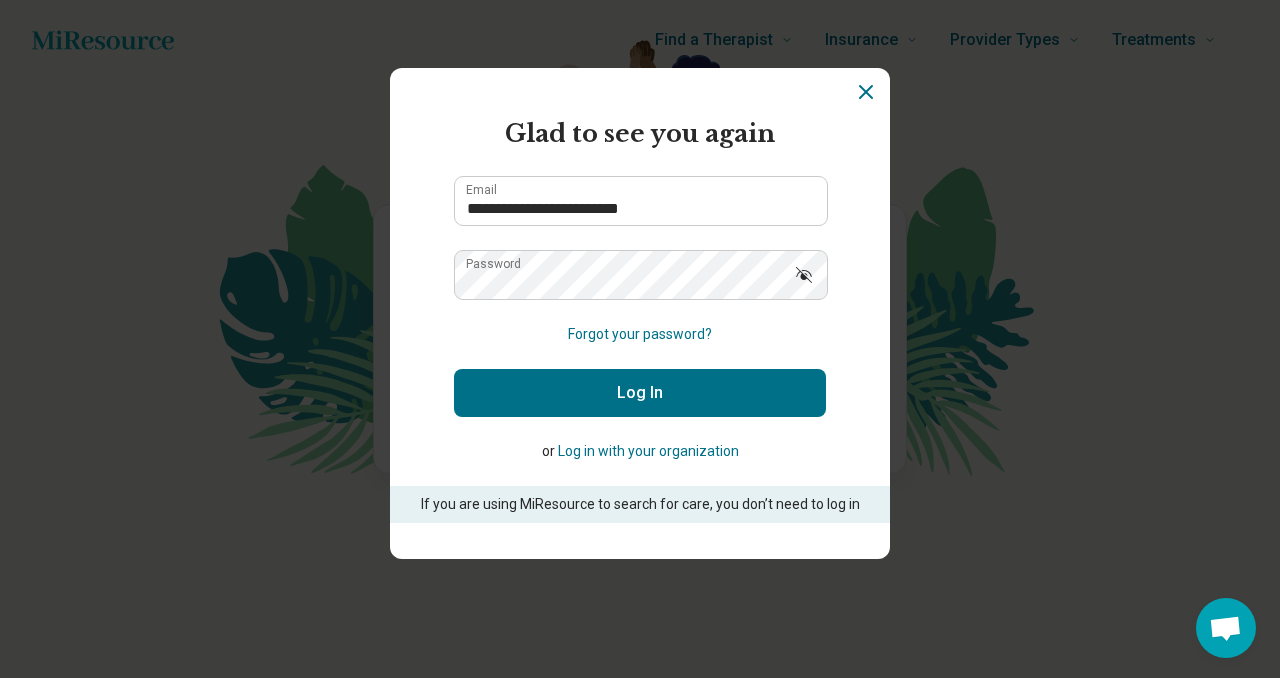 click 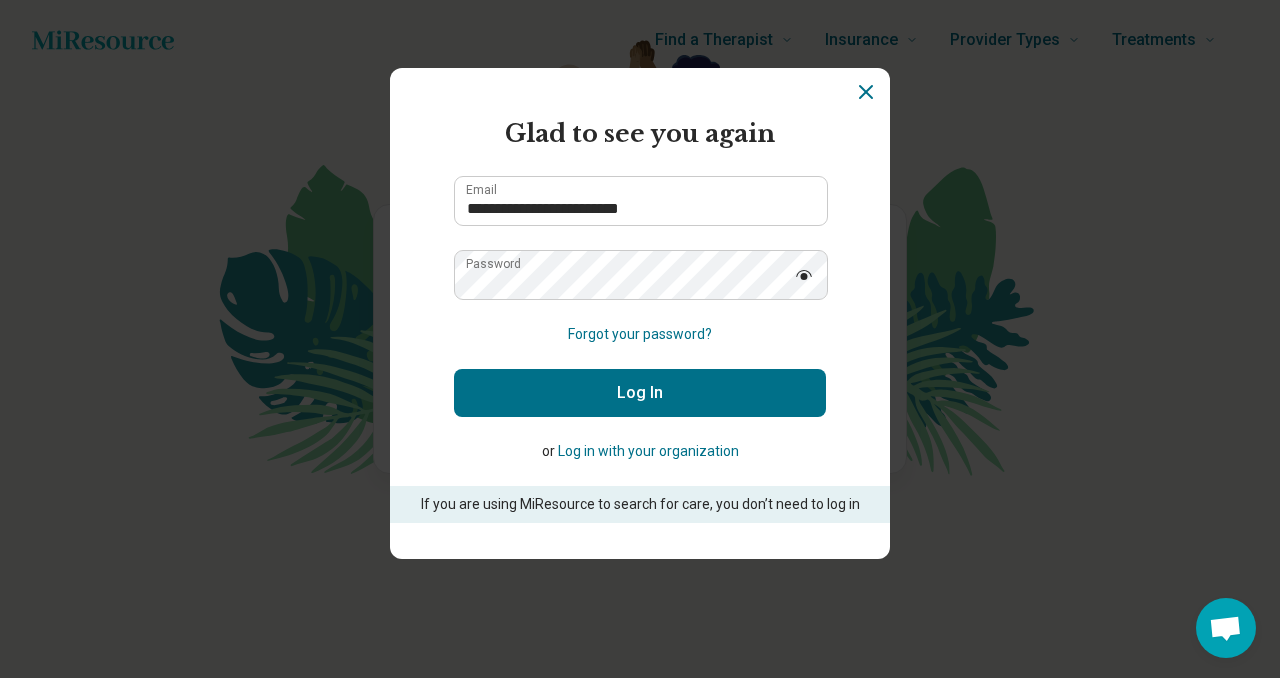 click on "Log In" at bounding box center [640, 393] 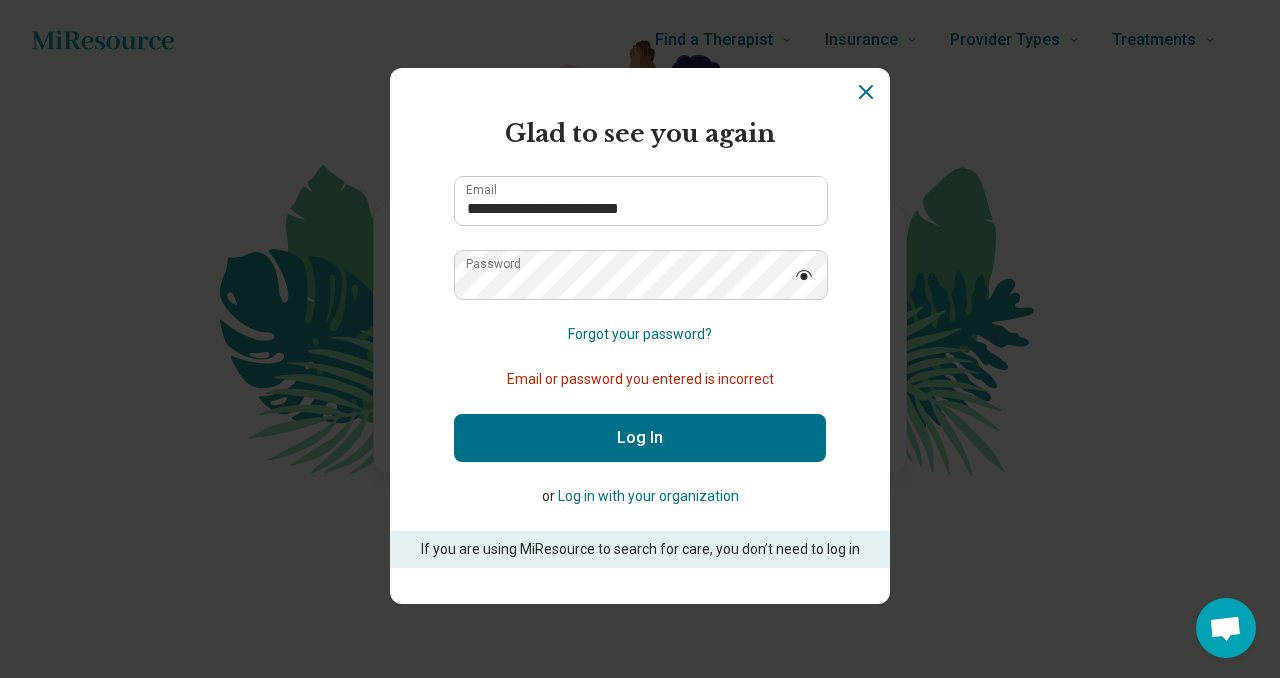 click on "Log In" at bounding box center [640, 438] 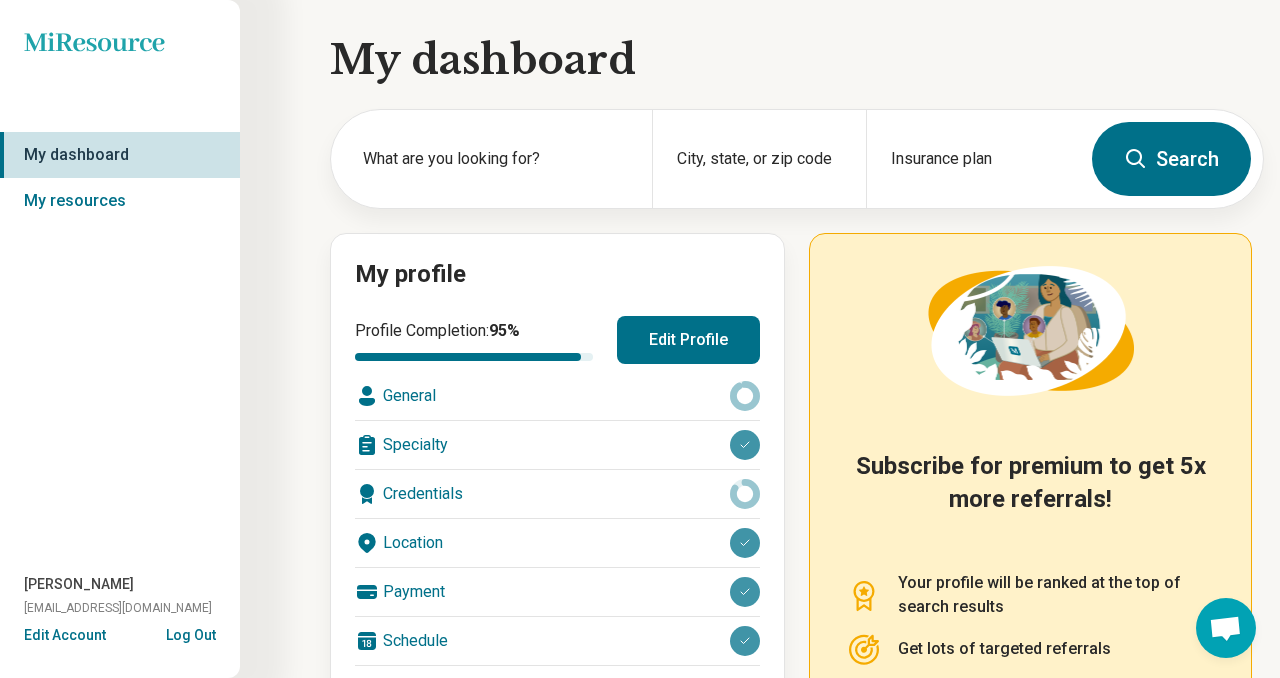 click on "Edit Profile" at bounding box center (688, 340) 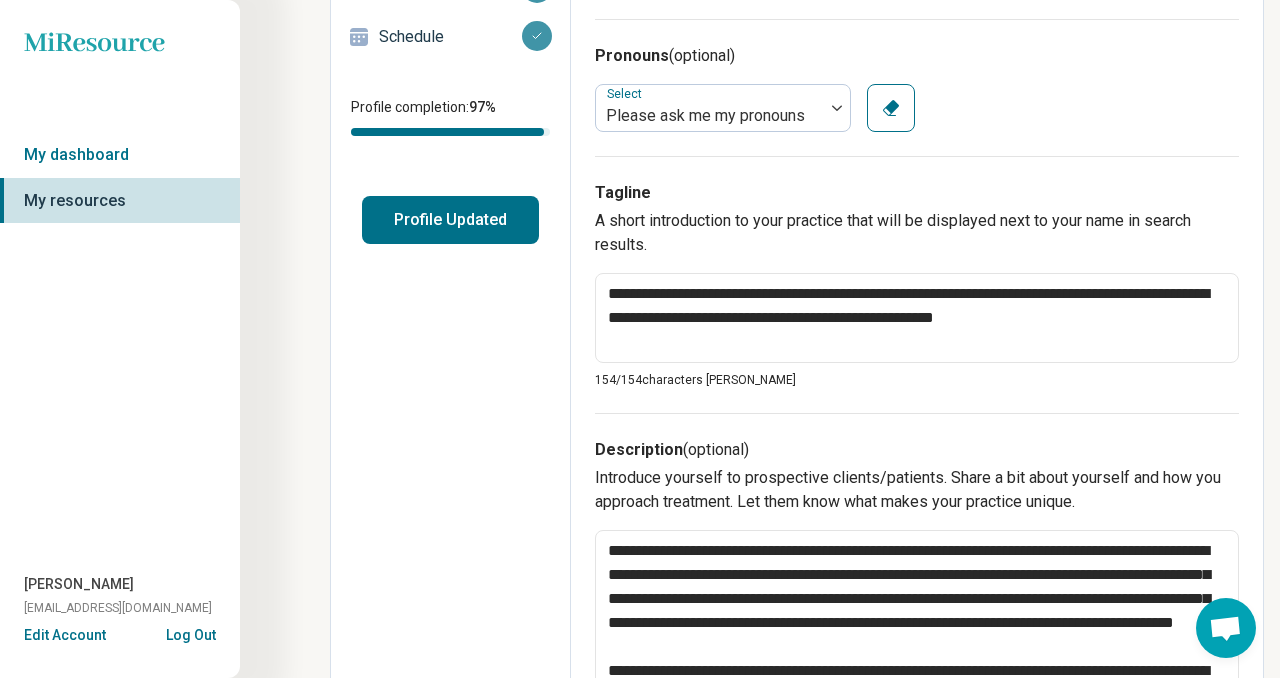 scroll, scrollTop: 355, scrollLeft: 0, axis: vertical 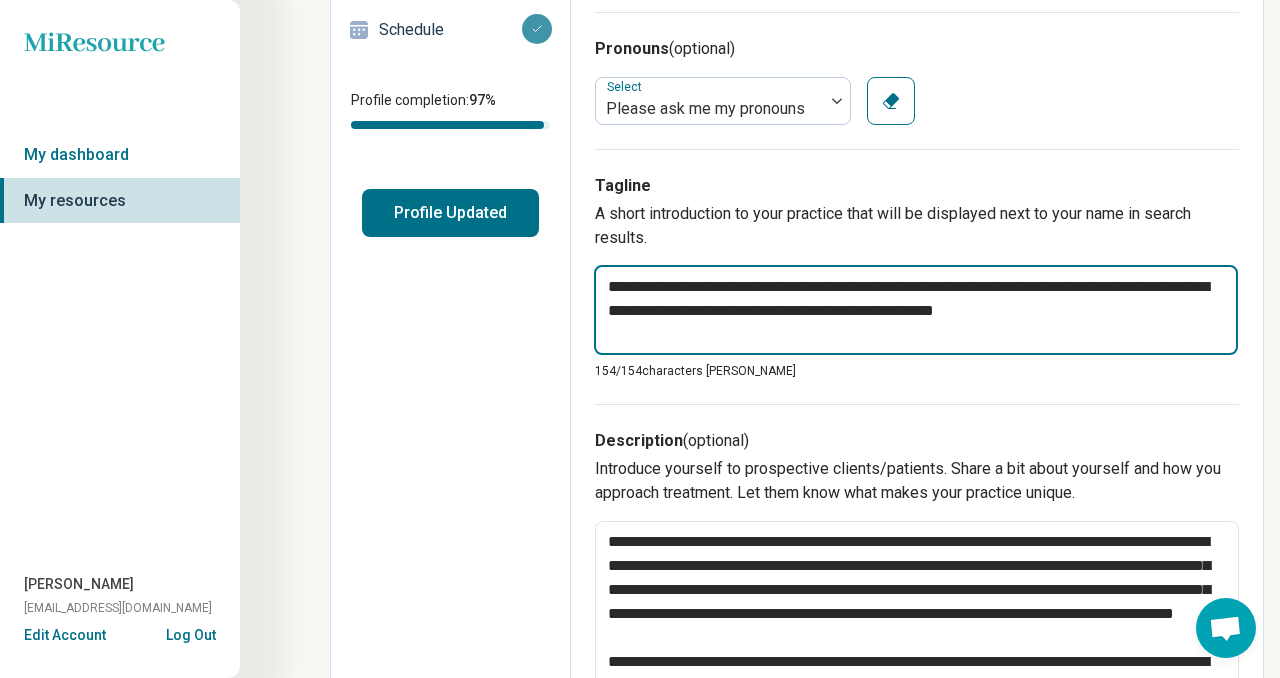 click on "**********" at bounding box center (916, 310) 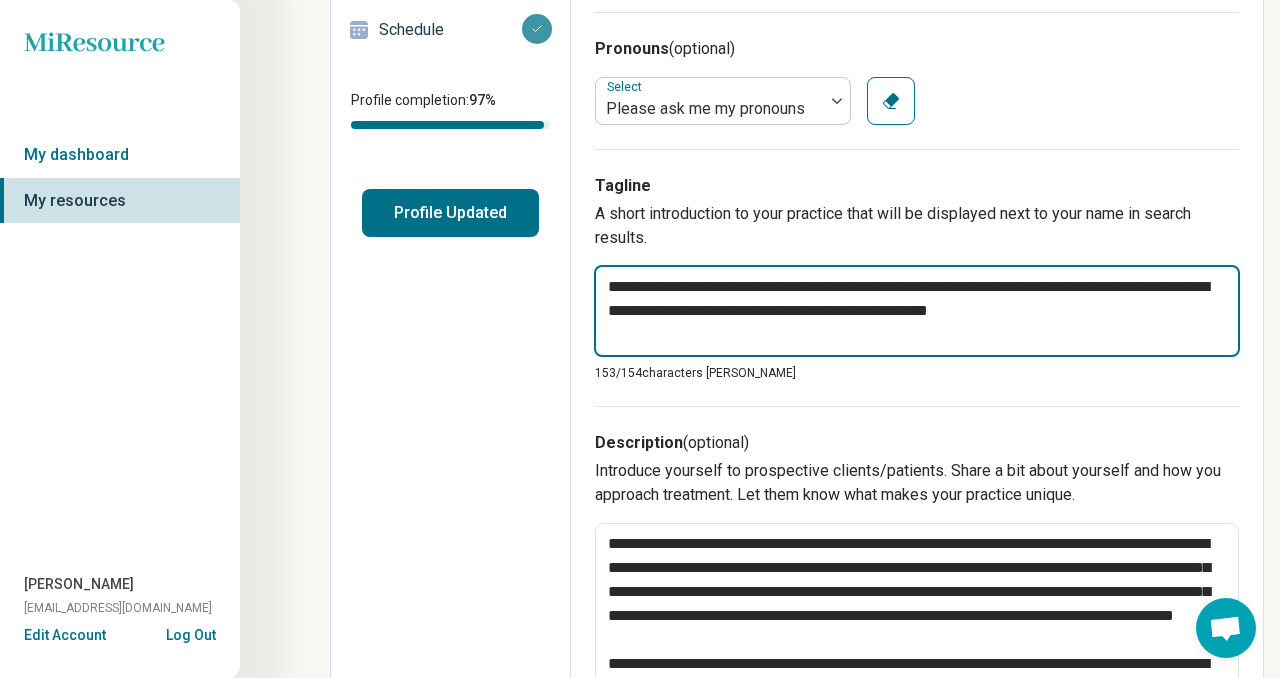 type on "*" 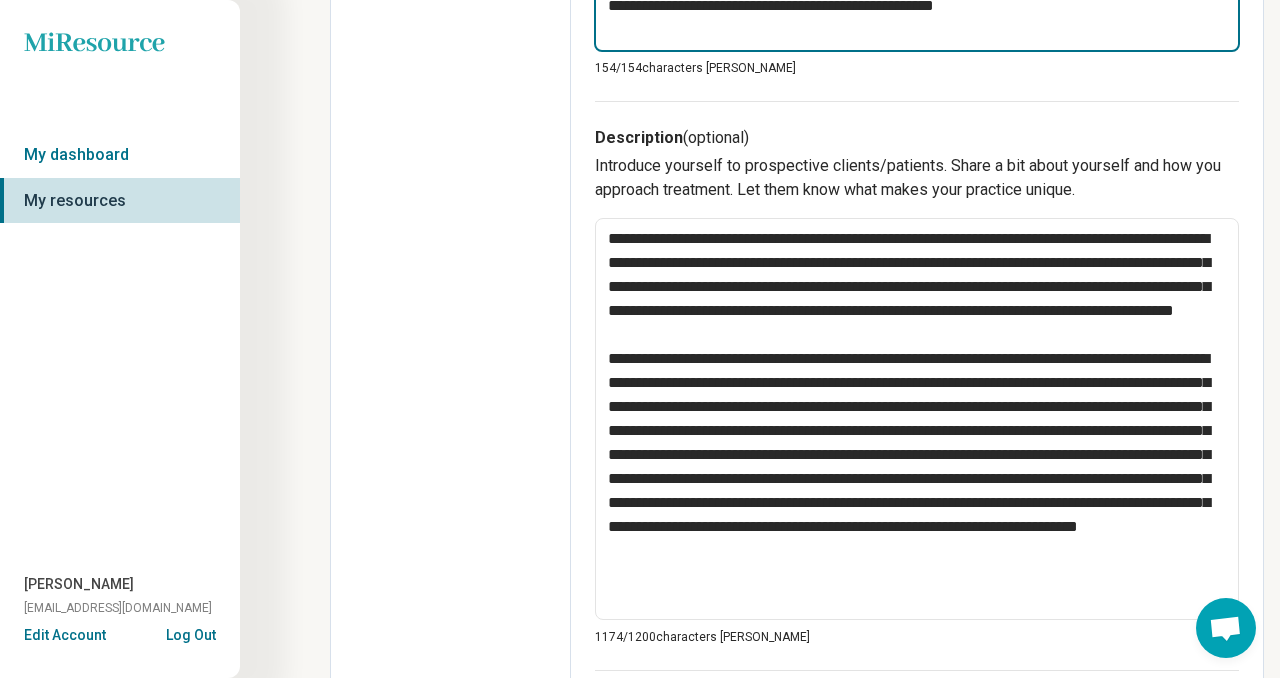 scroll, scrollTop: 666, scrollLeft: 0, axis: vertical 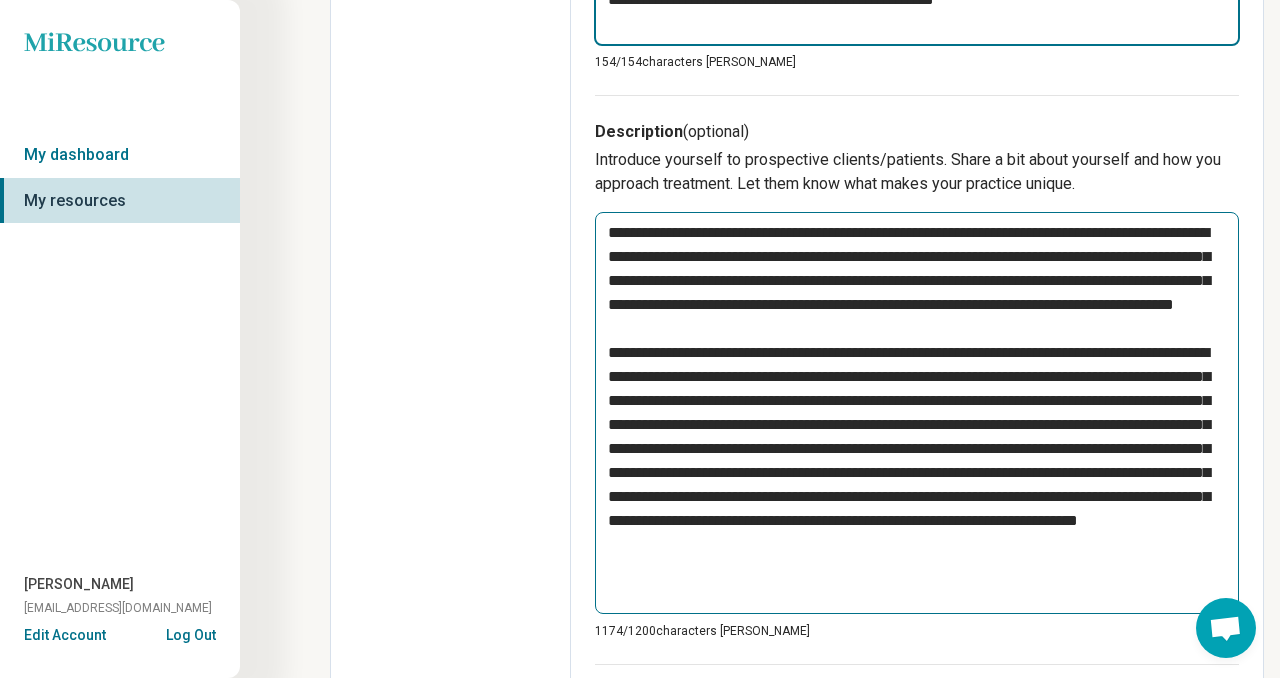 type on "**********" 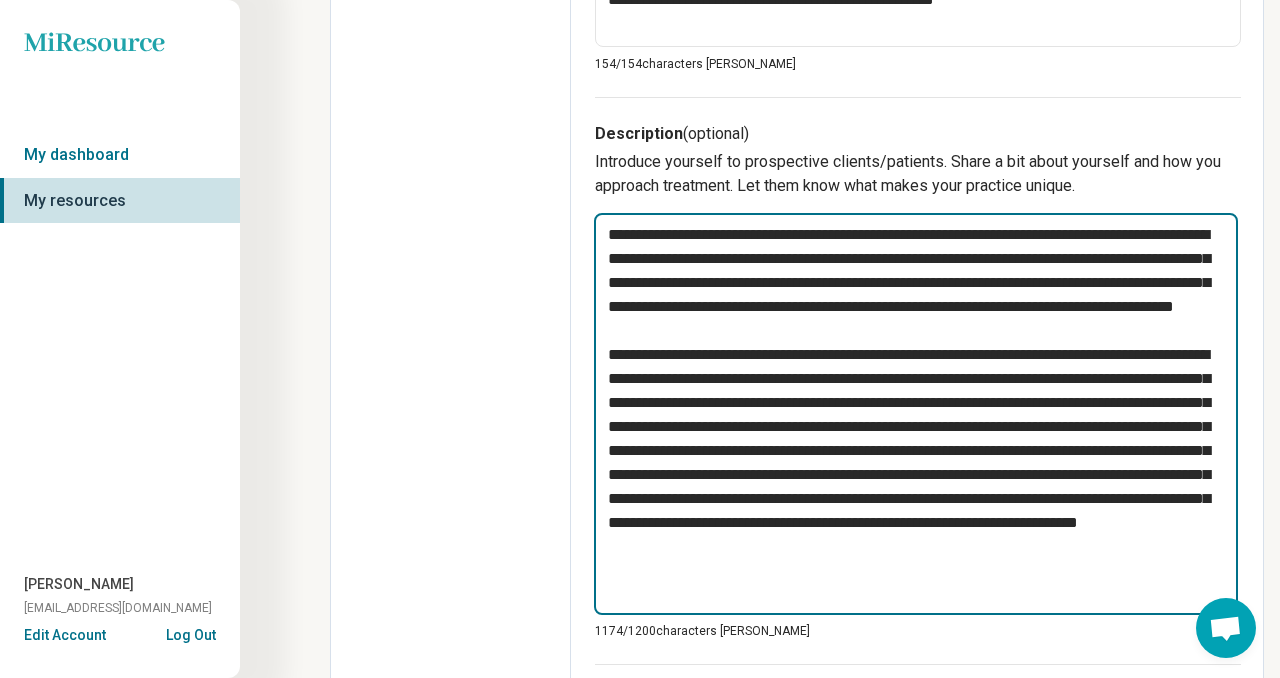click at bounding box center [916, 414] 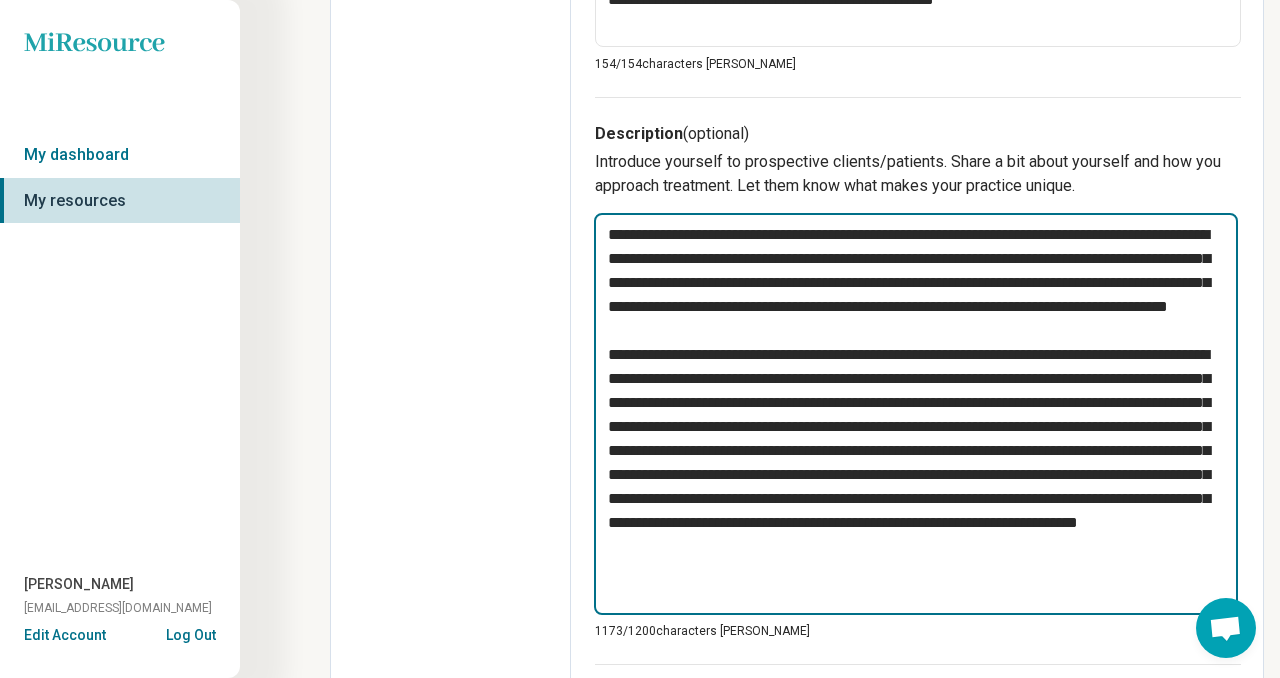 type on "*" 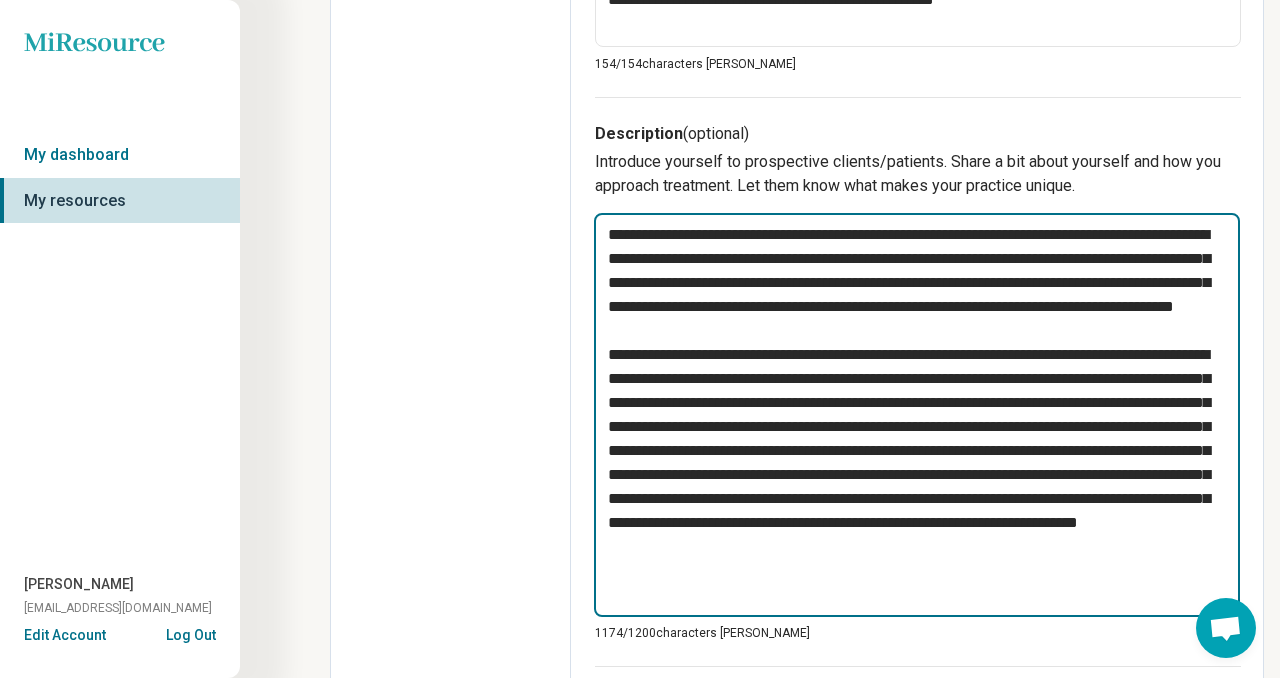 click at bounding box center [917, 415] 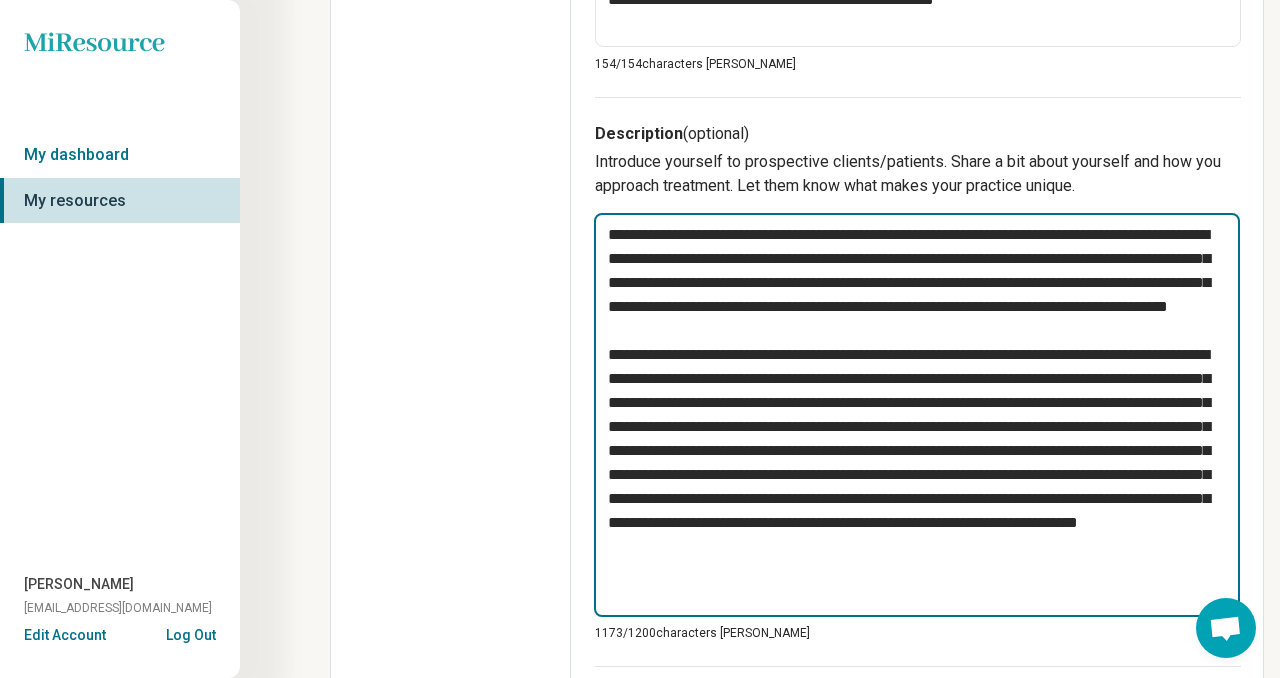 type on "*" 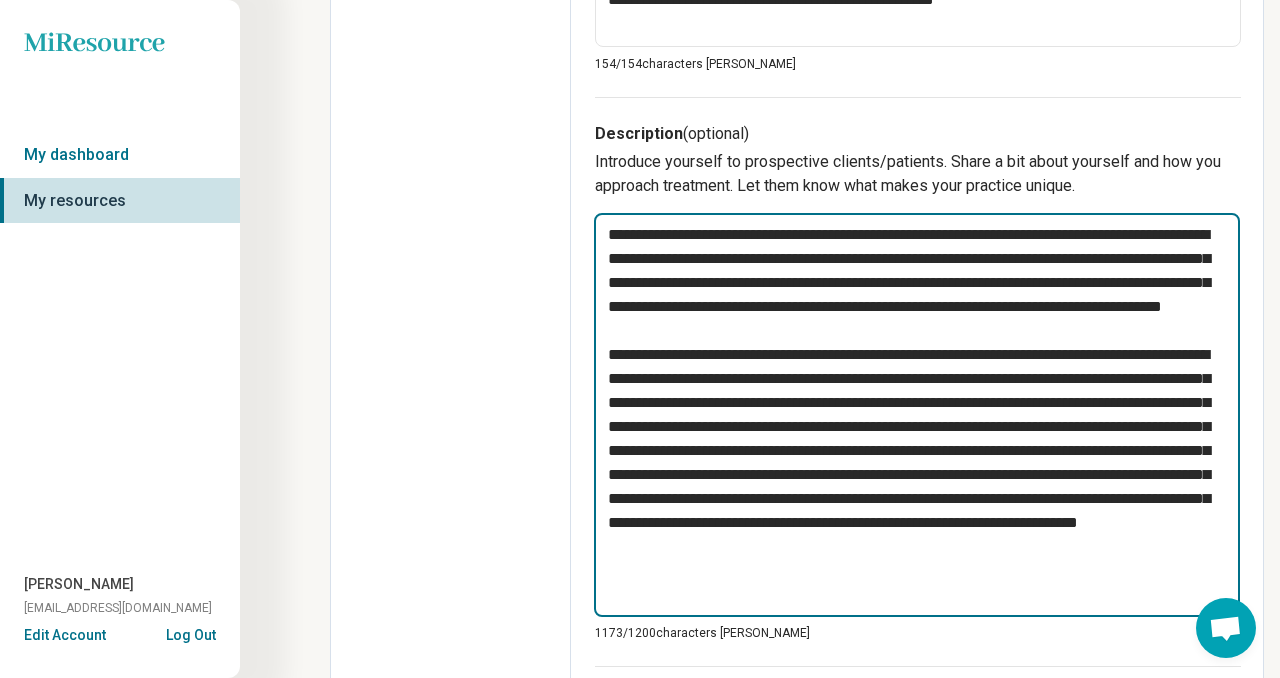 type on "*" 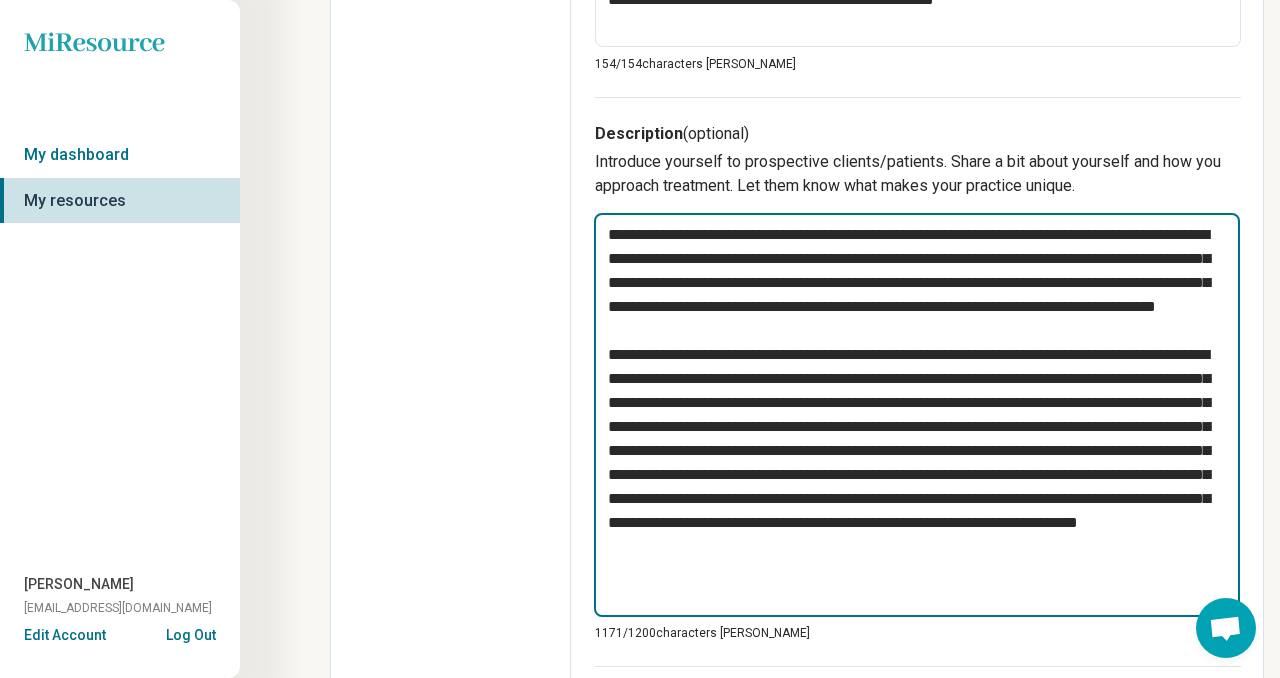 type on "*" 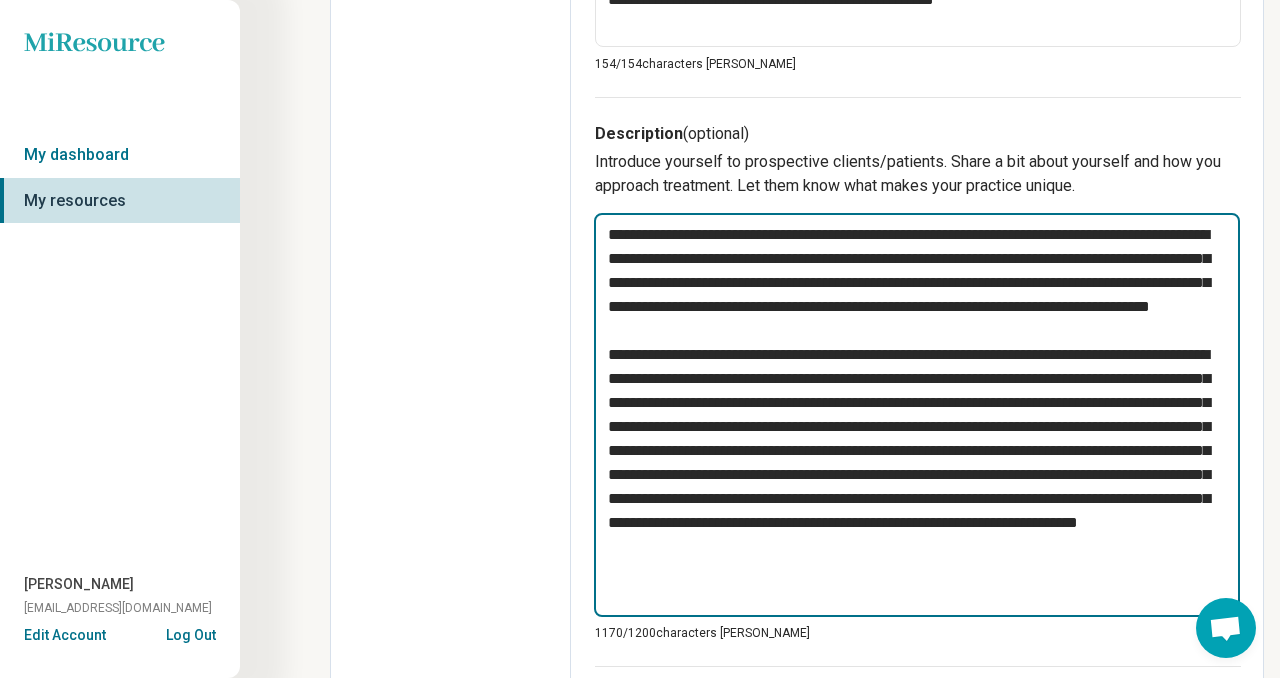 type on "*" 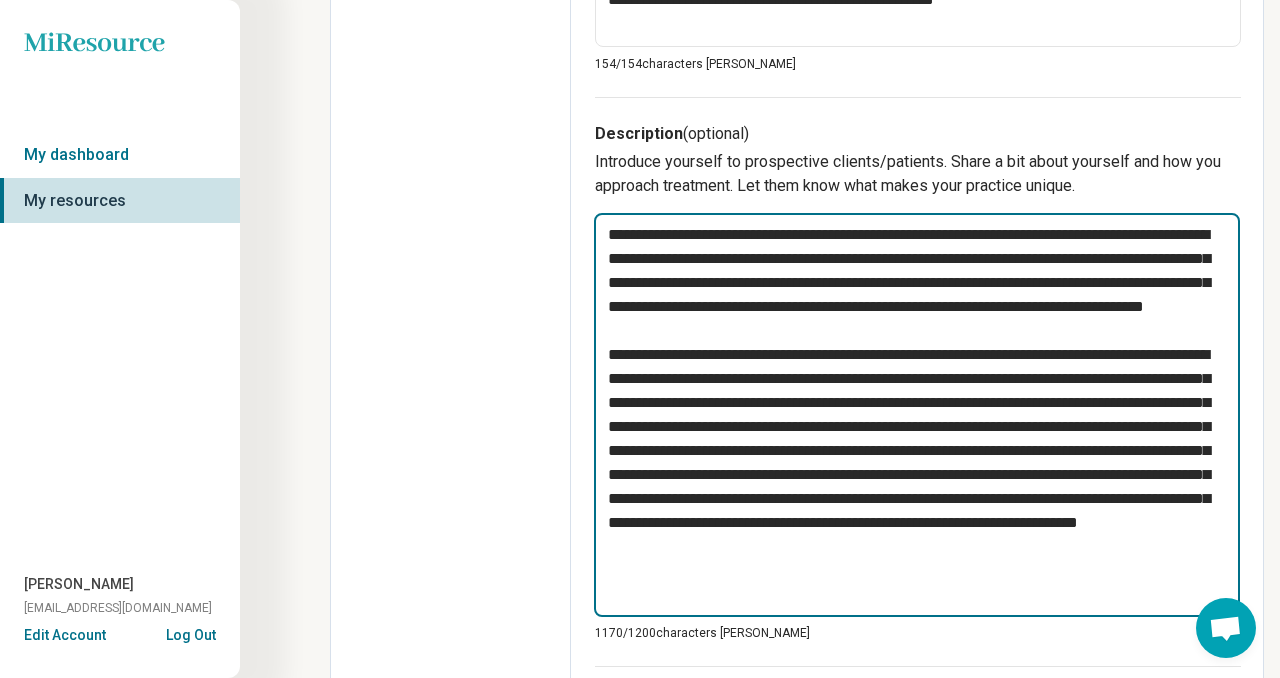 type on "*" 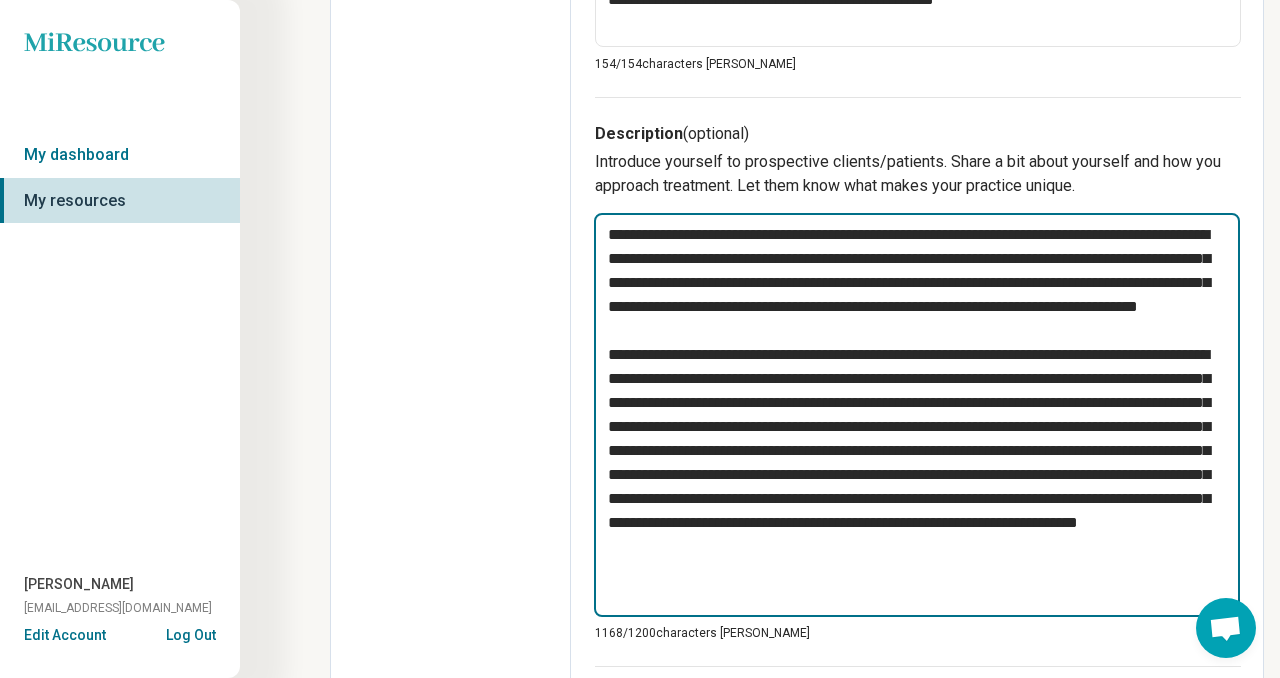 type on "*" 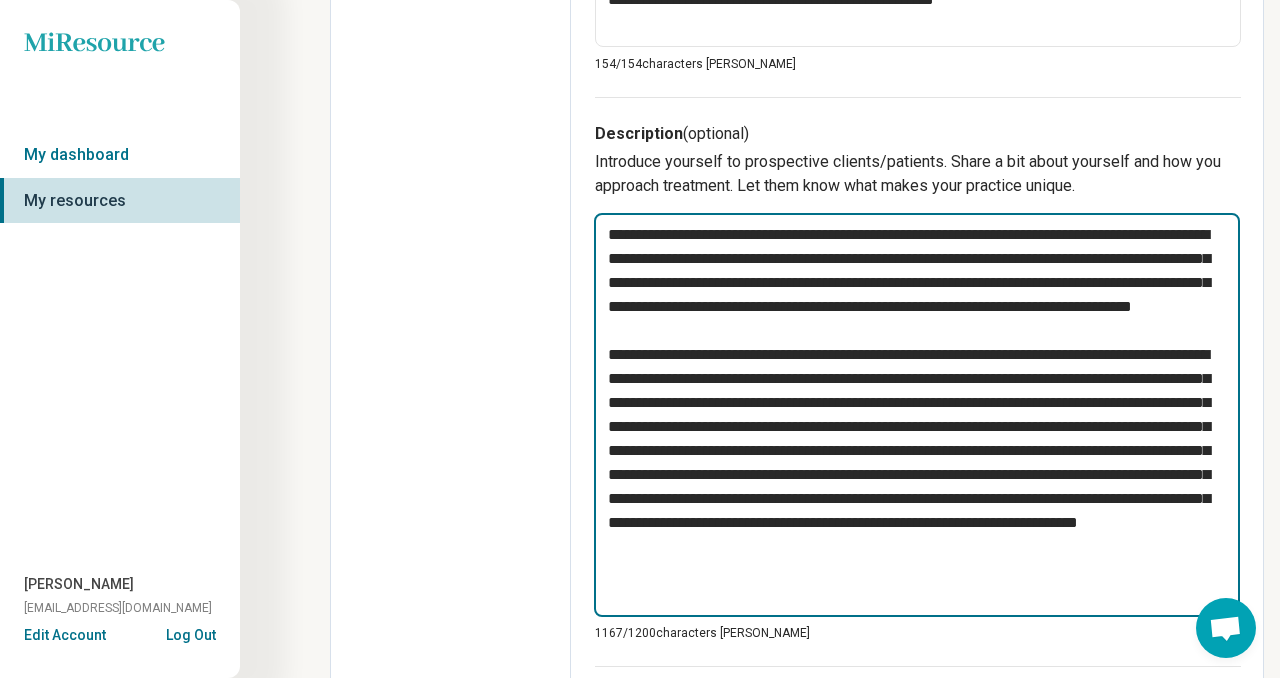 type on "*" 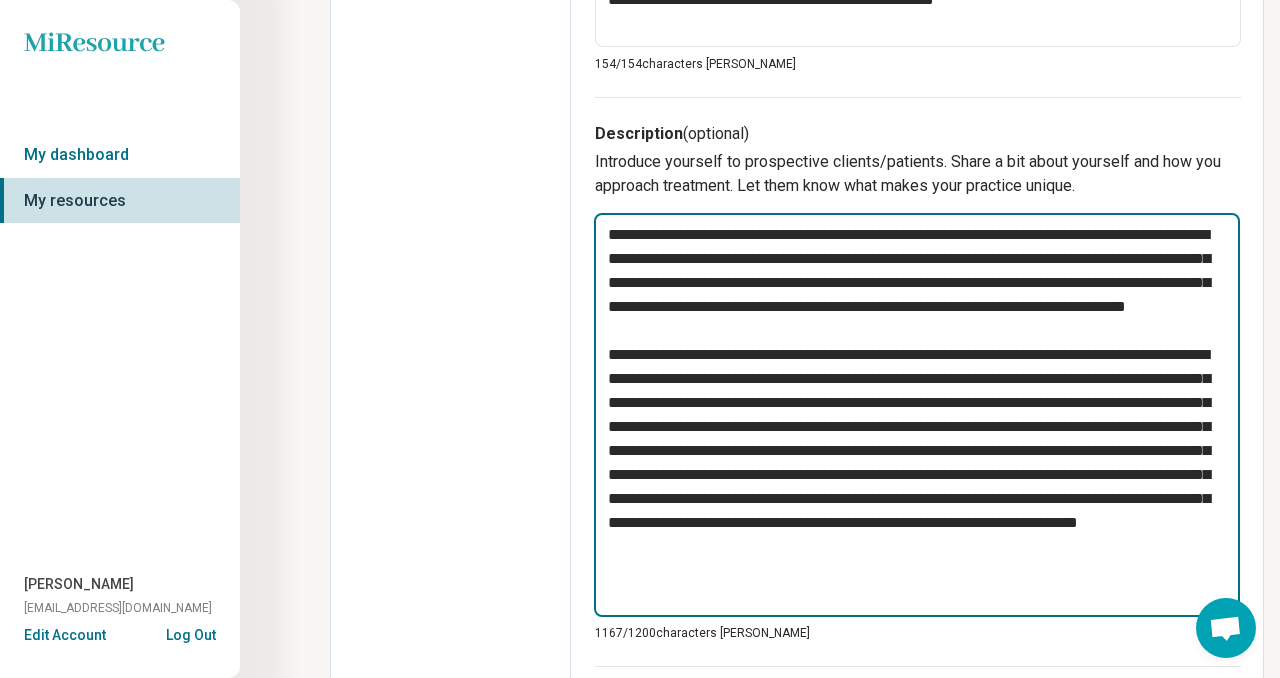 type on "*" 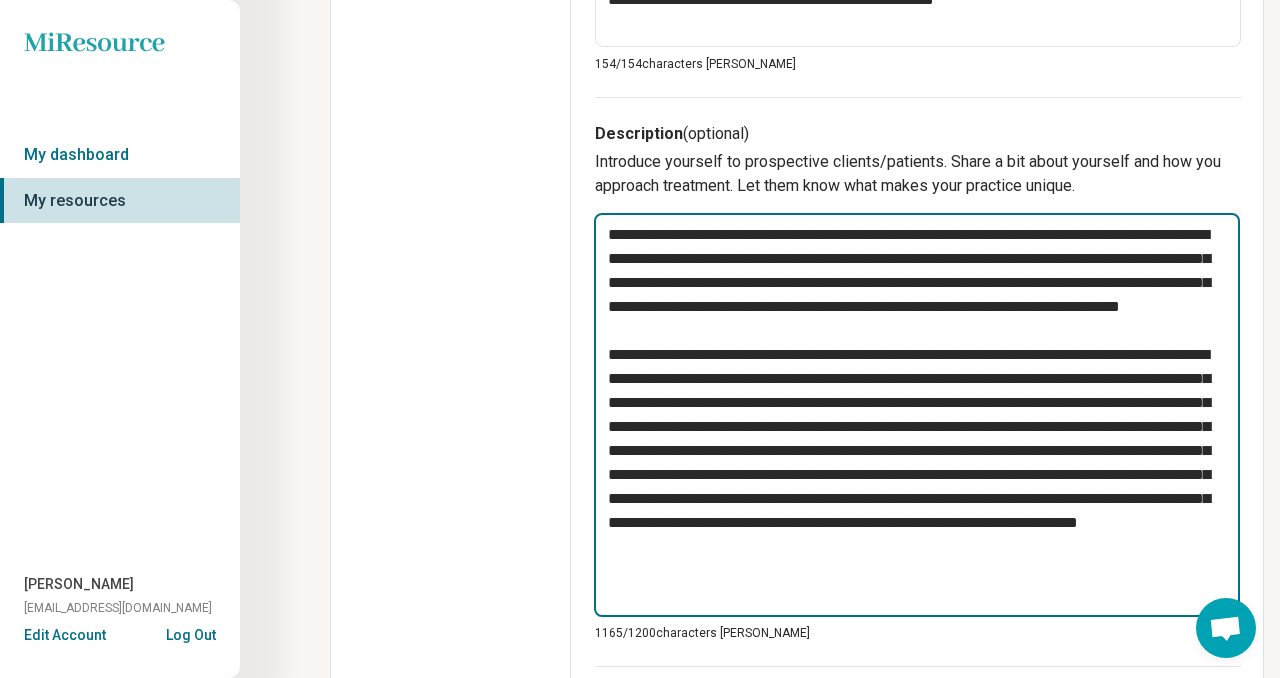 type on "*" 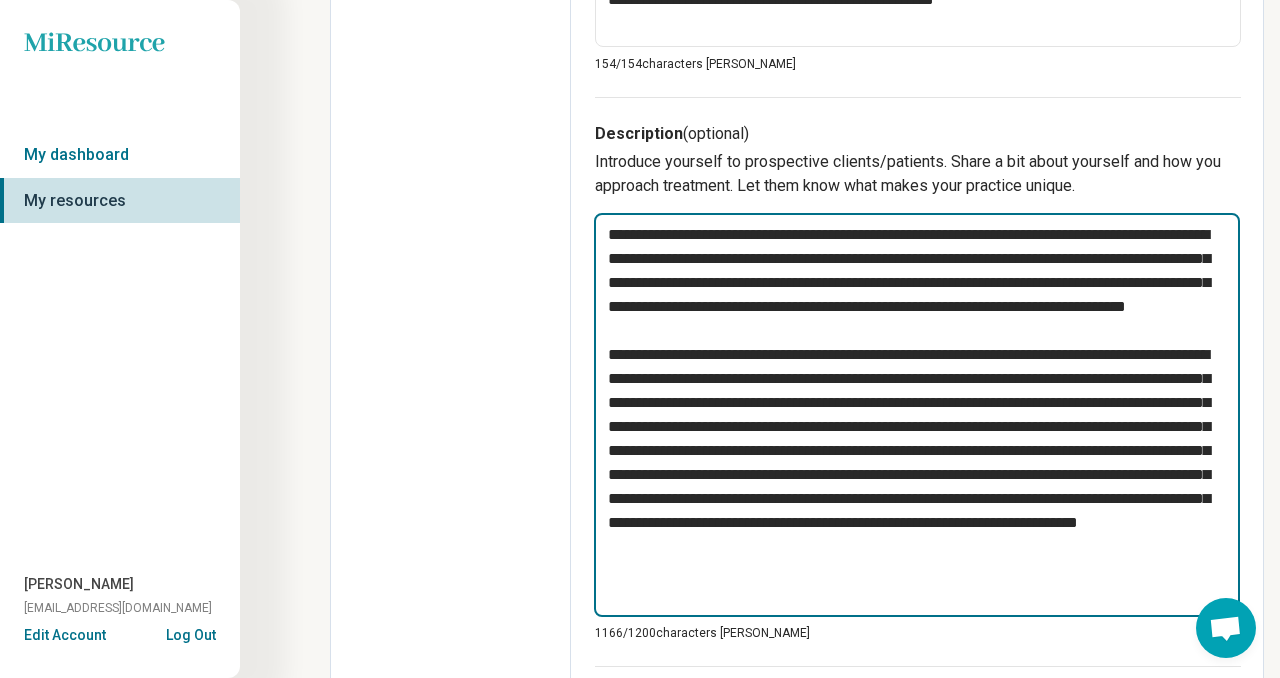 type on "*" 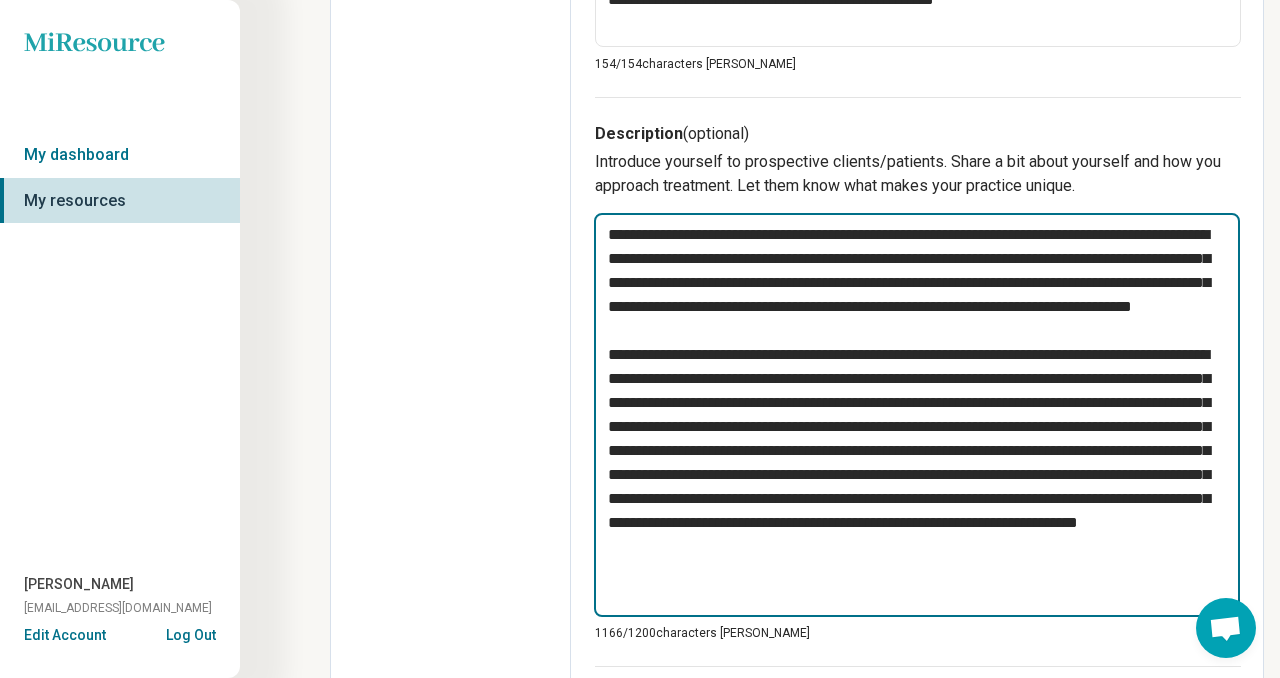 type on "*" 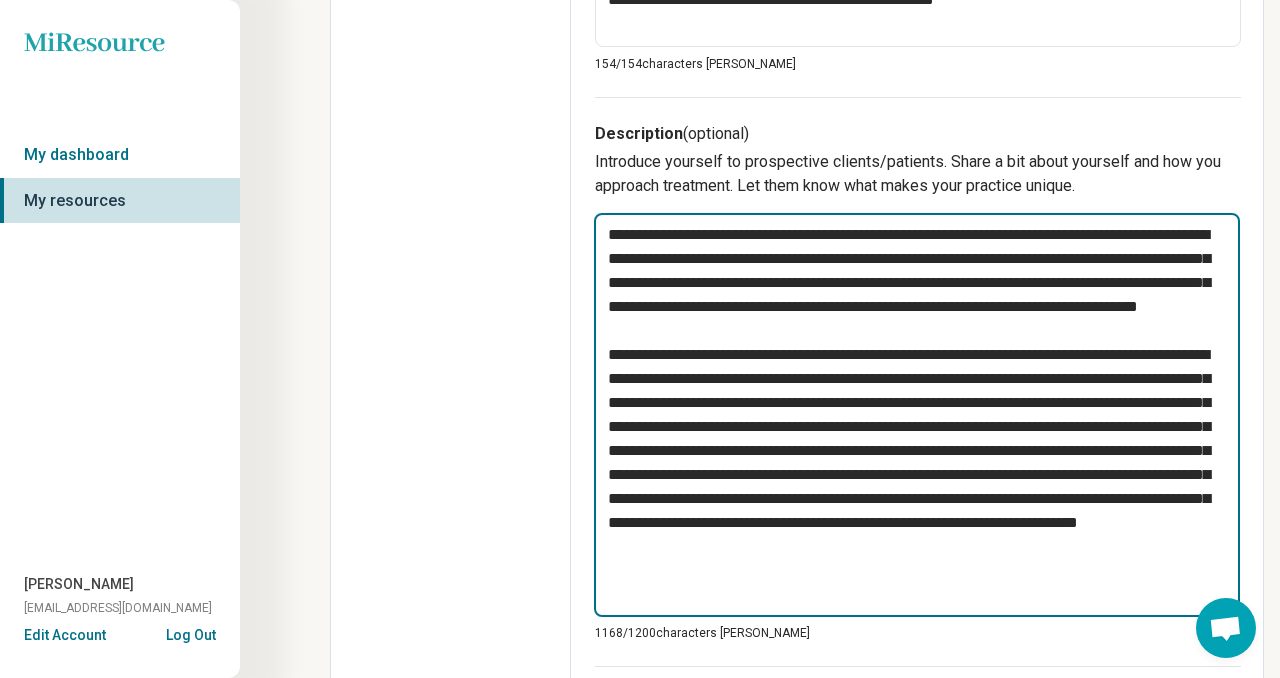 type on "*" 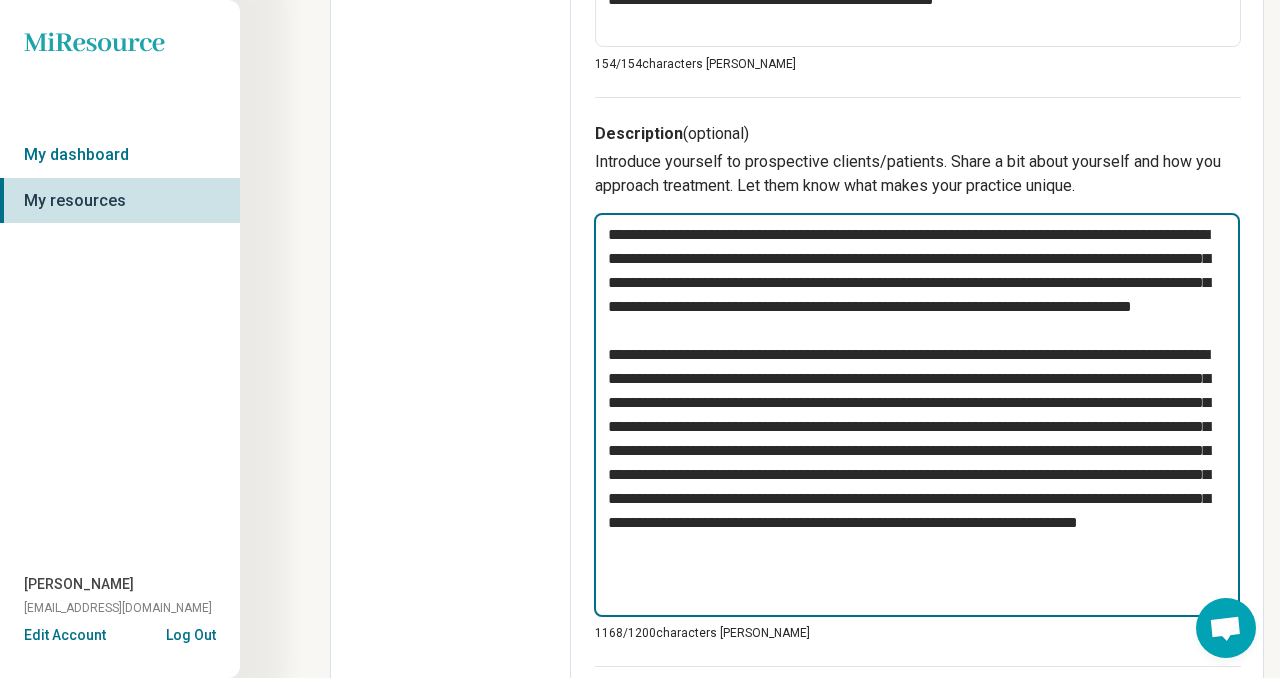 type on "*" 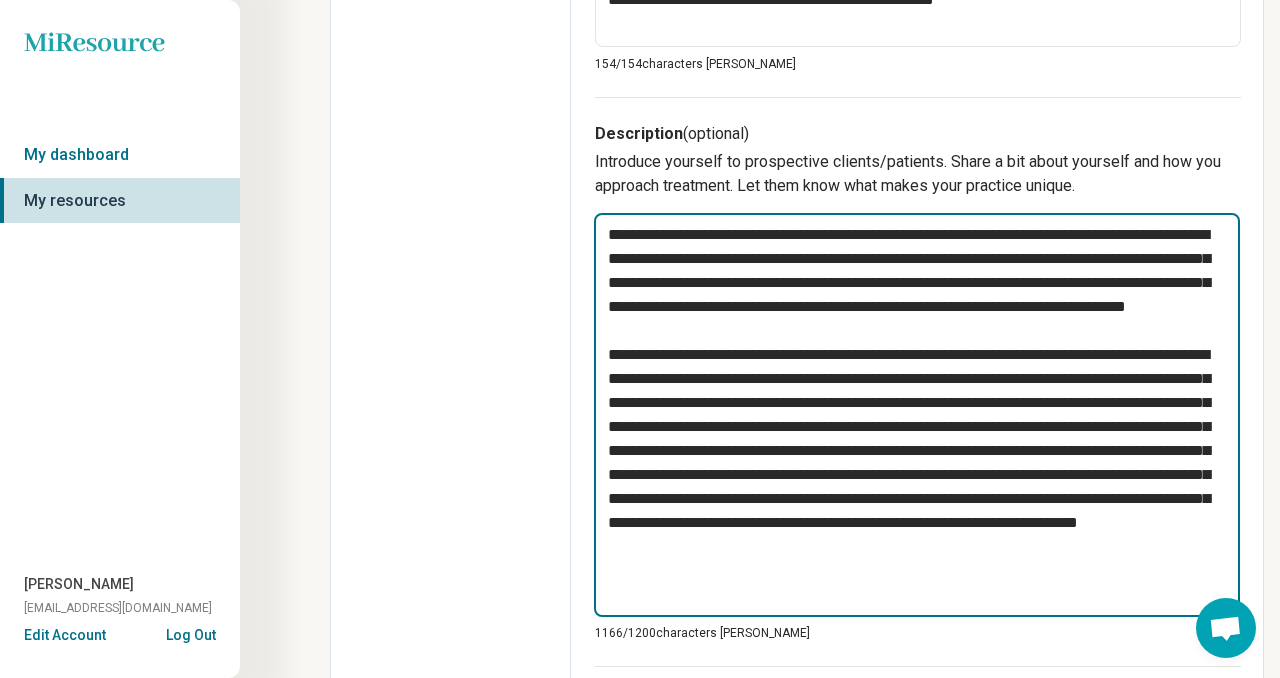 type on "*" 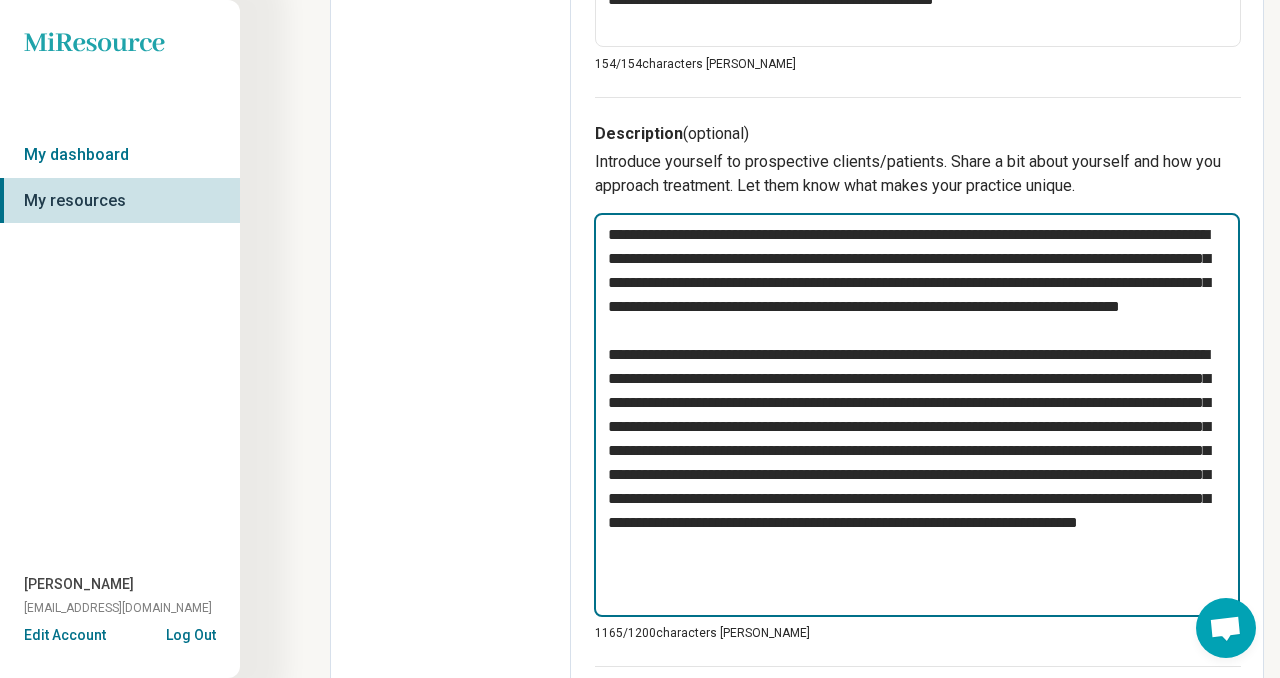 type on "*" 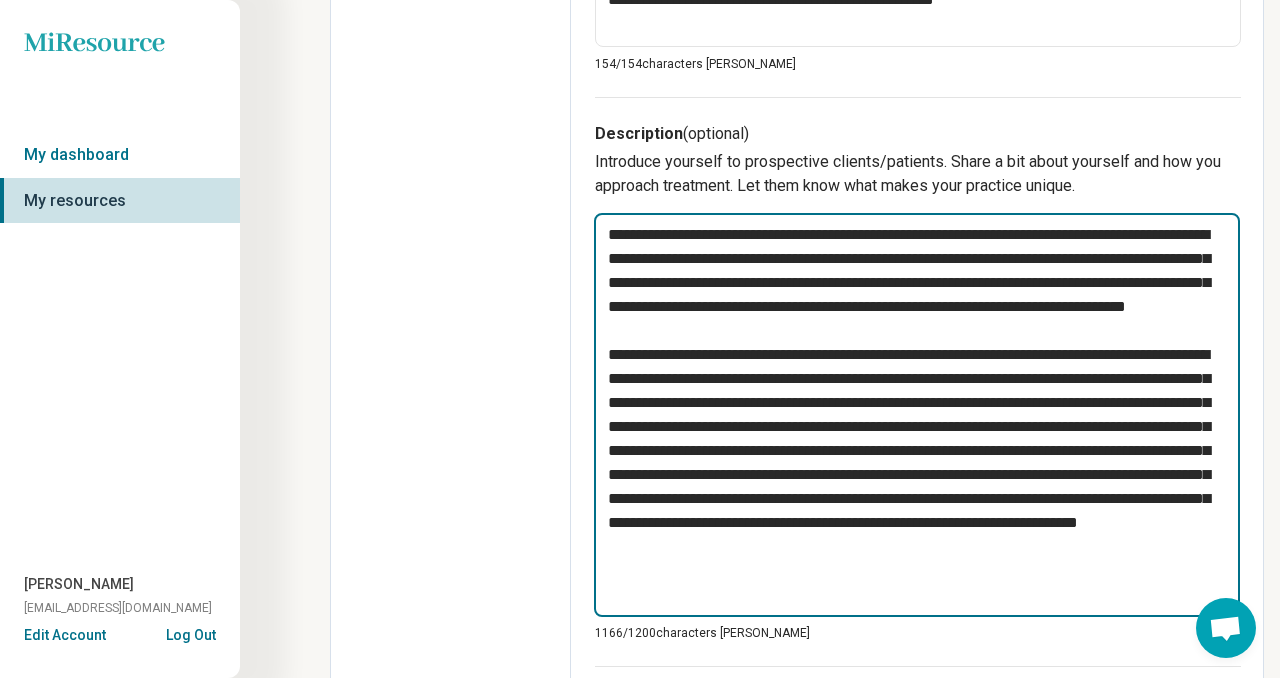 type on "*" 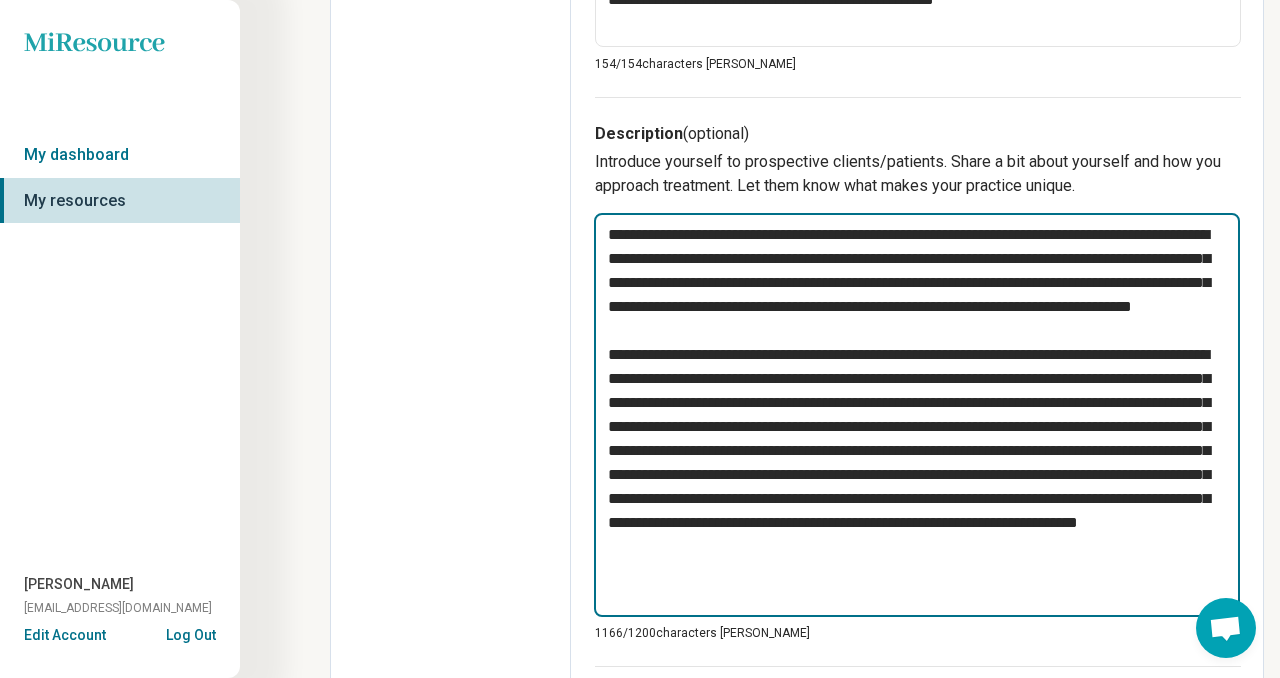 type on "*" 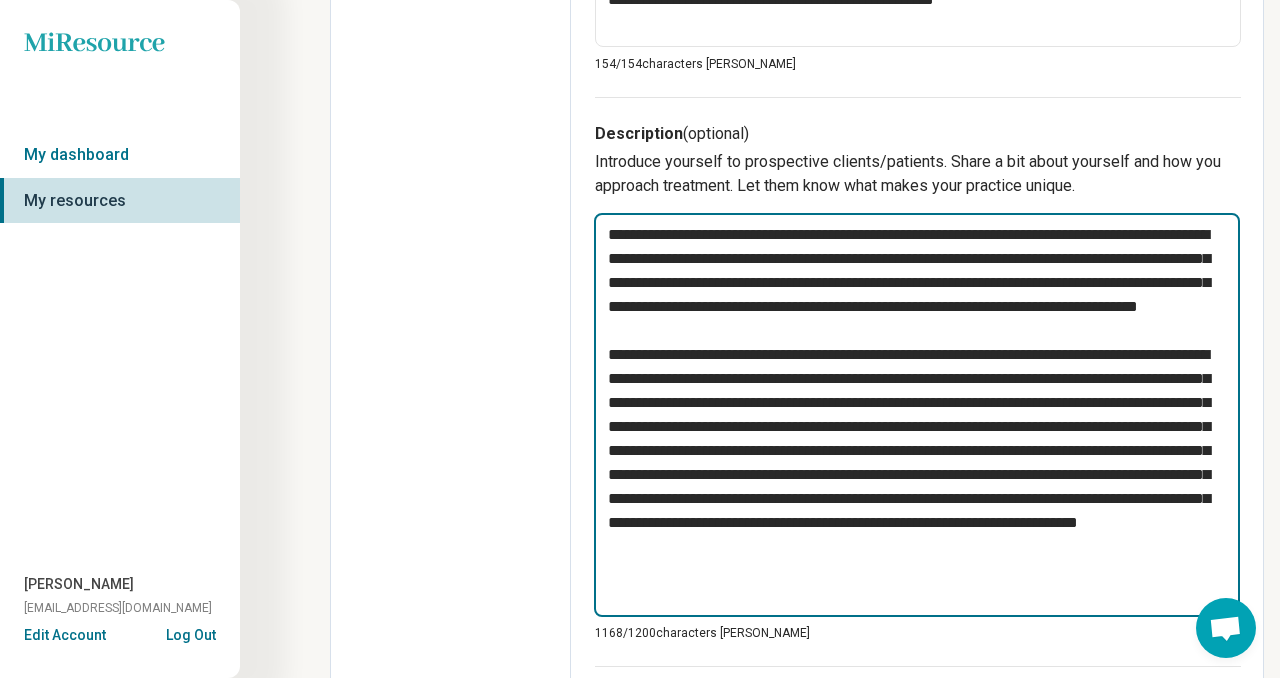 type on "*" 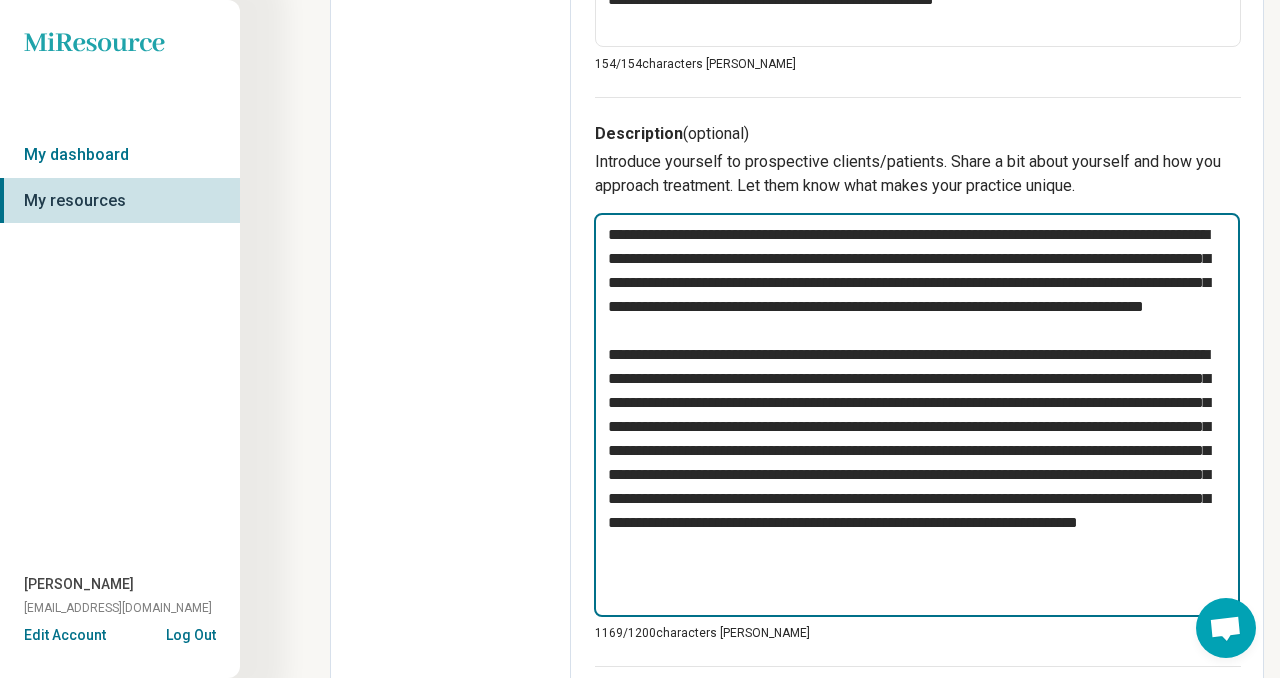 type on "*" 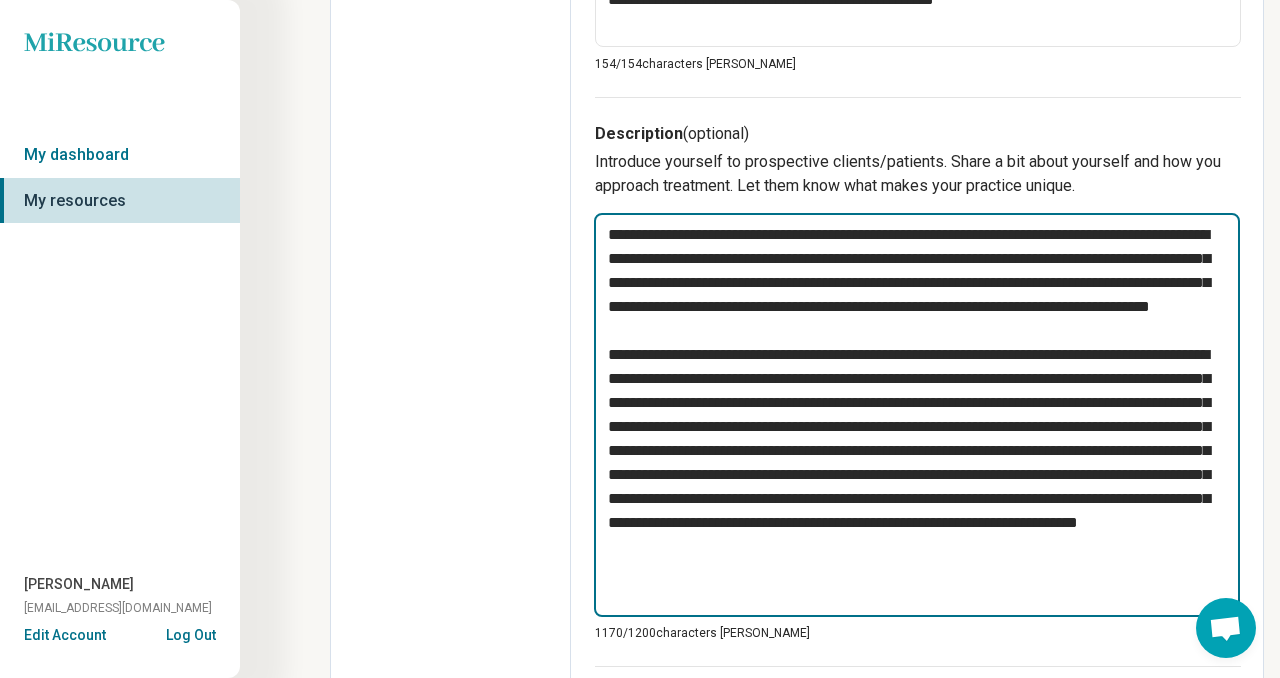type on "*" 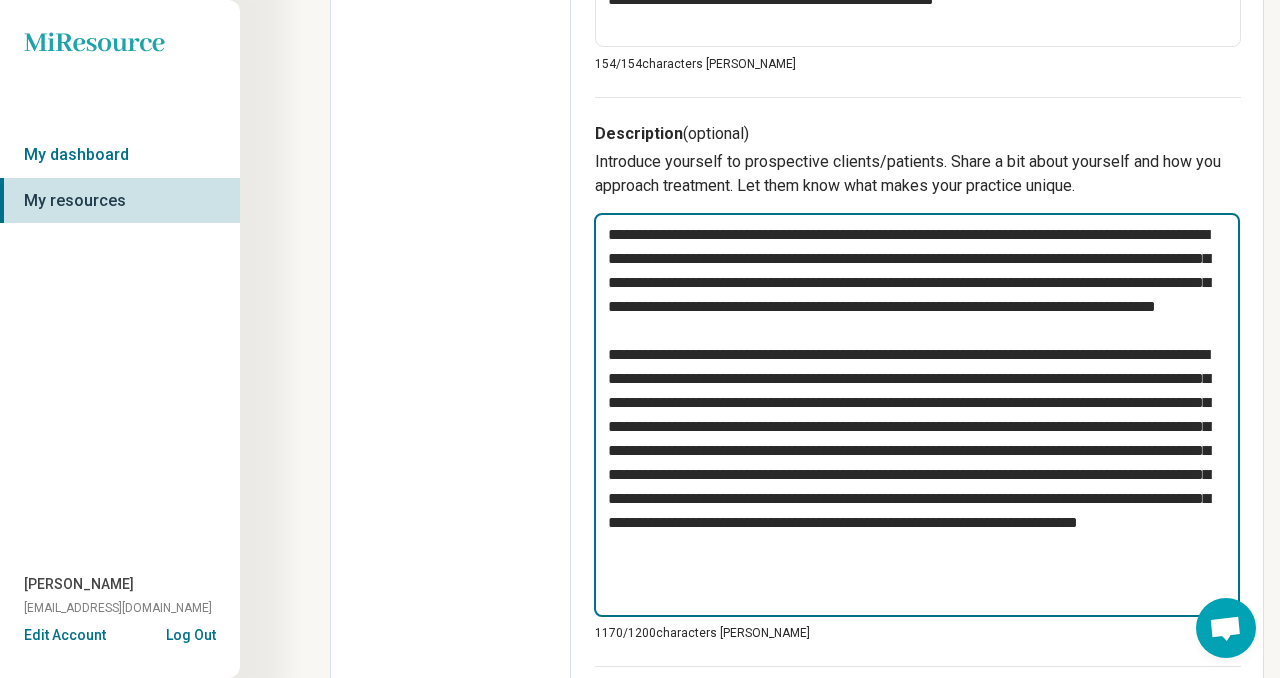 type on "*" 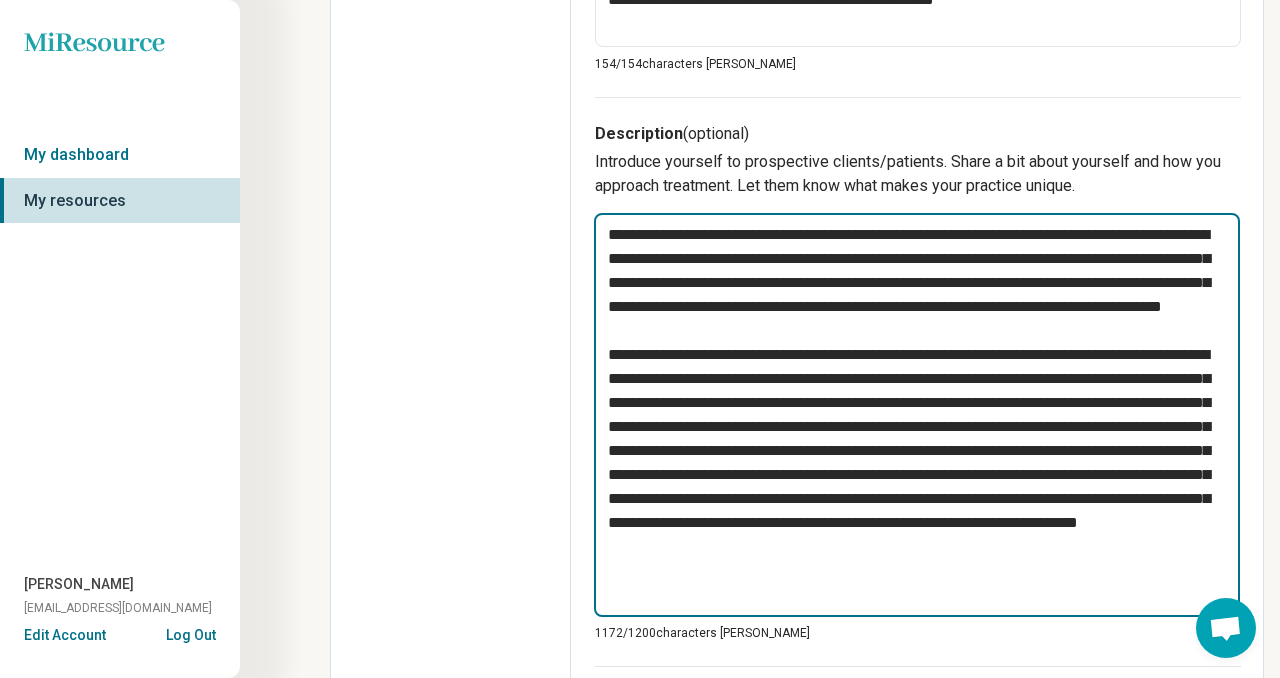 type on "*" 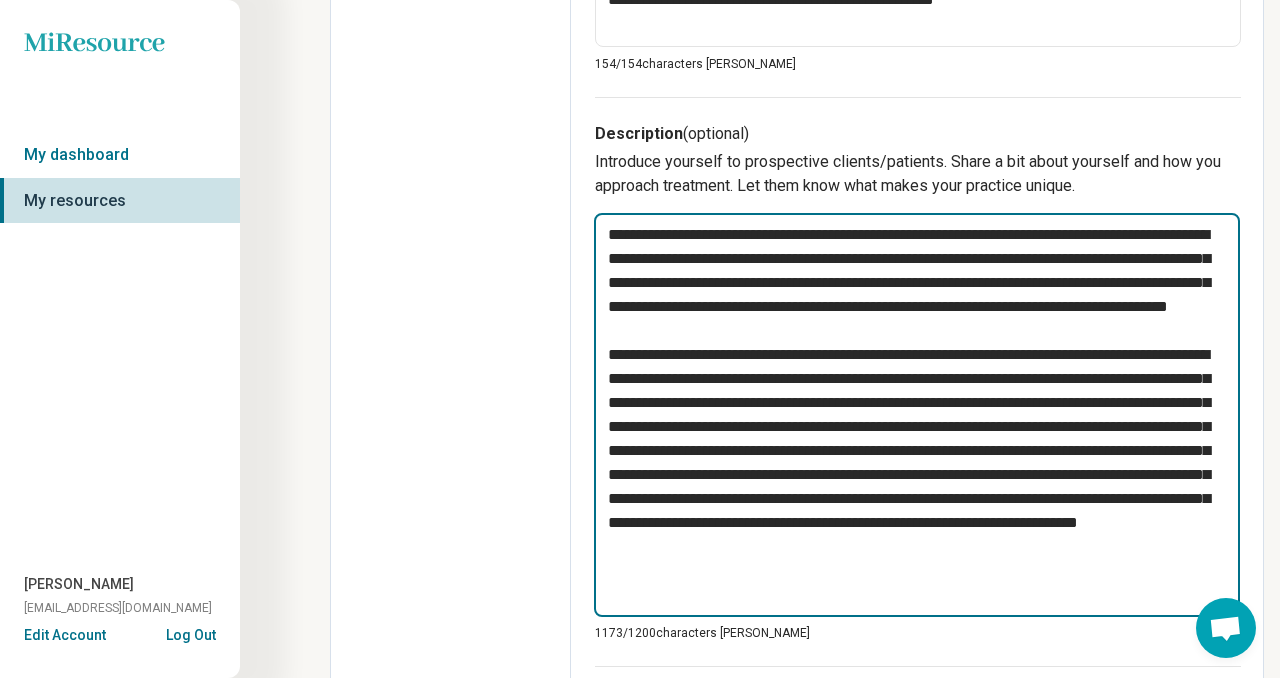 type on "*" 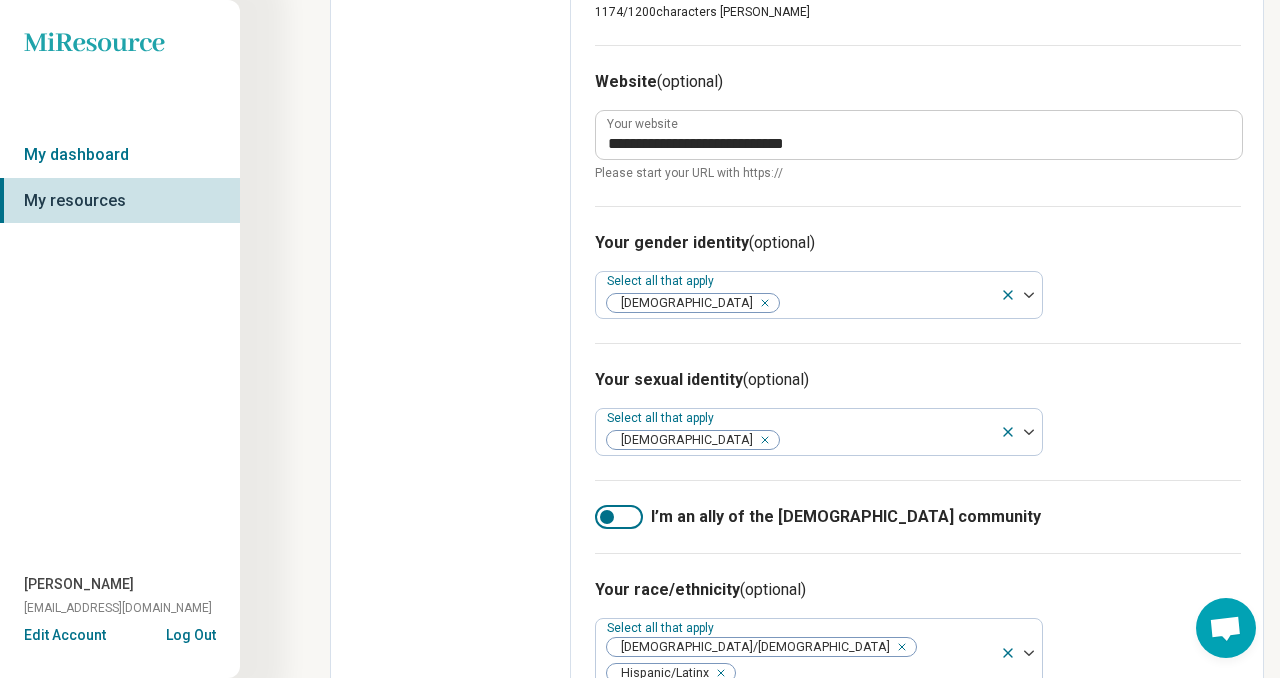 scroll, scrollTop: 1459, scrollLeft: 0, axis: vertical 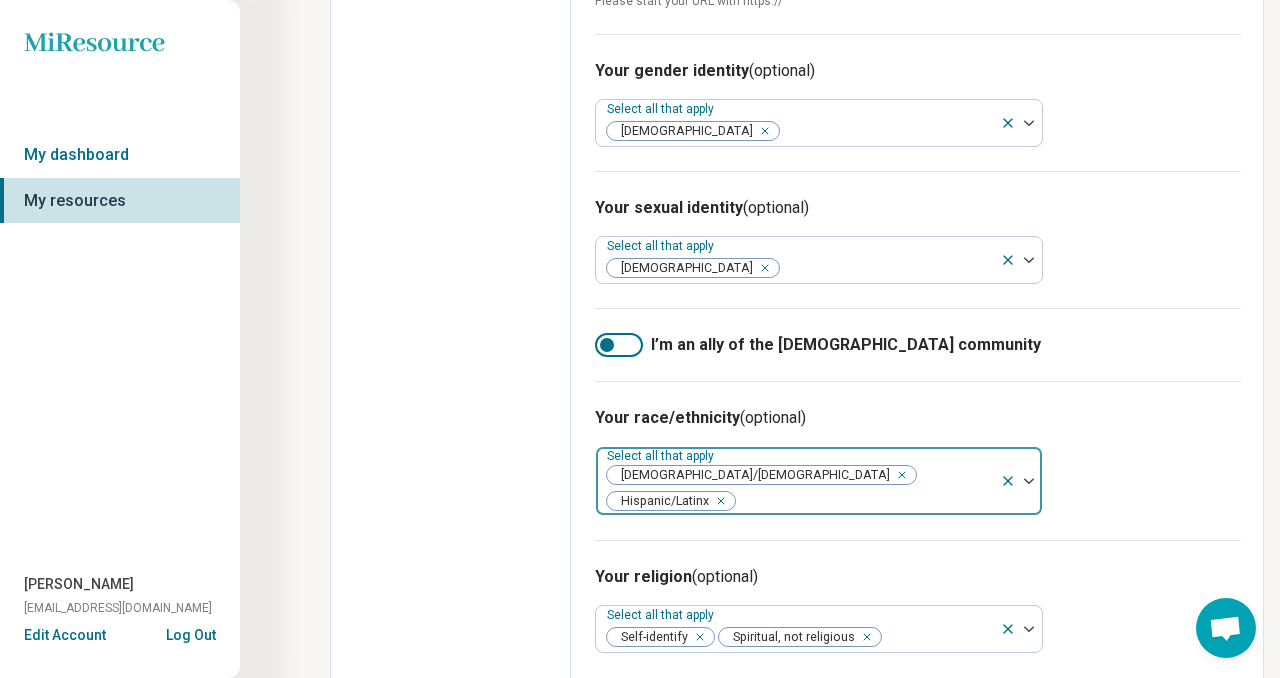 type on "**********" 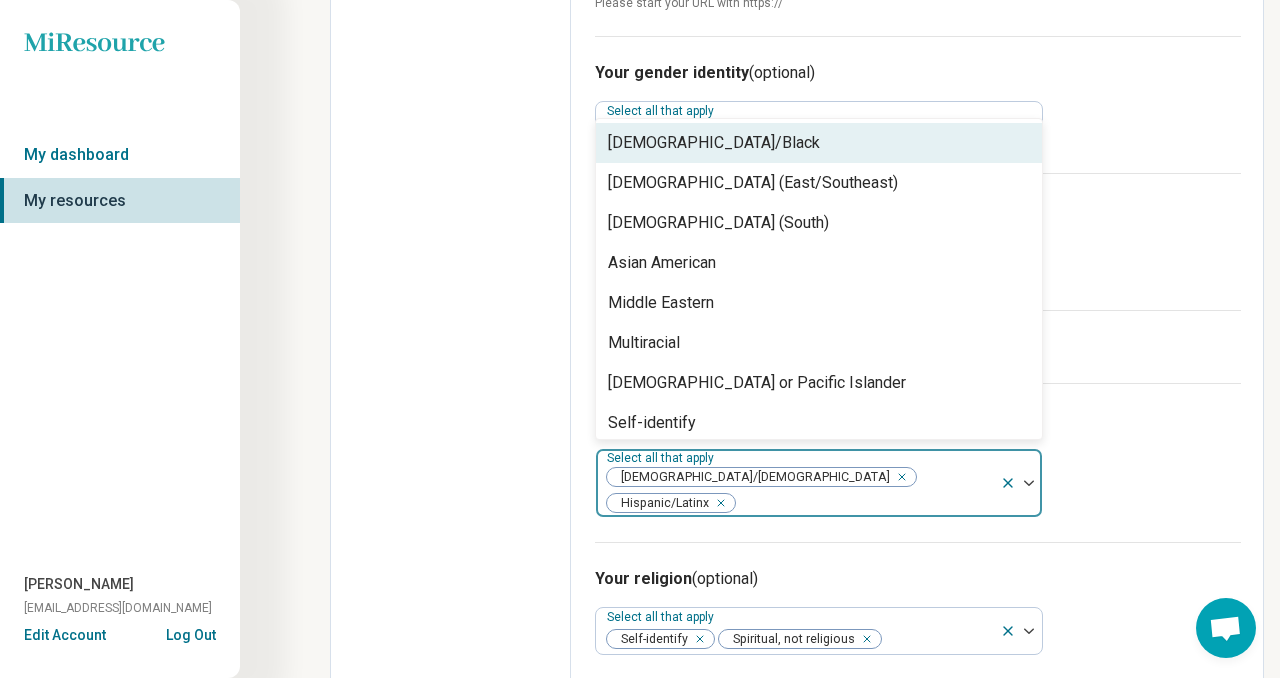 click at bounding box center (1029, 483) 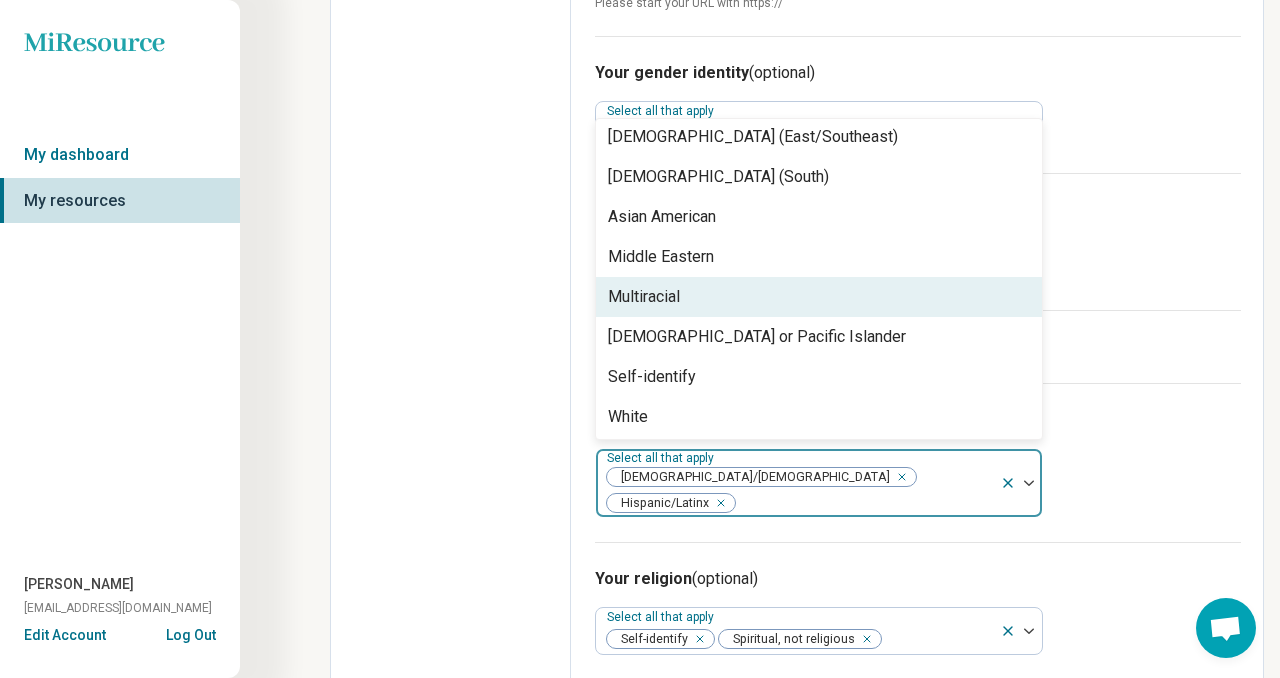 scroll, scrollTop: 48, scrollLeft: 0, axis: vertical 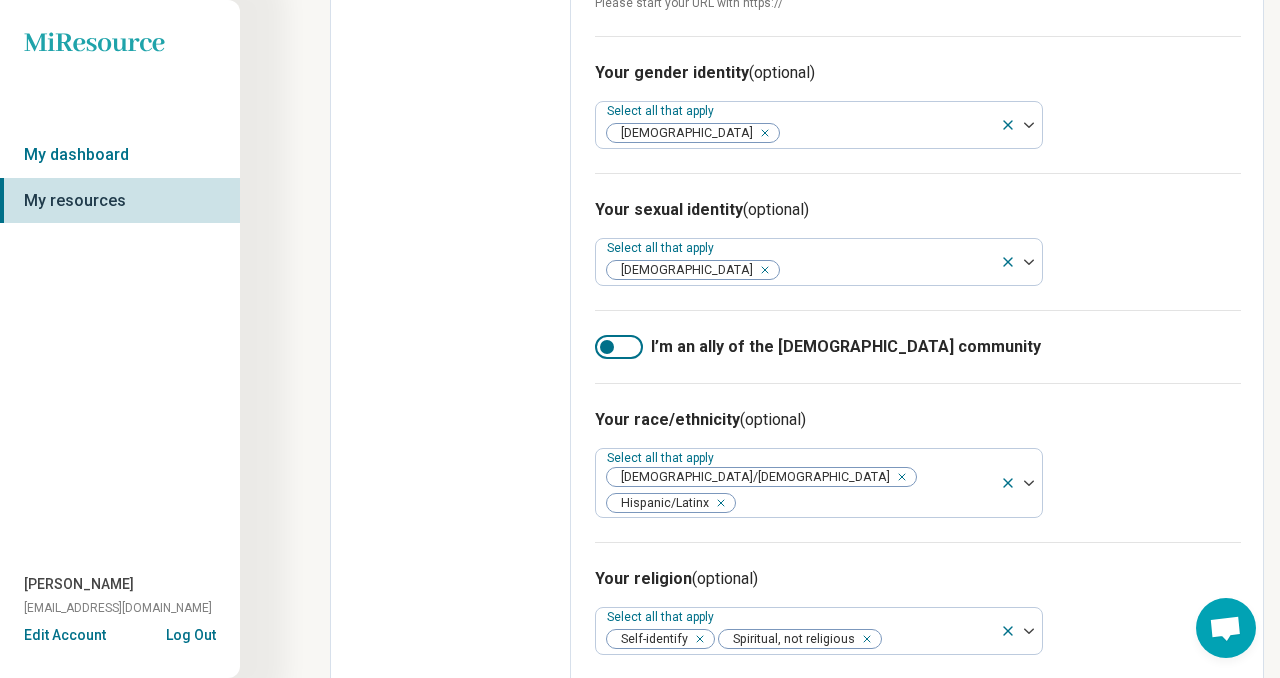click on "Edit profile General Specialty Credentials Location Payment Schedule Profile completion:  97 % Profile Updated" at bounding box center [451, -330] 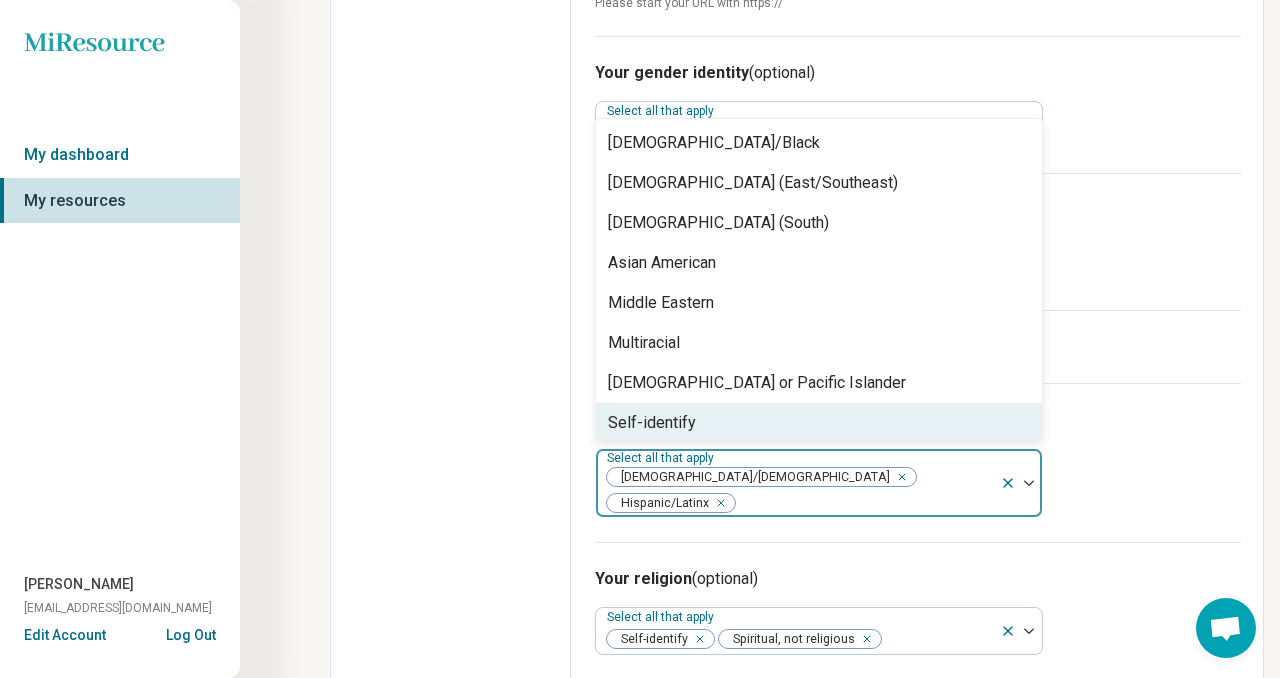 click on "Self-identify" at bounding box center (819, 423) 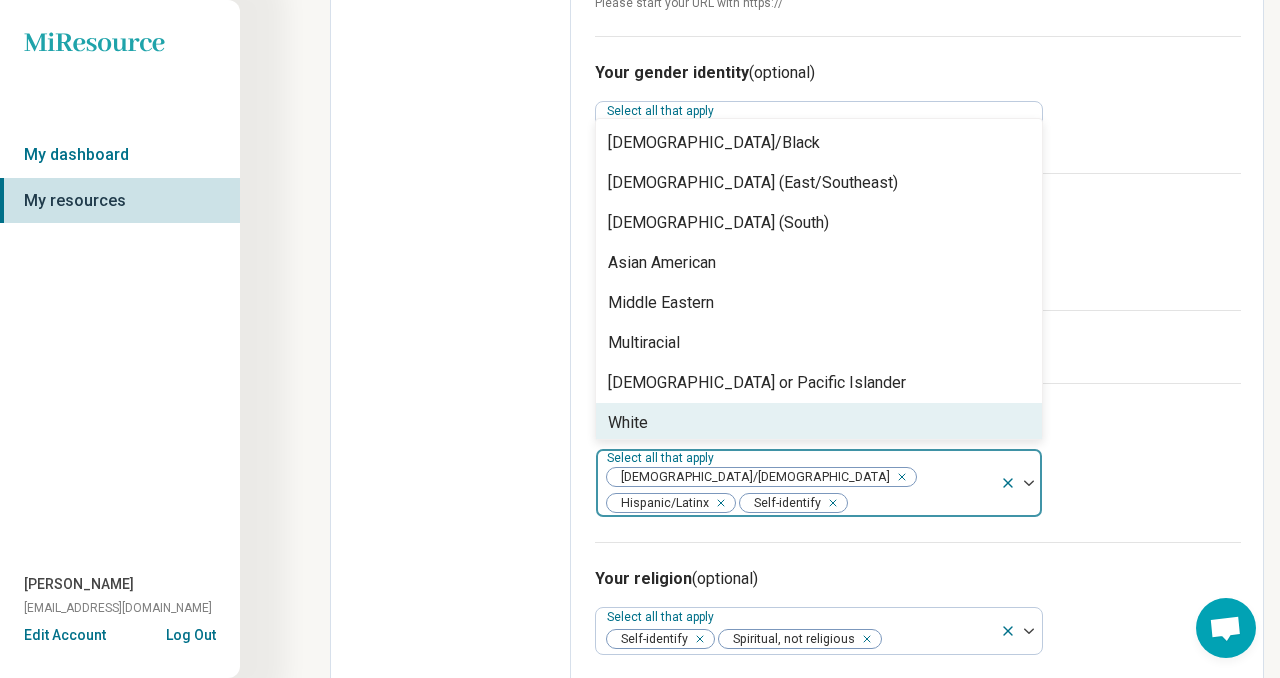 scroll, scrollTop: 1482, scrollLeft: 0, axis: vertical 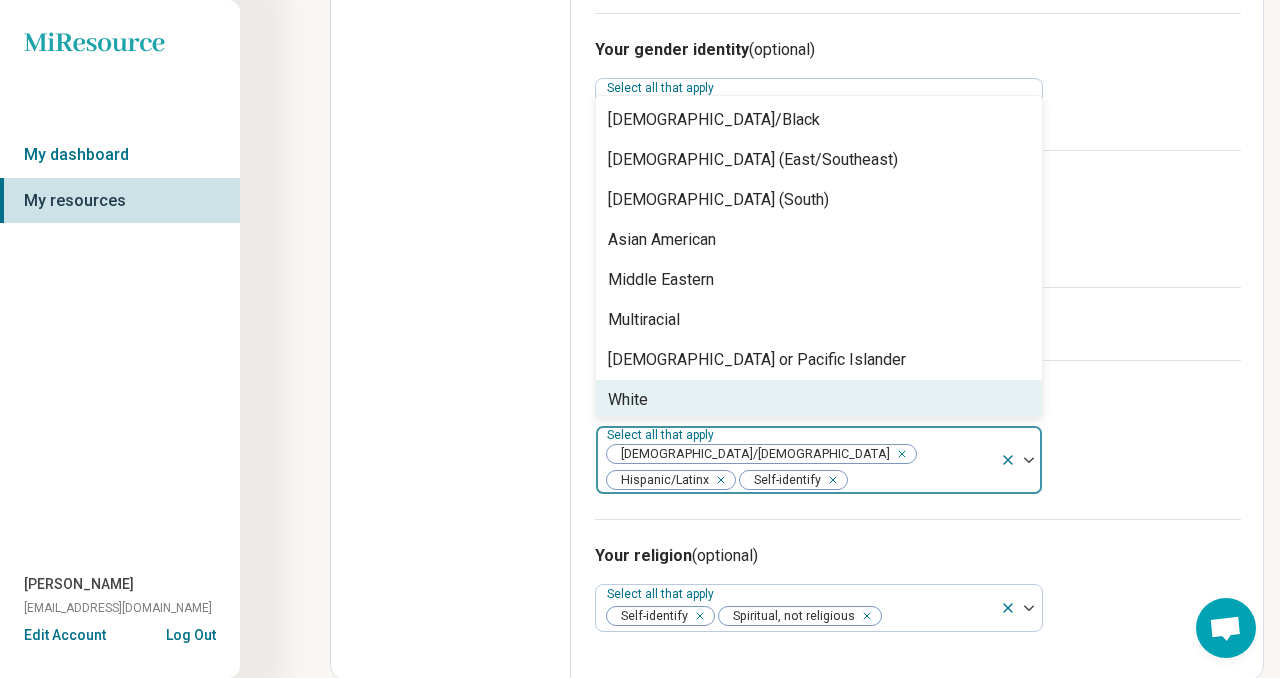 click on "Edit profile General Specialty Credentials Location Payment Schedule Profile completion:  97 % Profile Updated" at bounding box center [451, -353] 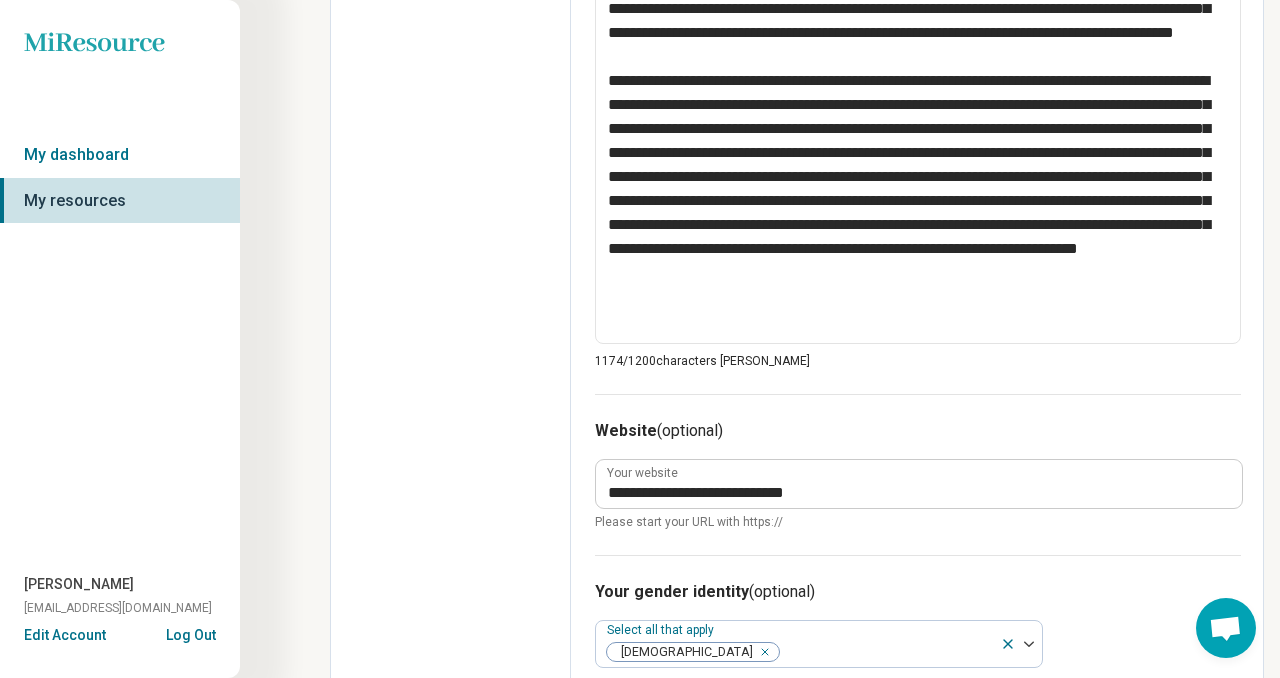 scroll, scrollTop: 0, scrollLeft: 0, axis: both 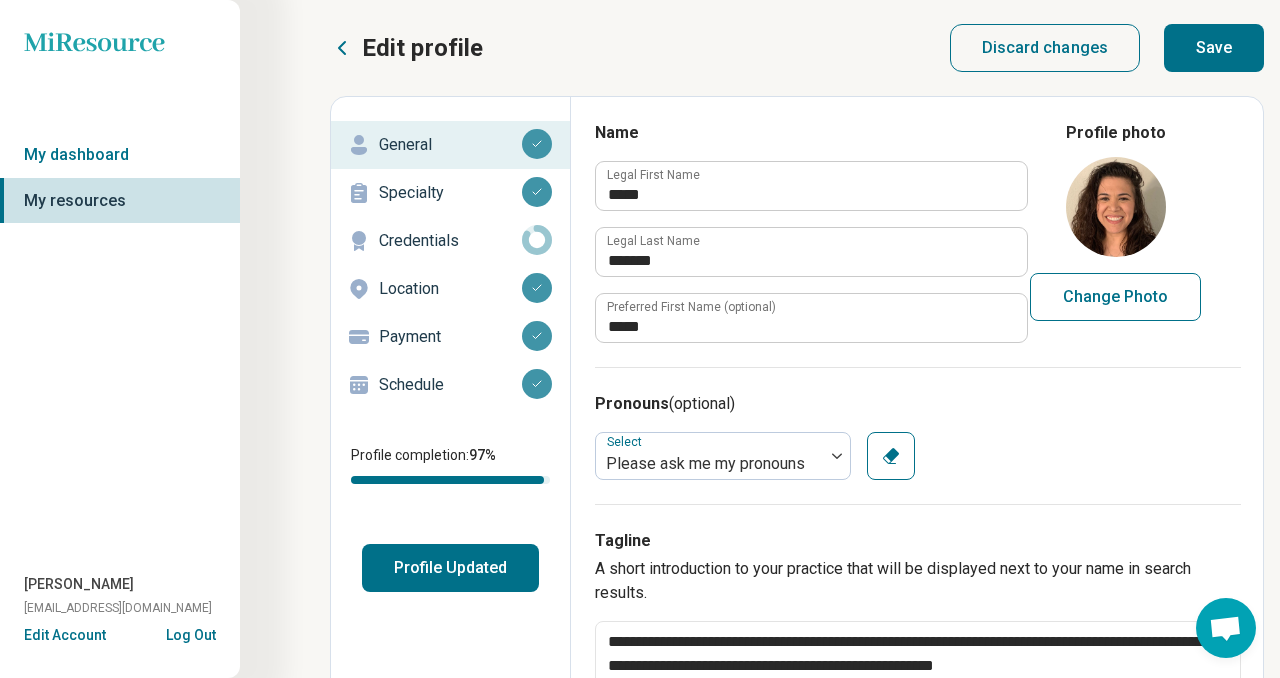 click on "Save" at bounding box center [1214, 48] 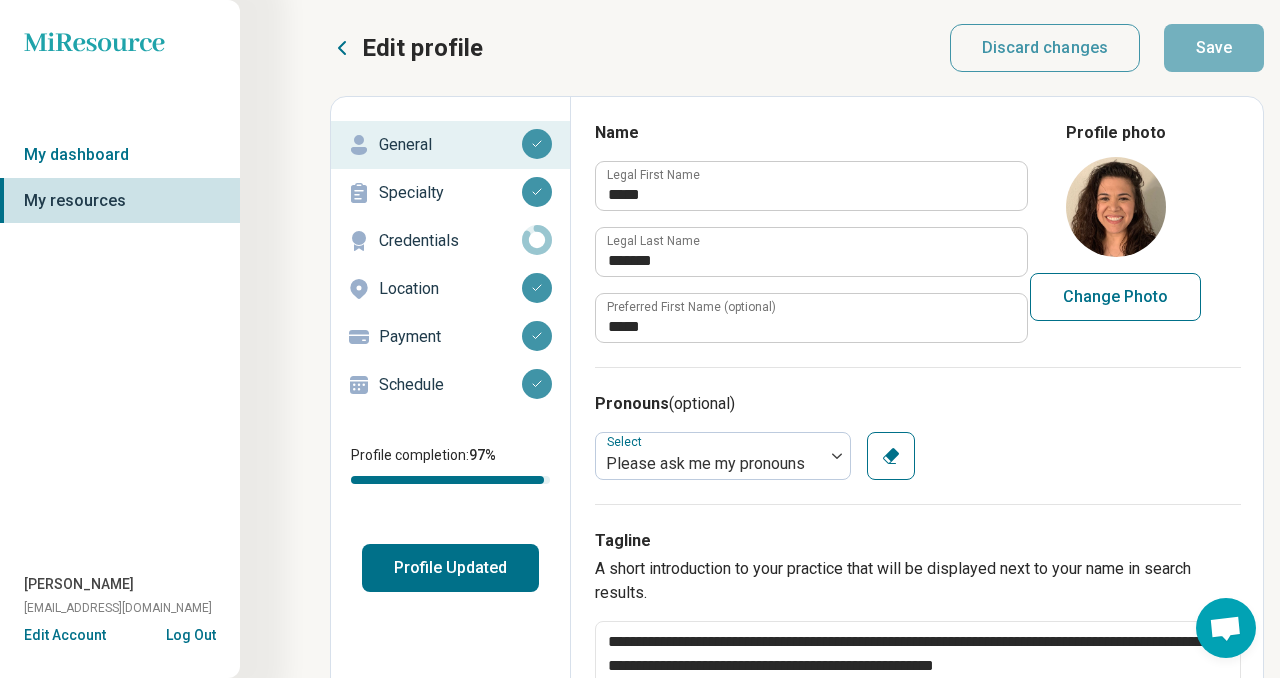 click on "Specialty" at bounding box center (450, 193) 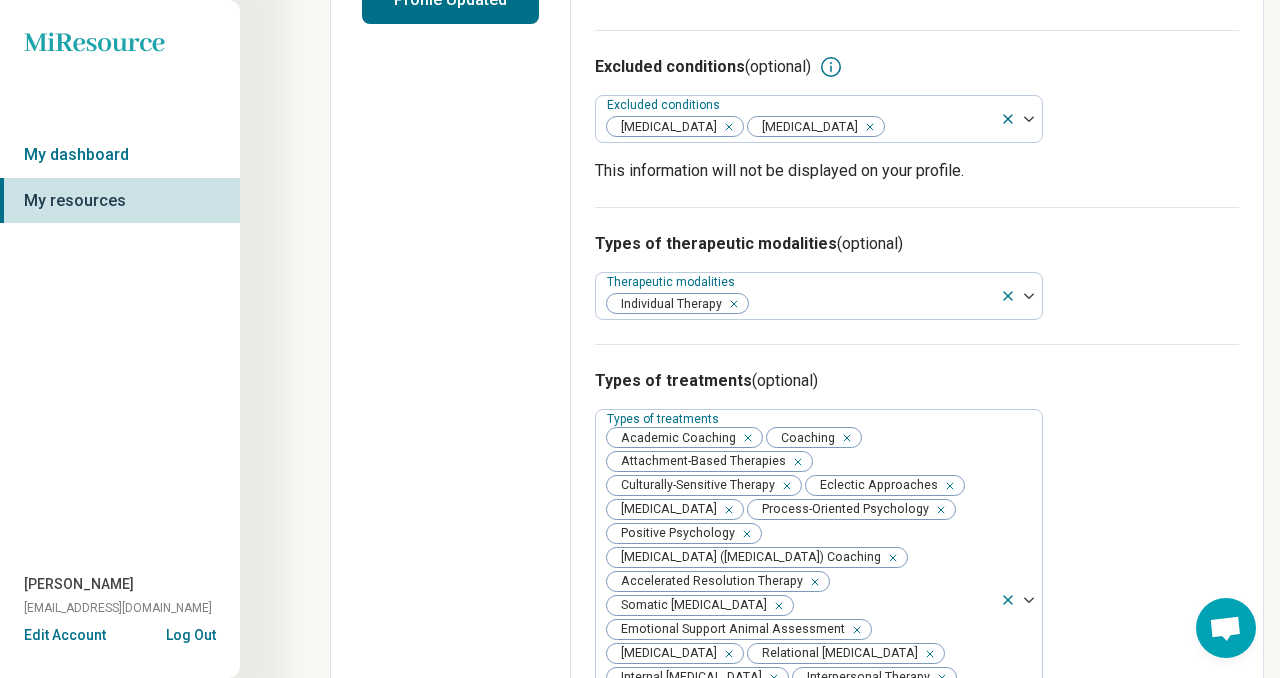 scroll, scrollTop: 0, scrollLeft: 0, axis: both 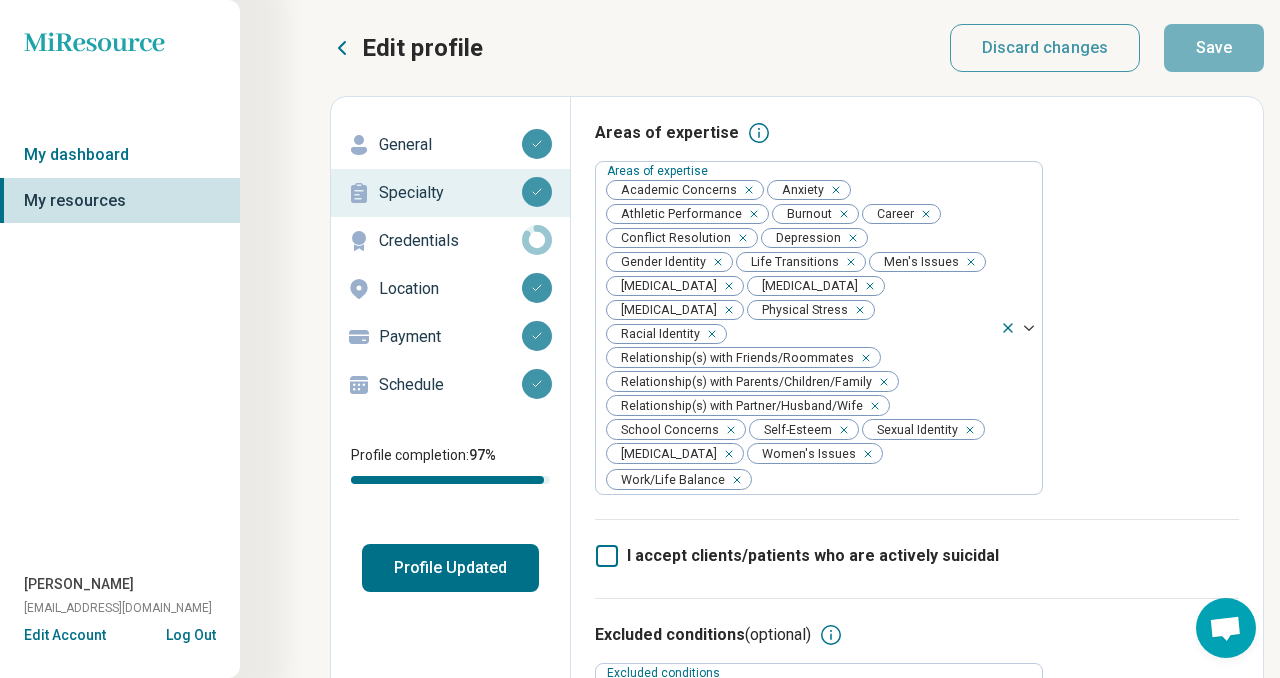 click on "Credentials" at bounding box center (450, 241) 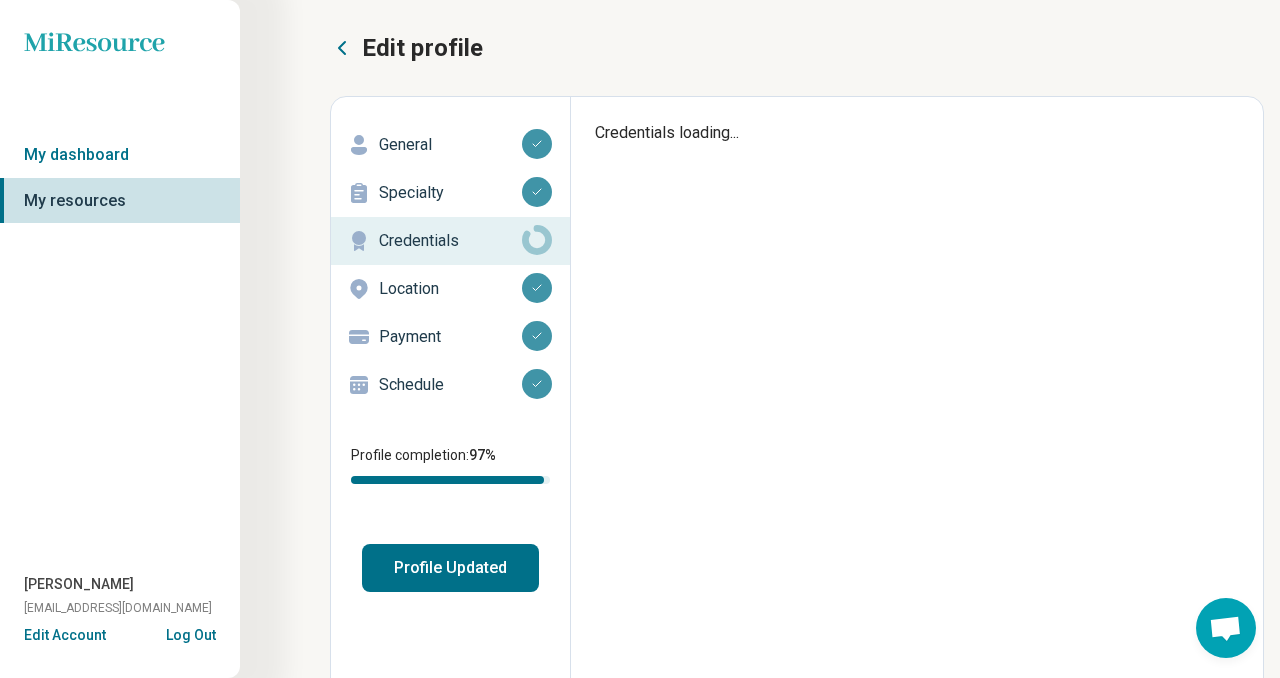 type on "*" 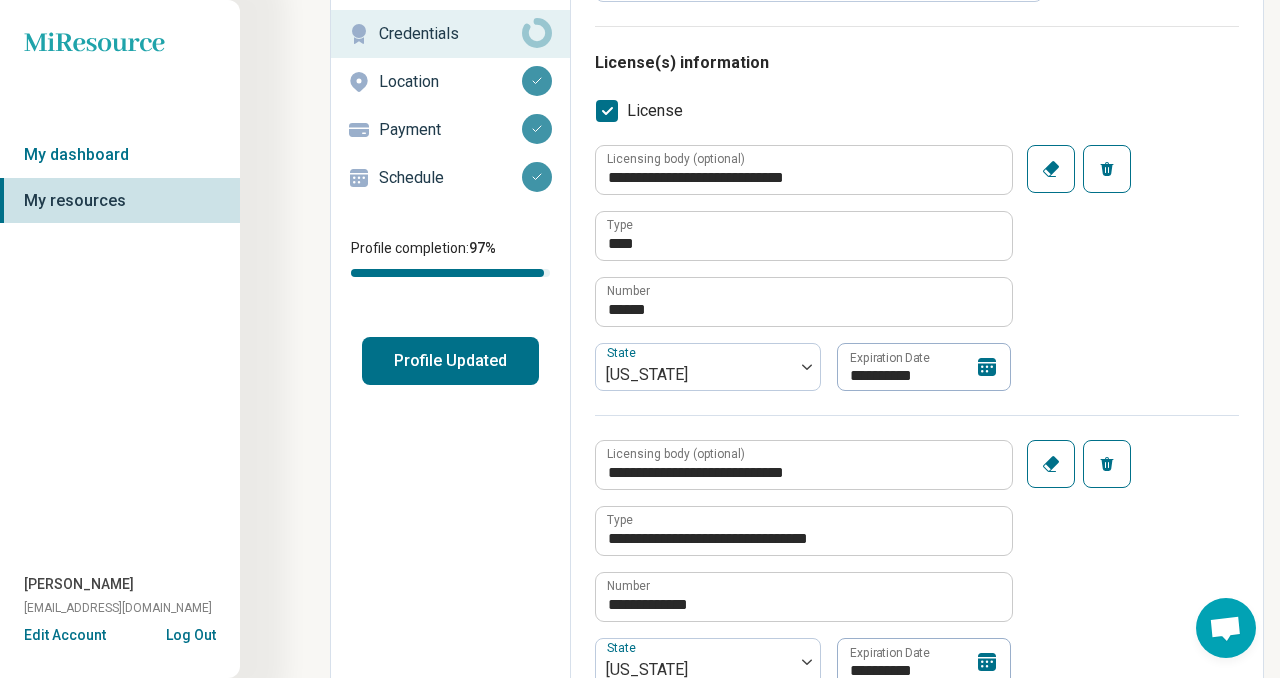 scroll, scrollTop: 0, scrollLeft: 0, axis: both 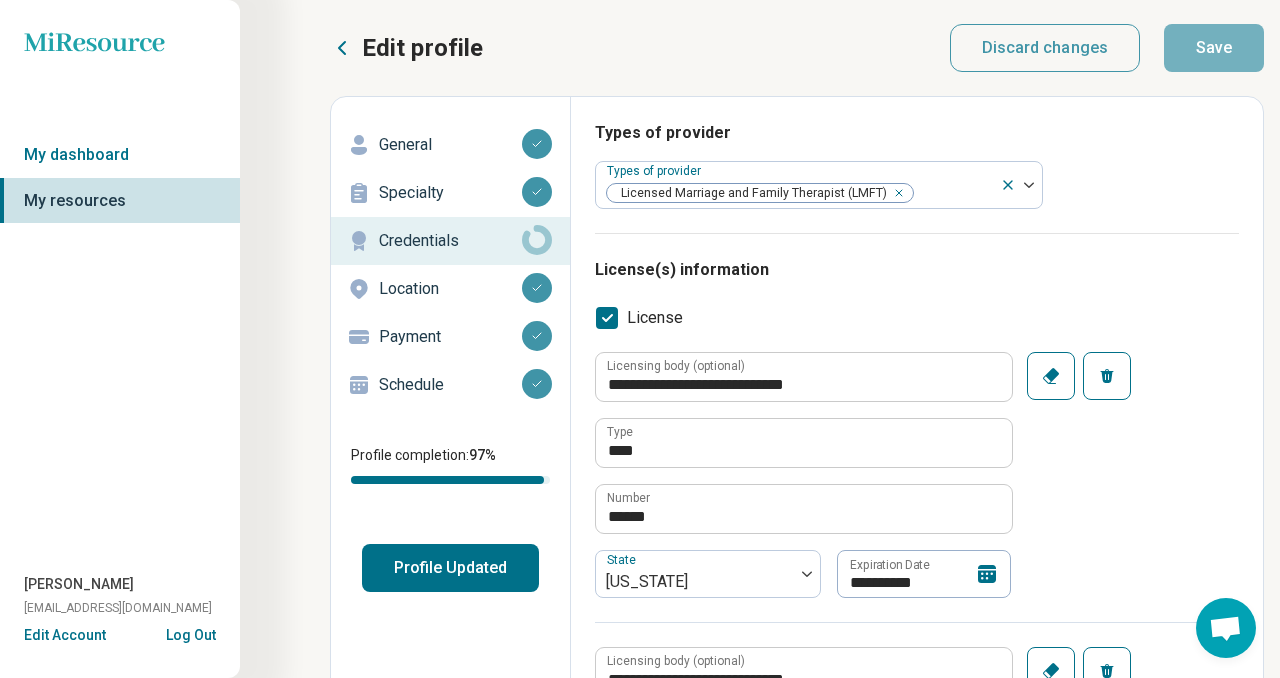 click on "Location" at bounding box center [450, 289] 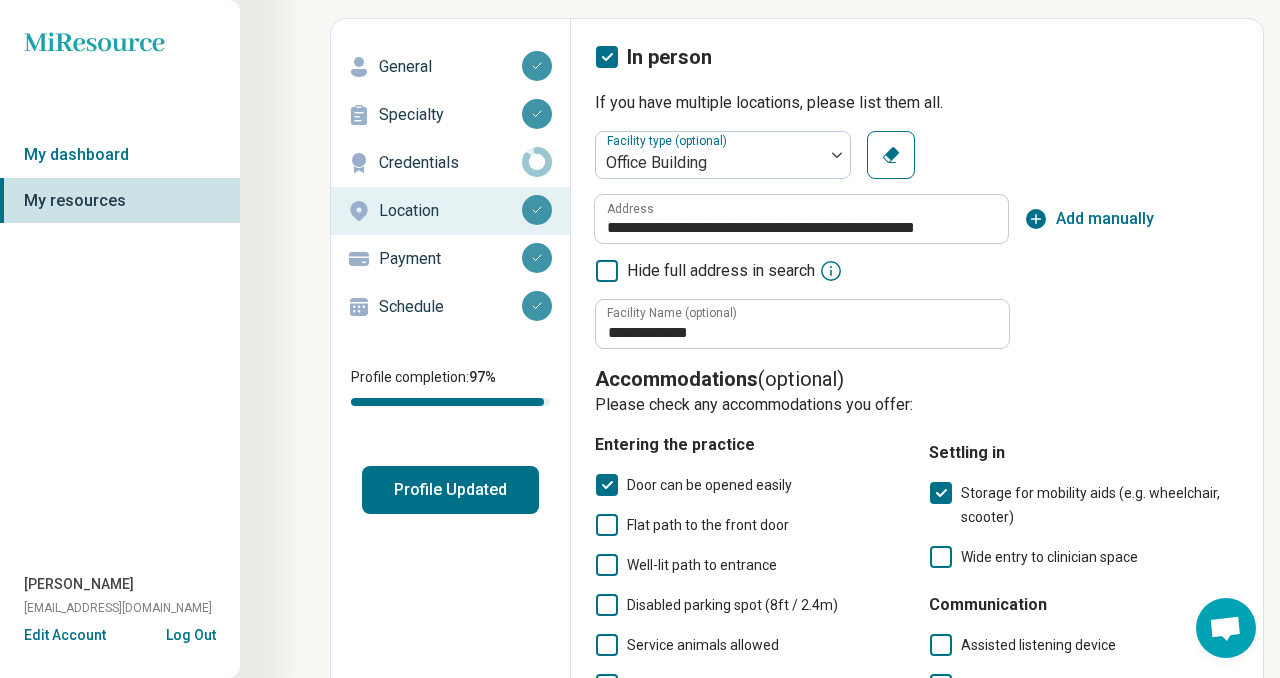 scroll, scrollTop: 67, scrollLeft: 0, axis: vertical 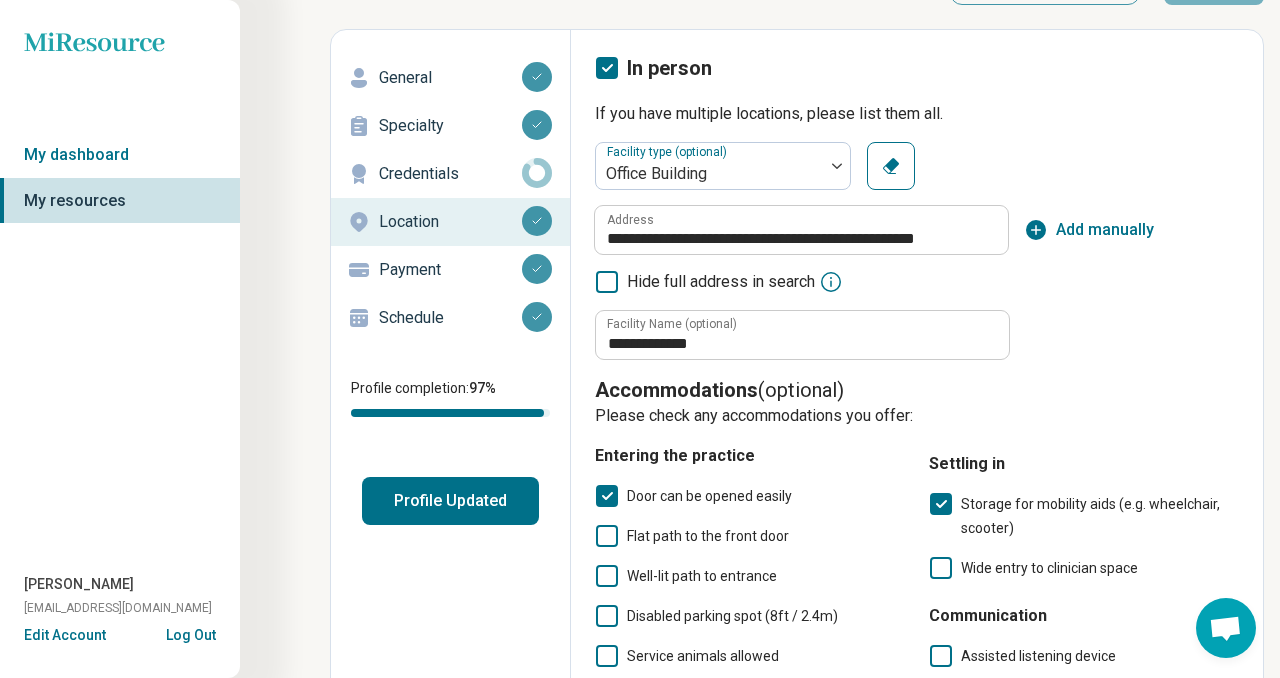 click 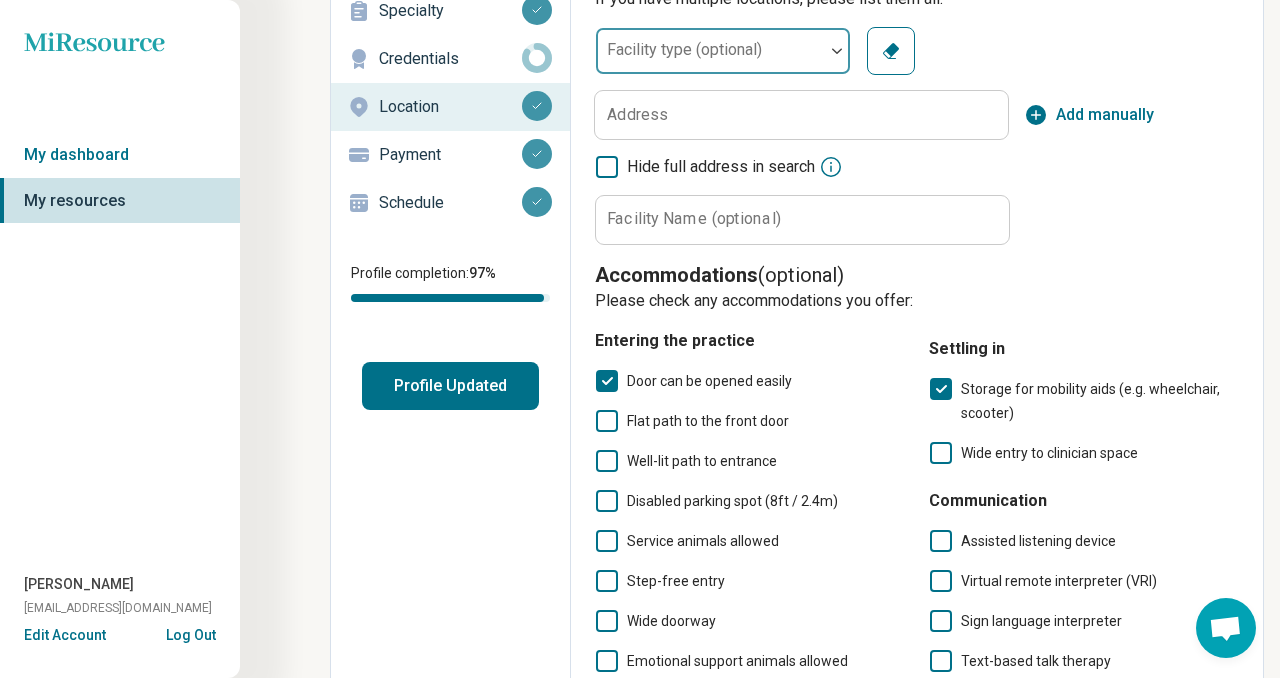 scroll, scrollTop: 0, scrollLeft: 0, axis: both 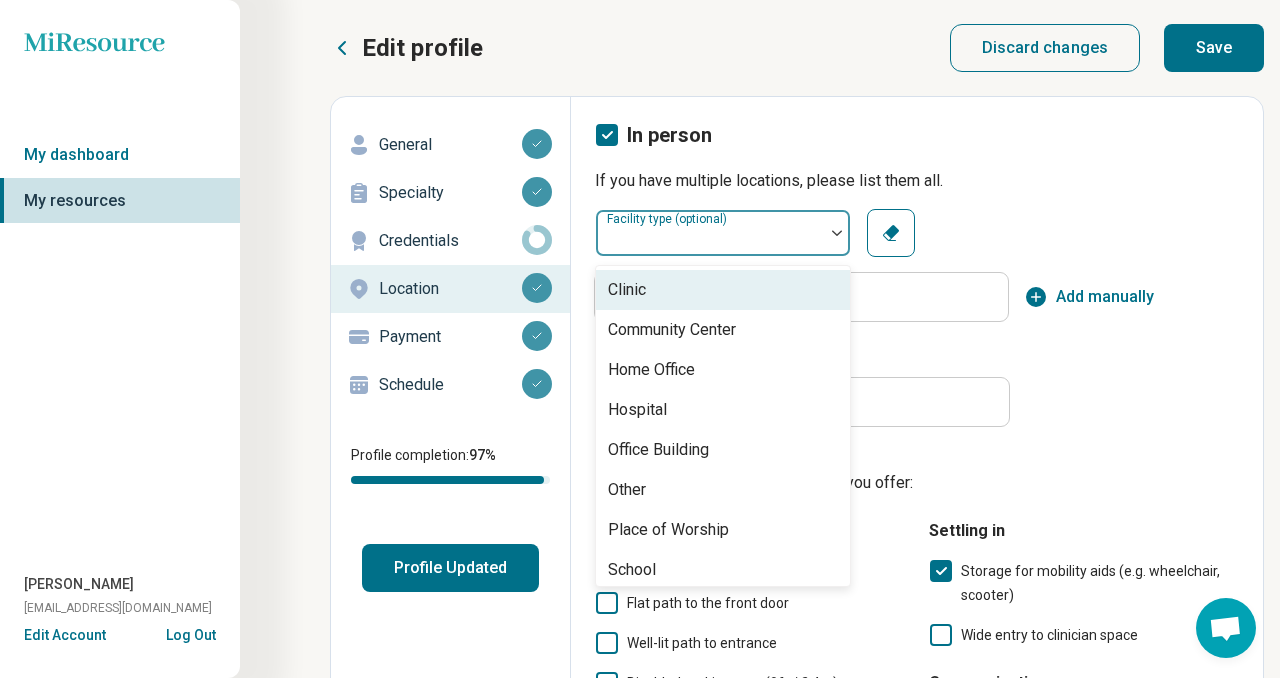click on "Facility type (optional)" at bounding box center (723, 233) 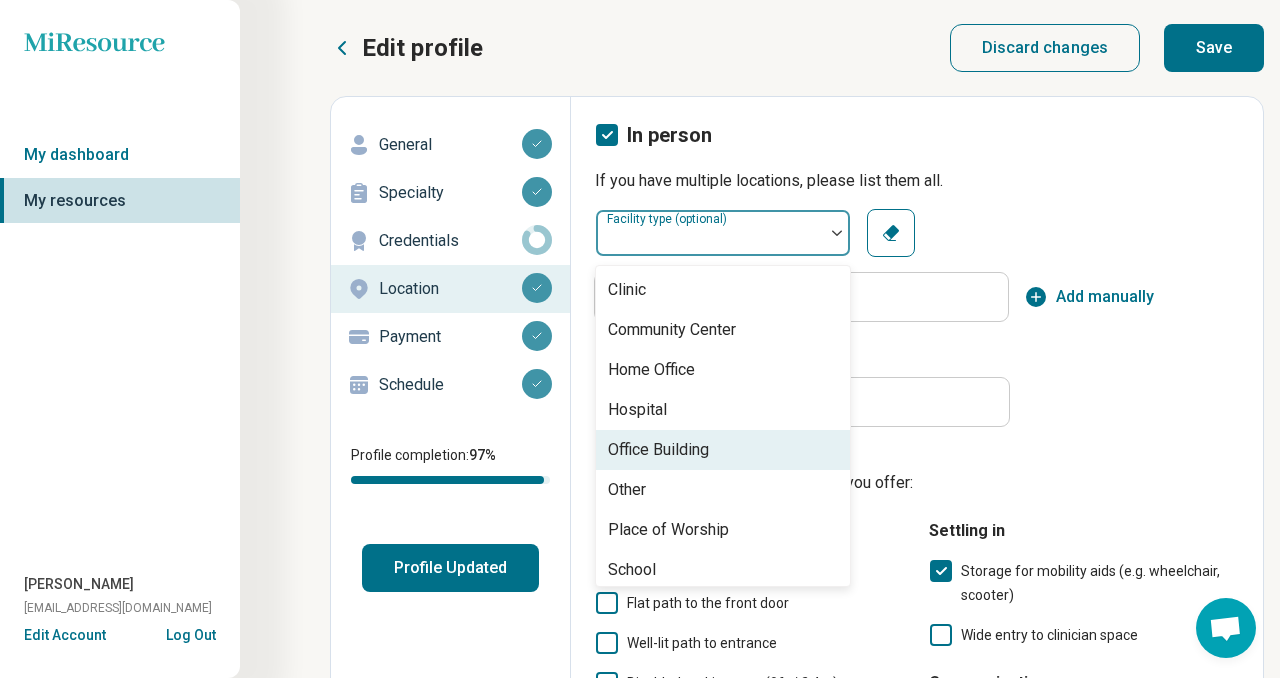 click on "Office Building" at bounding box center (658, 450) 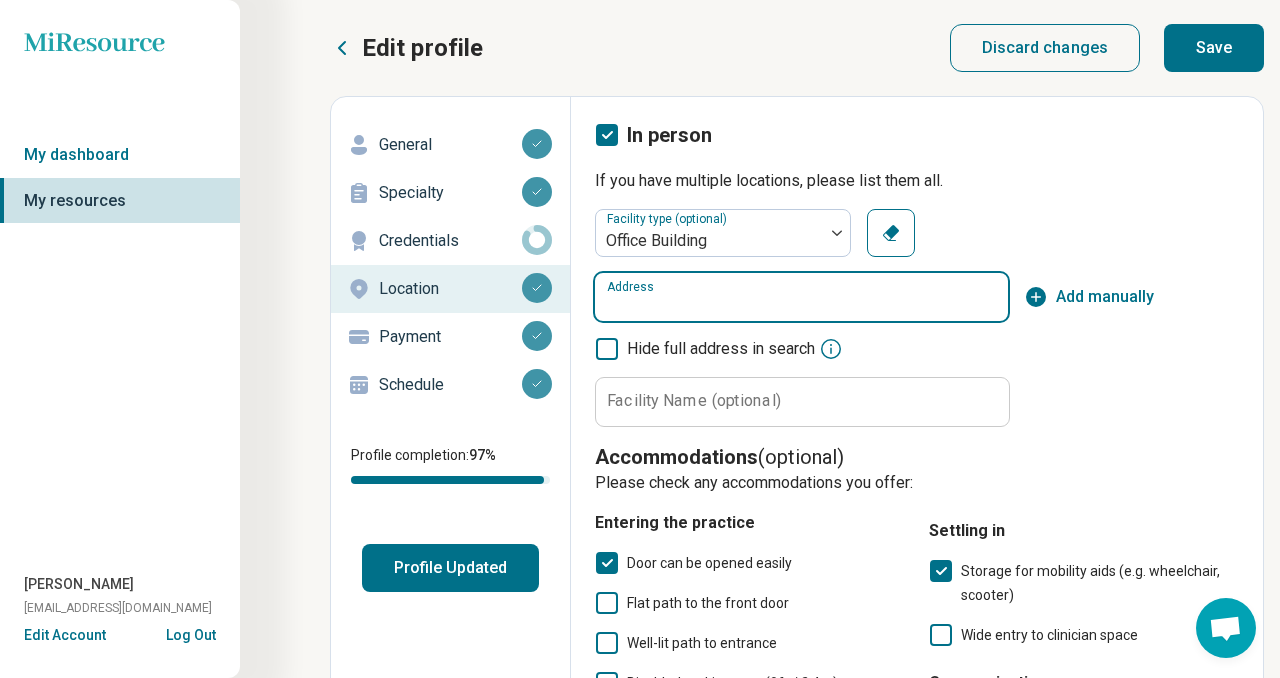 click on "Address" at bounding box center [801, 297] 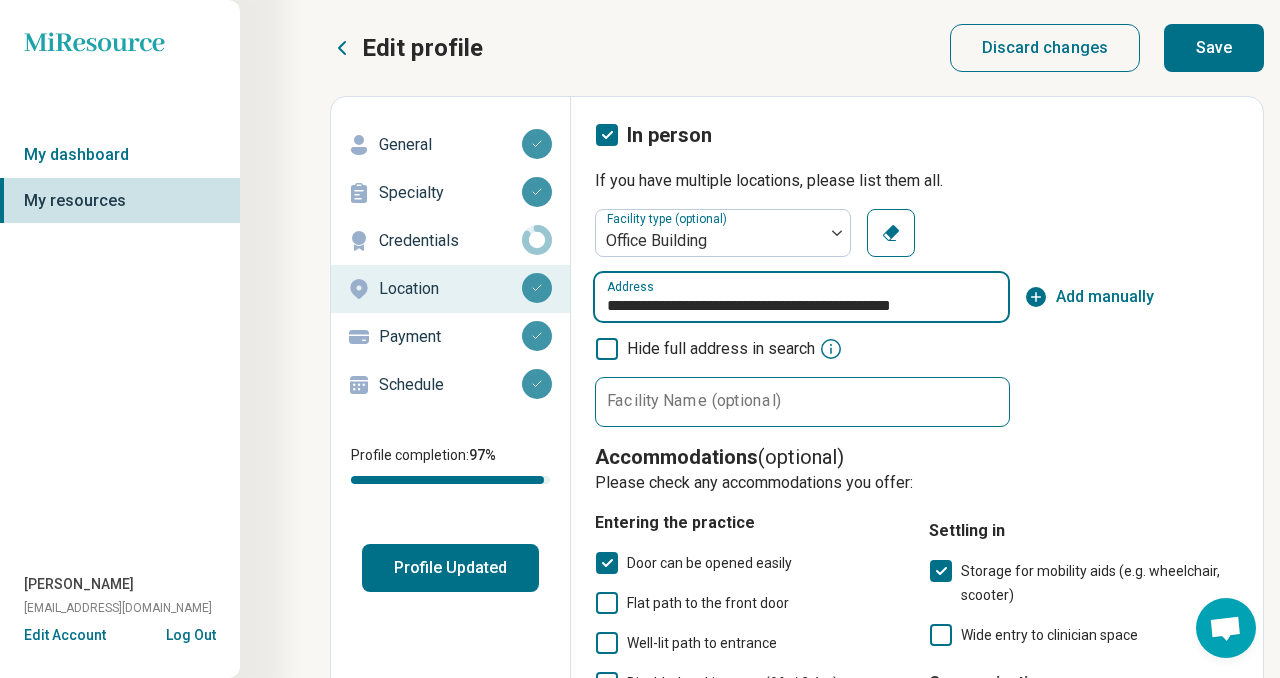 type on "**********" 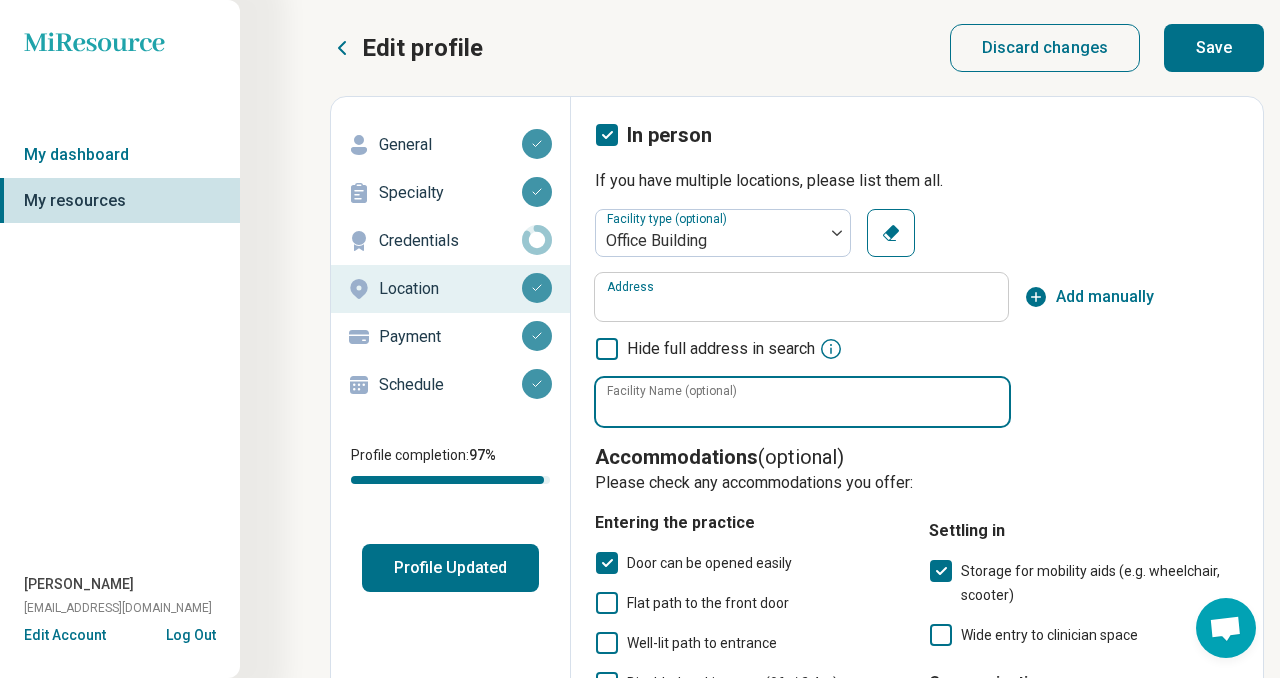 click on "Facility Name (optional)" at bounding box center (802, 402) 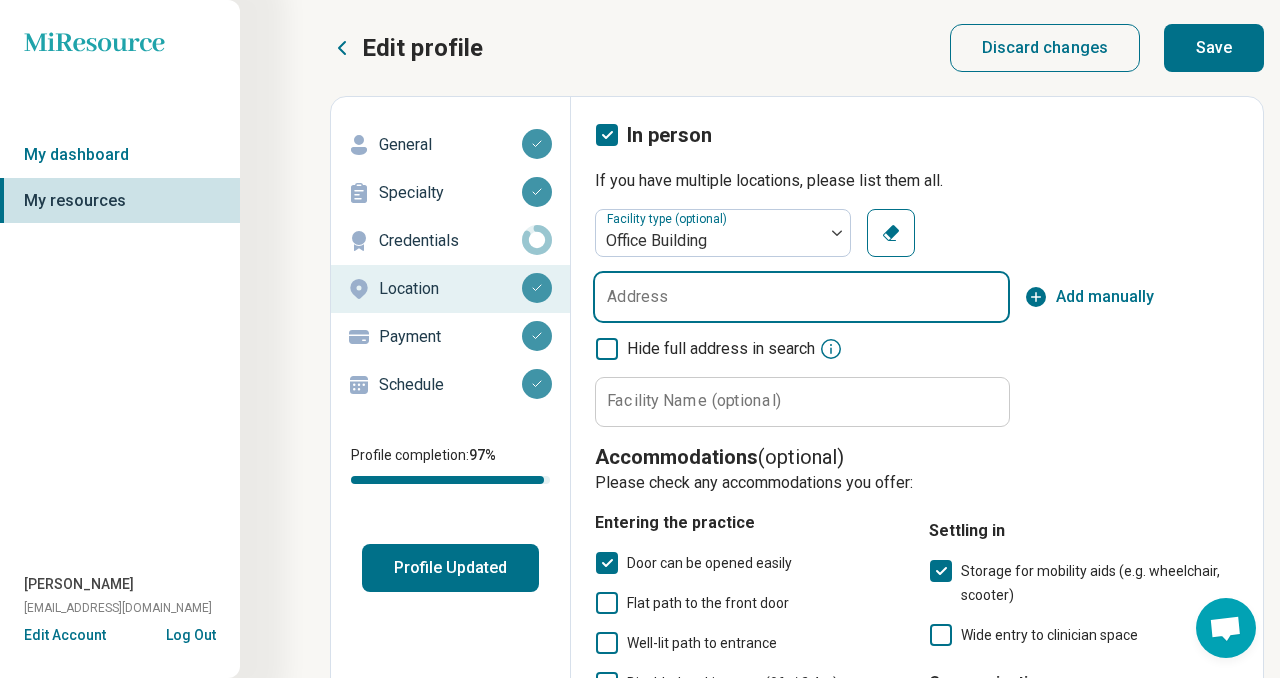 click on "Address" at bounding box center [801, 297] 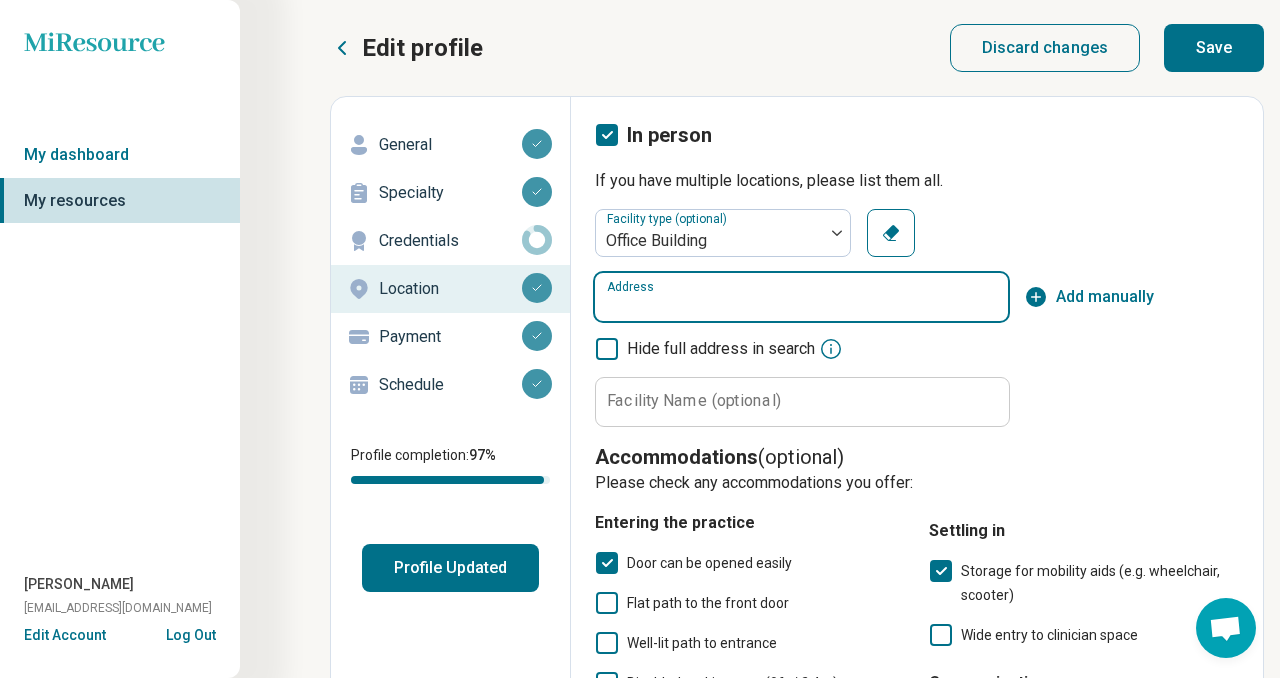 paste on "**********" 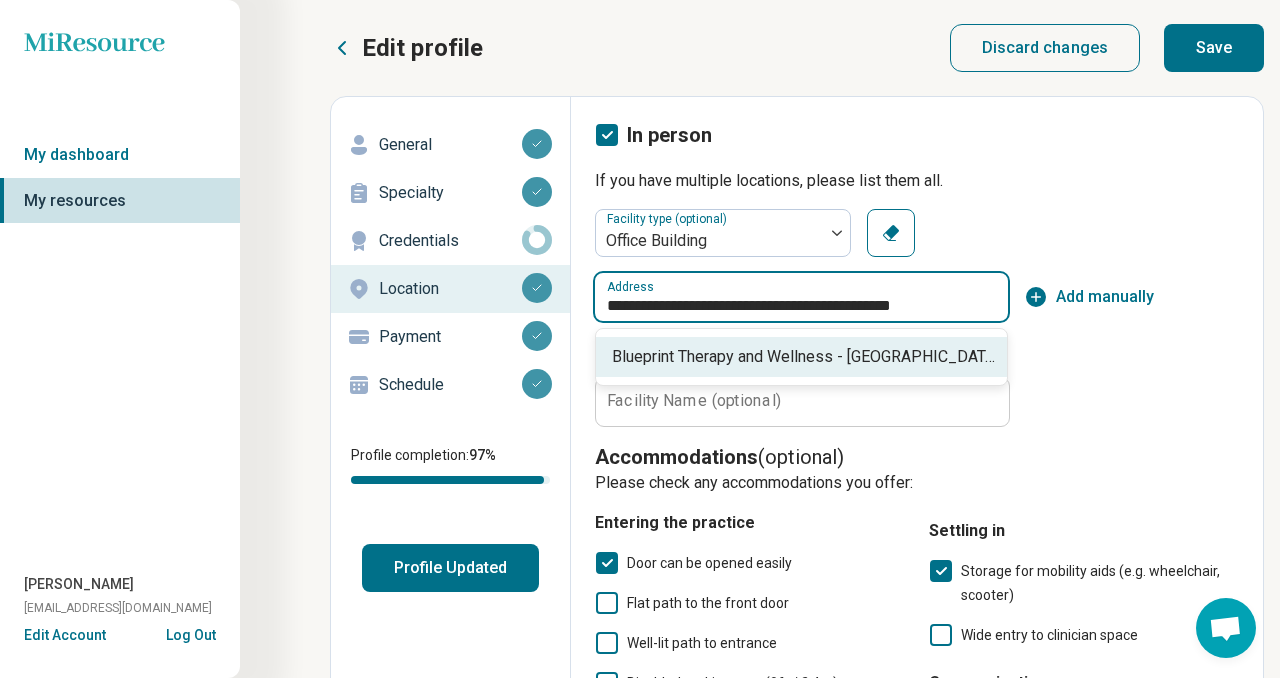 click on "Blueprint Therapy and Wellness - [GEOGRAPHIC_DATA], [STREET_ADDRESS][PERSON_NAME]" at bounding box center (805, 357) 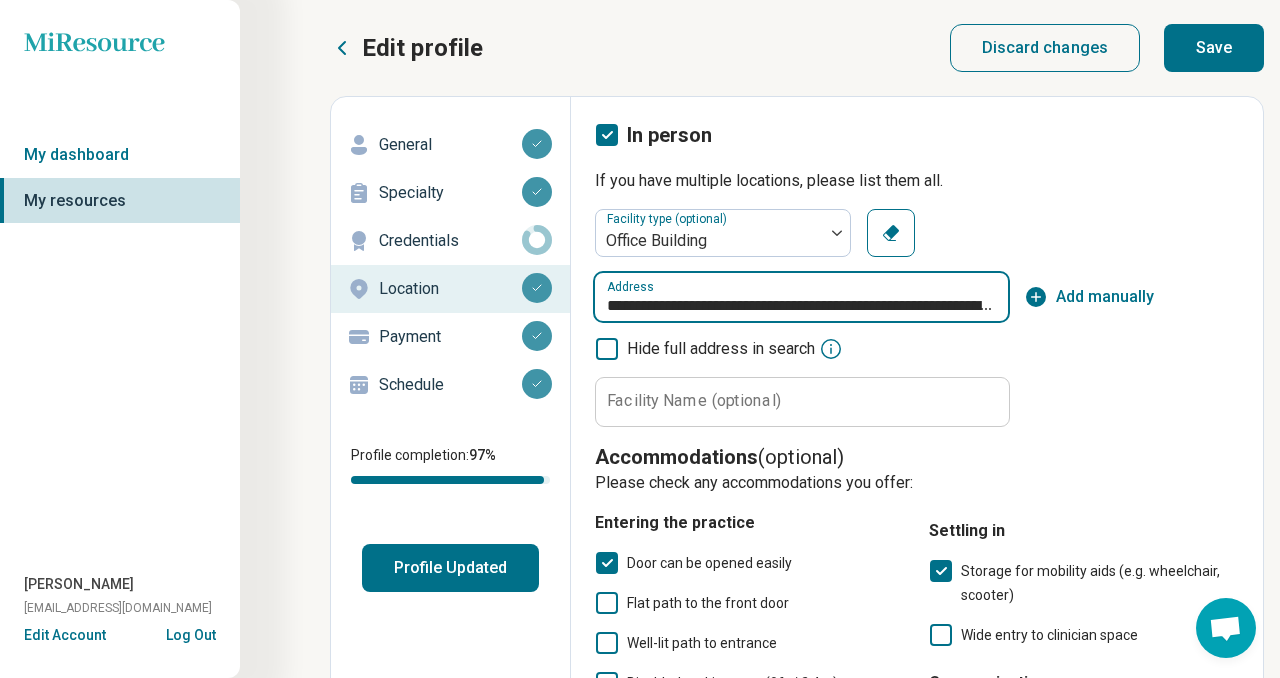 drag, startPoint x: 936, startPoint y: 305, endPoint x: 607, endPoint y: 305, distance: 329 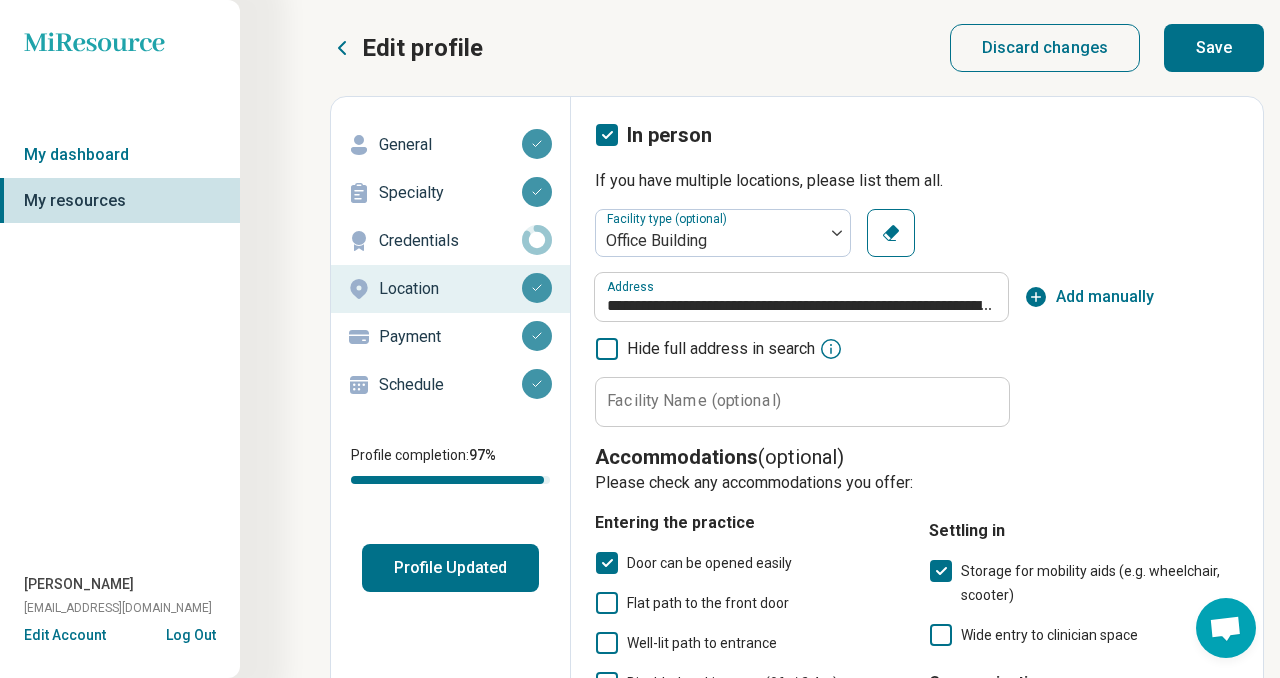 type on "**********" 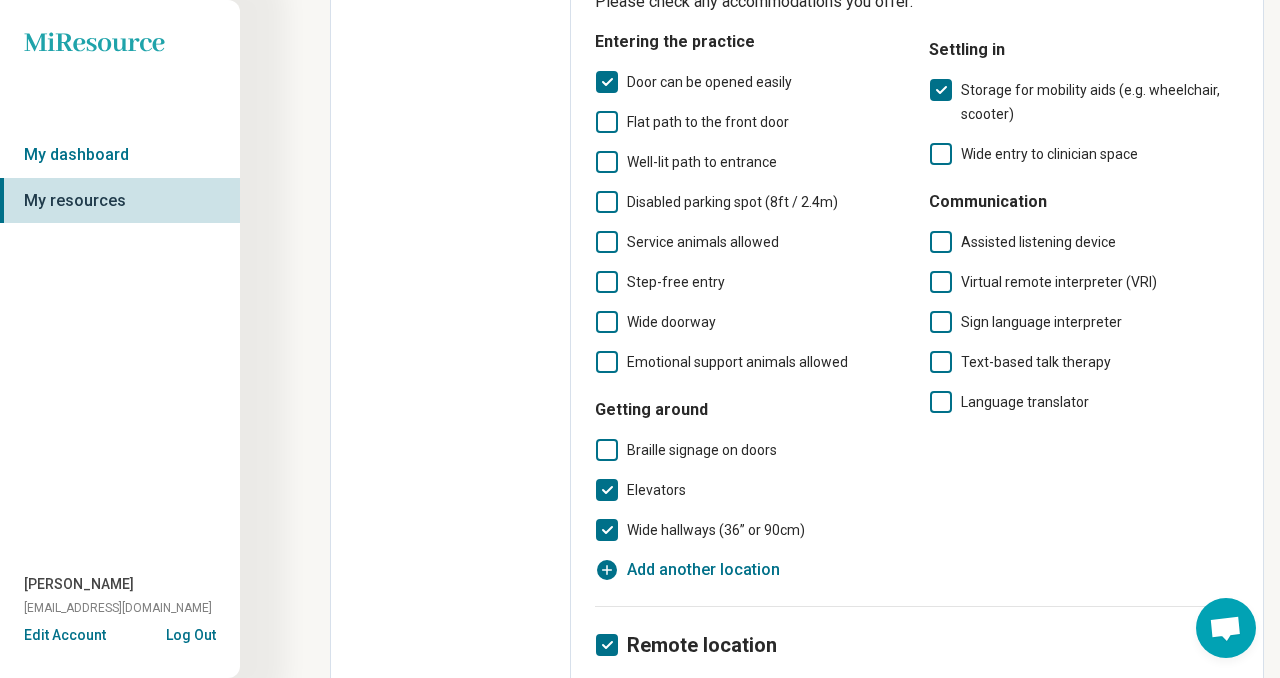 scroll, scrollTop: 784, scrollLeft: 0, axis: vertical 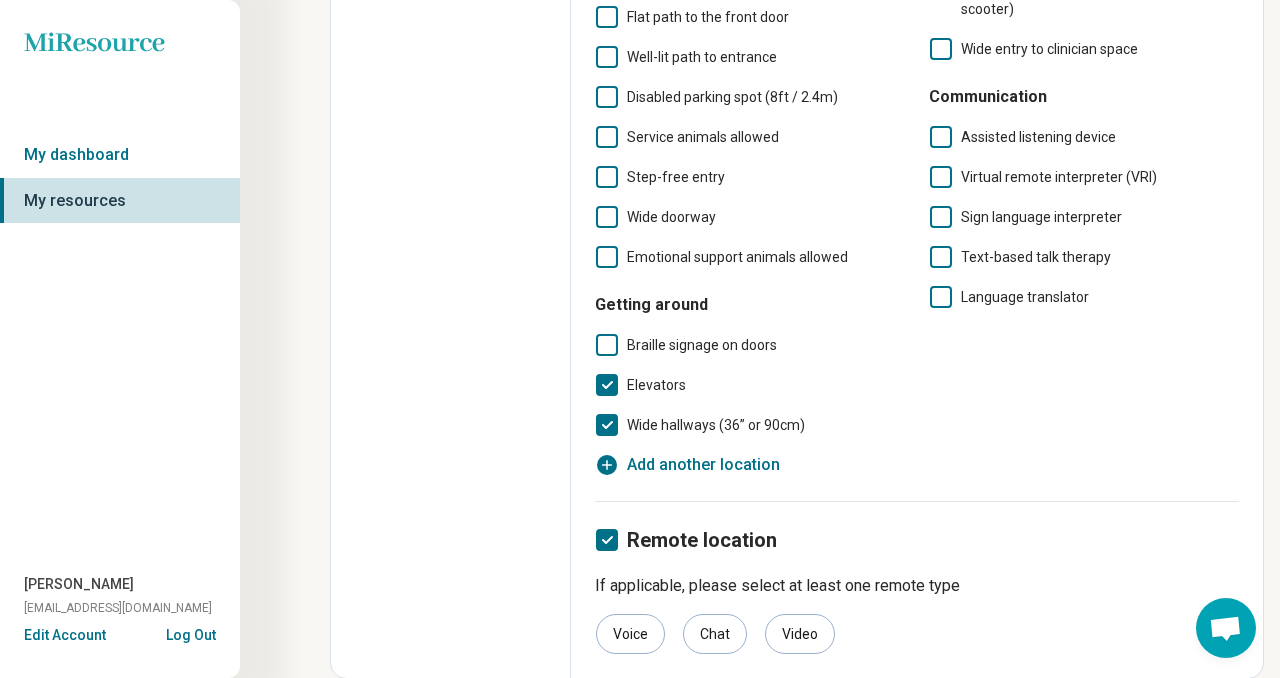 click on "Add another location" at bounding box center (703, 465) 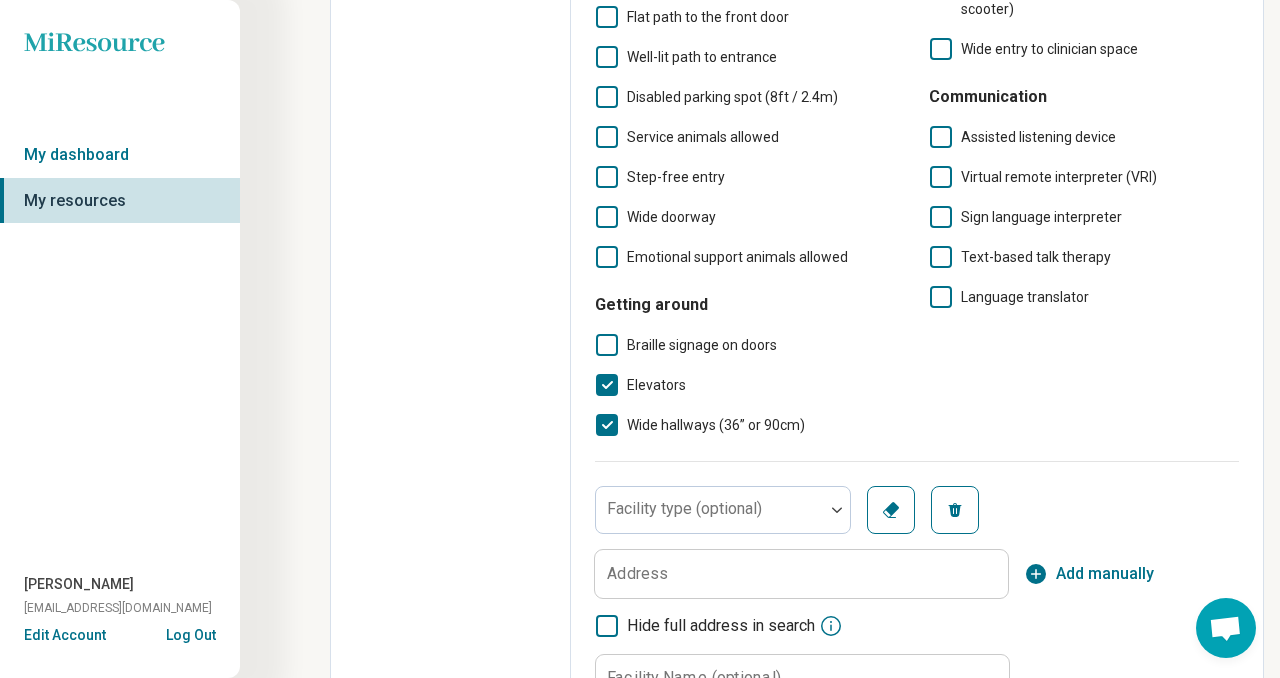 scroll, scrollTop: 10, scrollLeft: 0, axis: vertical 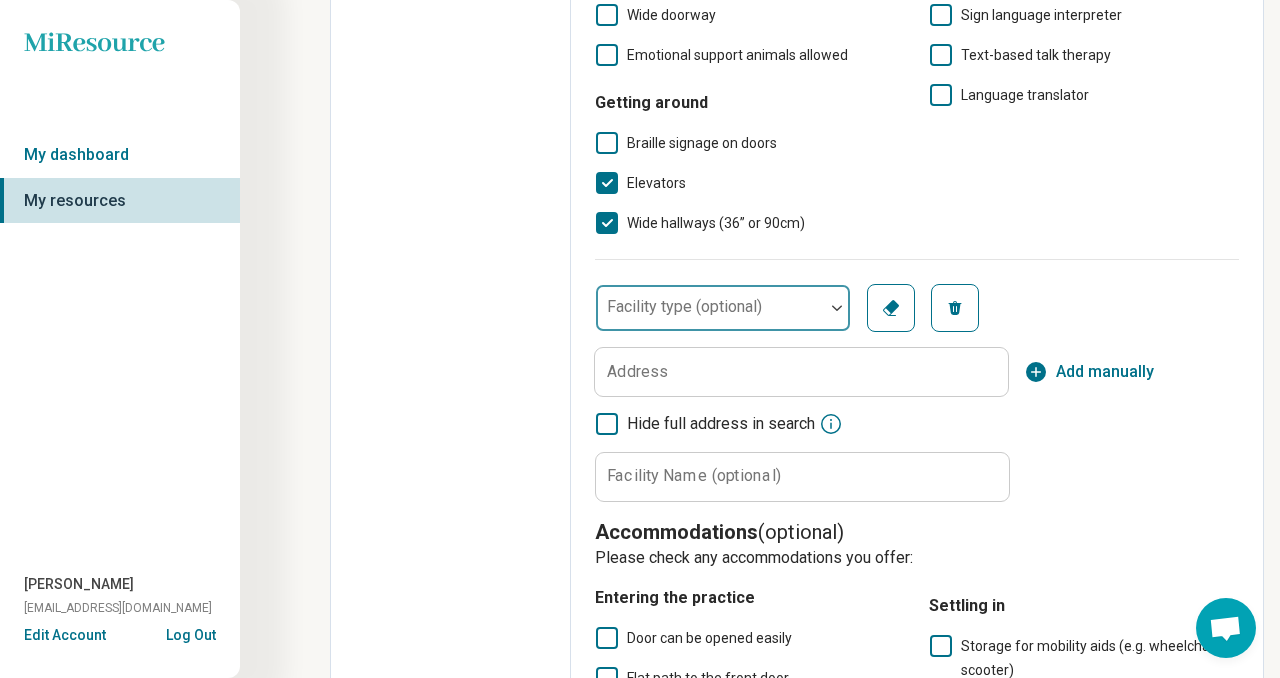 click at bounding box center (710, 316) 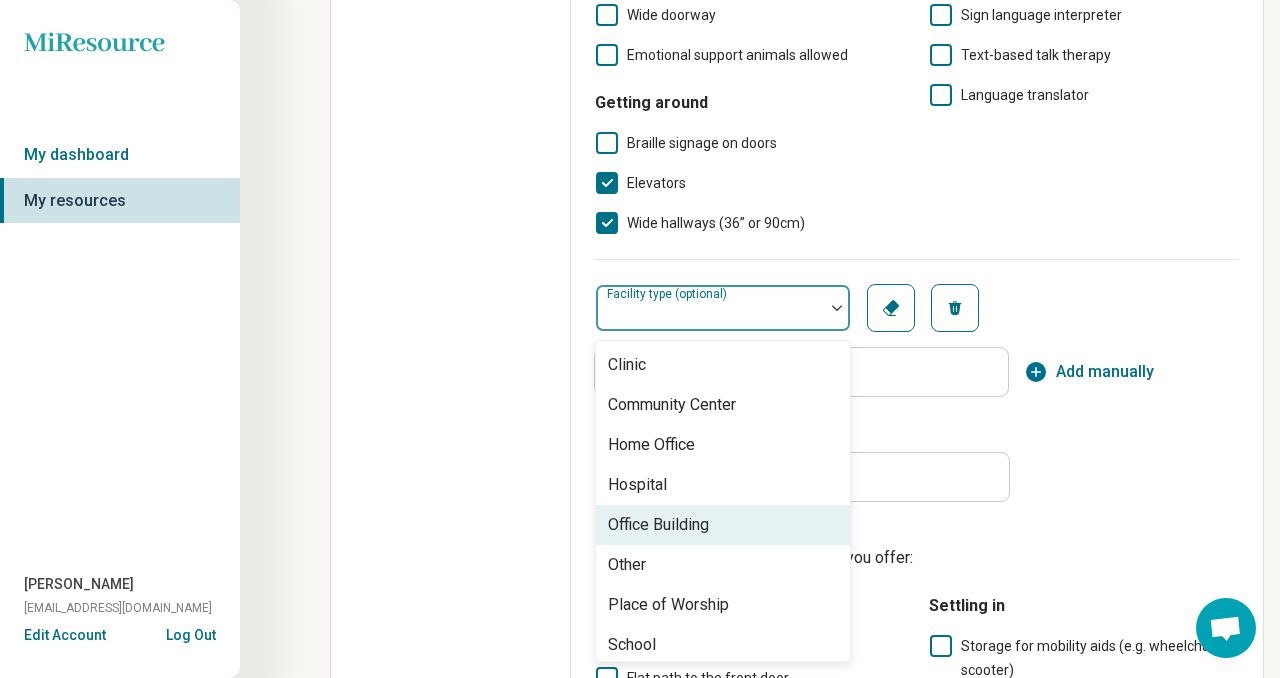 click on "Office Building" at bounding box center (723, 525) 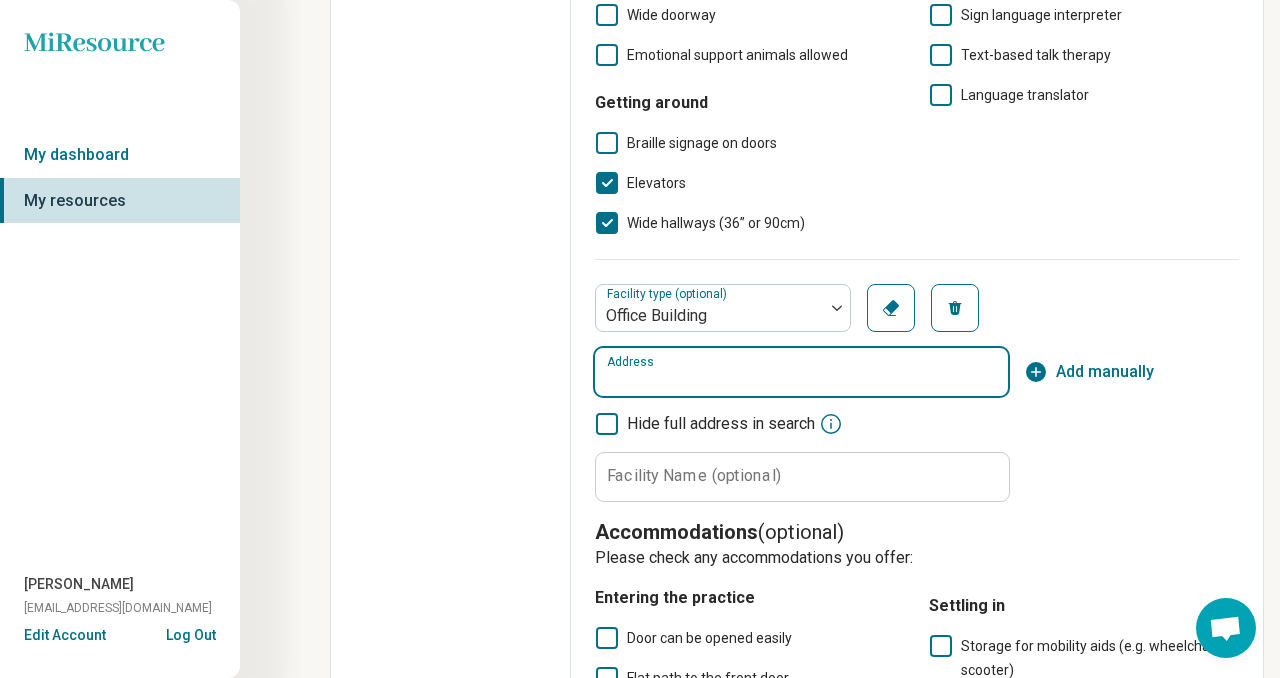 click on "Address" at bounding box center (801, 372) 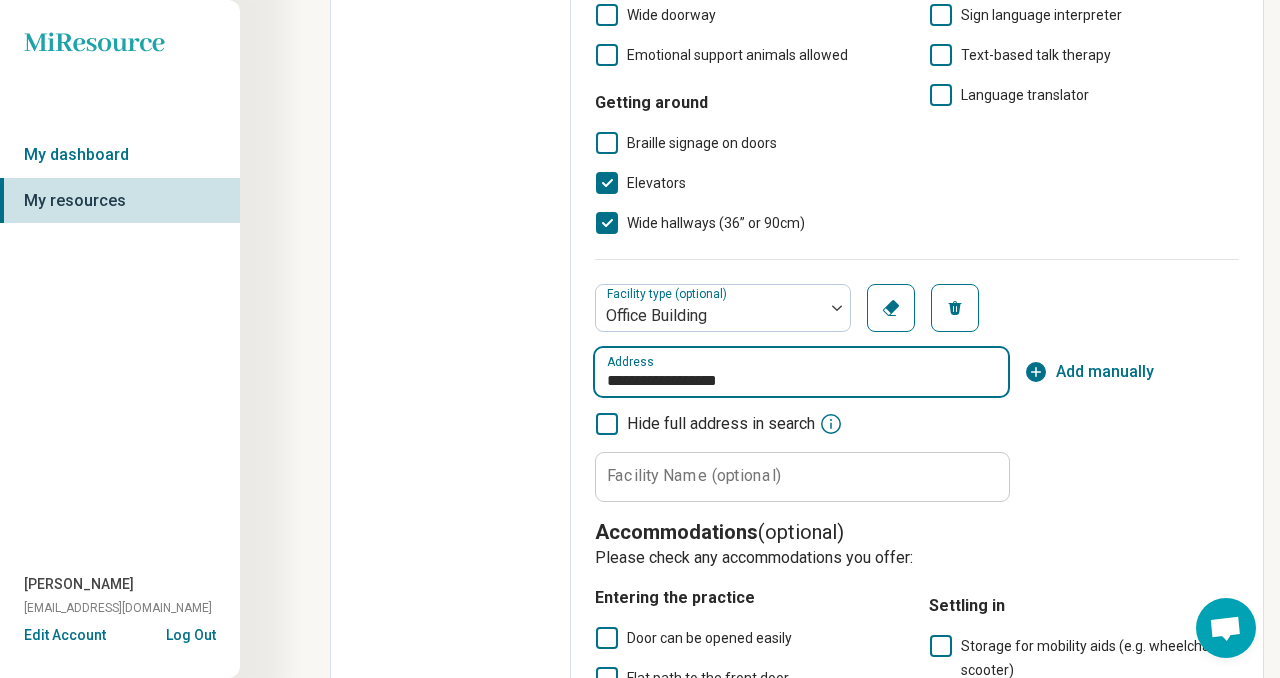 type on "**********" 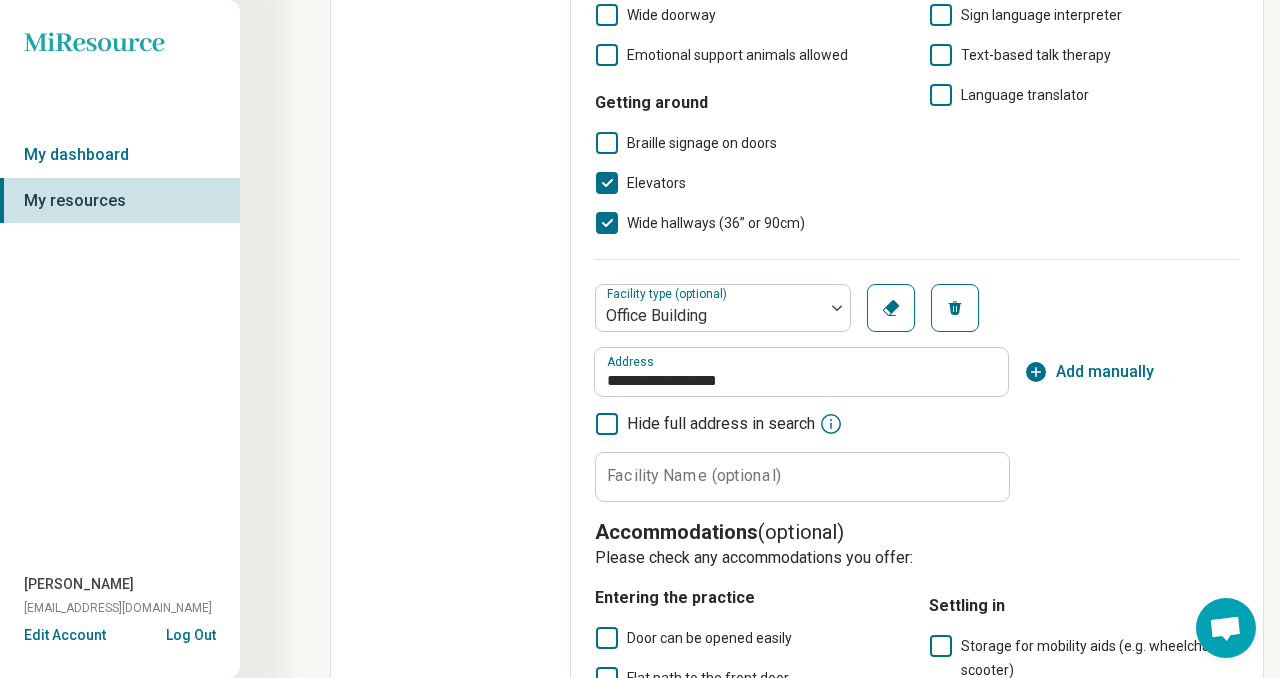 type 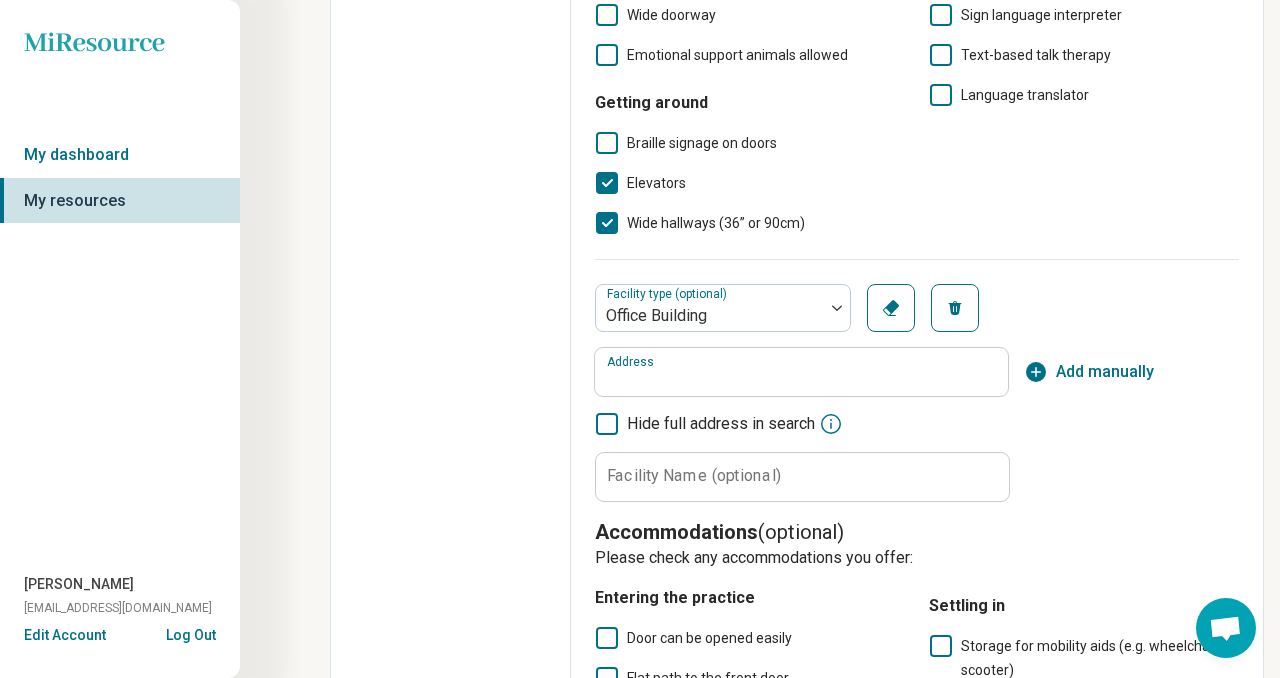 click on "Add manually" at bounding box center (1105, 372) 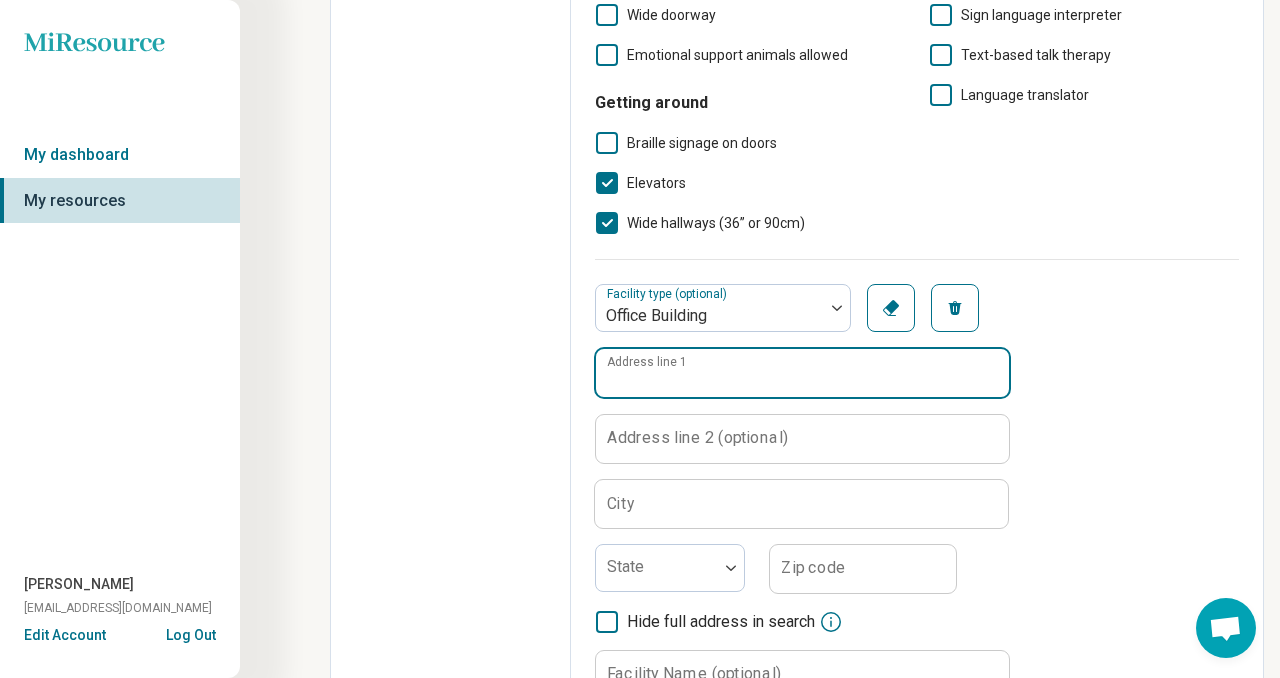 click on "Address line 1" at bounding box center (802, 373) 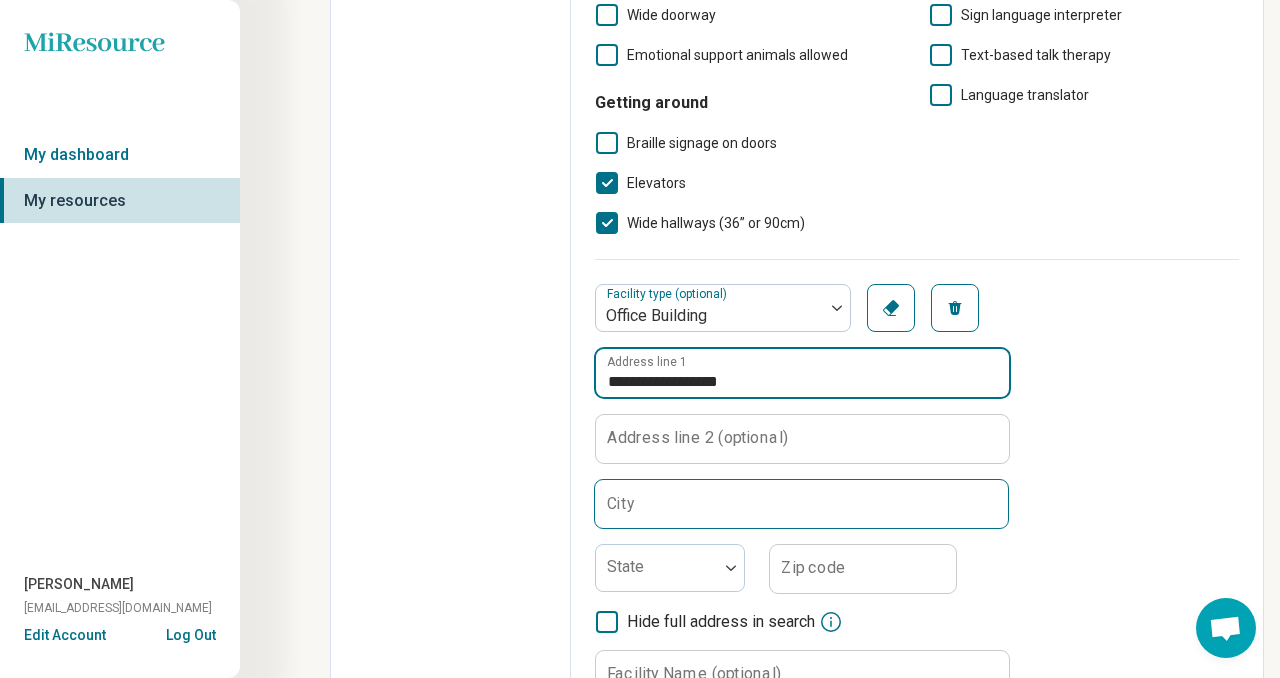 type on "**********" 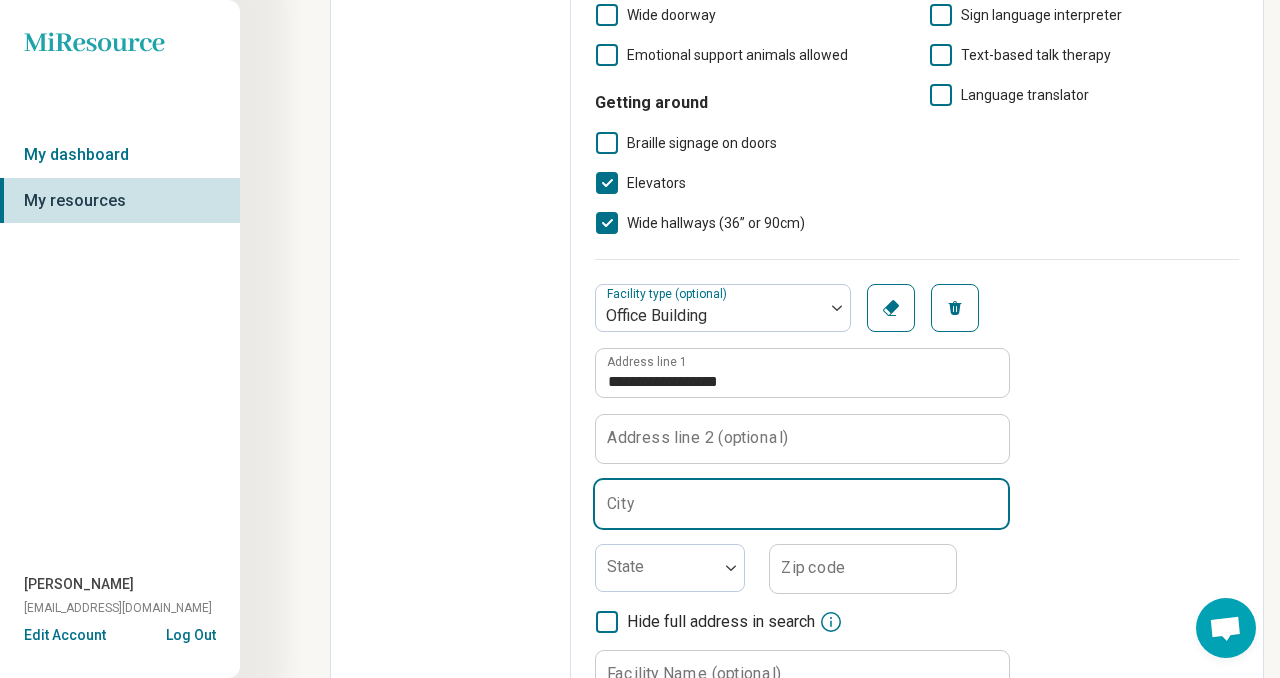 click on "City" at bounding box center (801, 504) 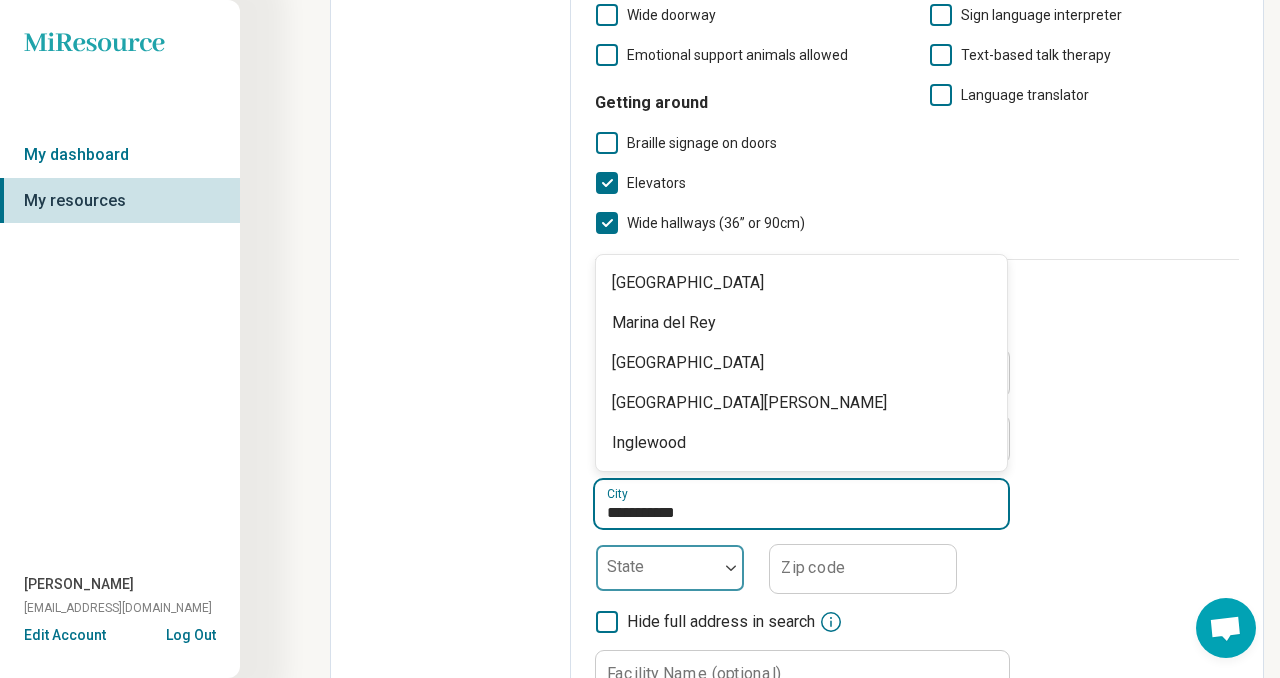 type on "**********" 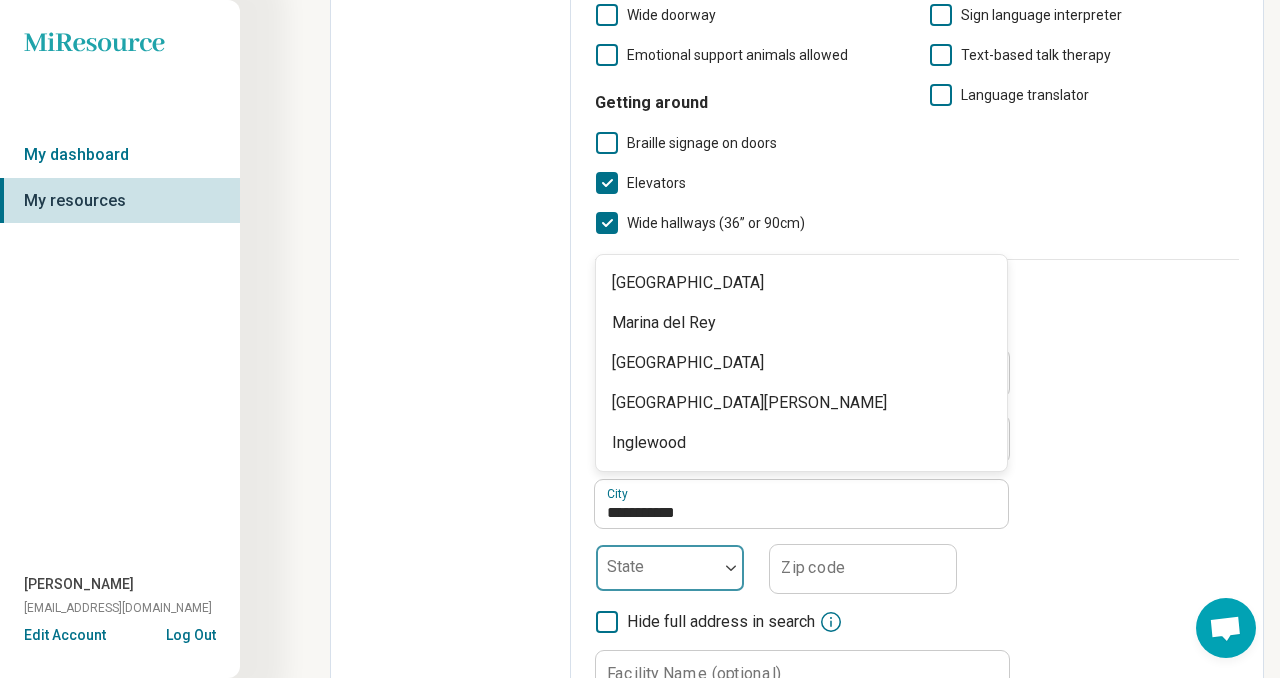 click at bounding box center (657, 568) 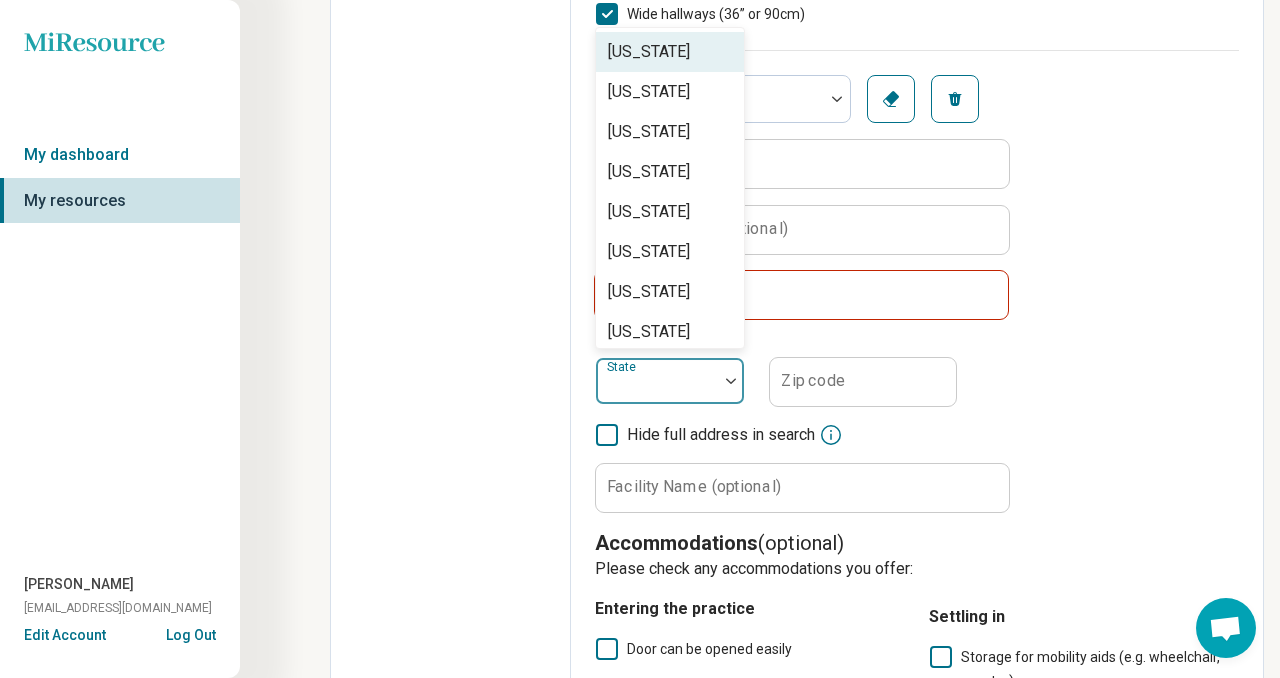 scroll, scrollTop: 1237, scrollLeft: 0, axis: vertical 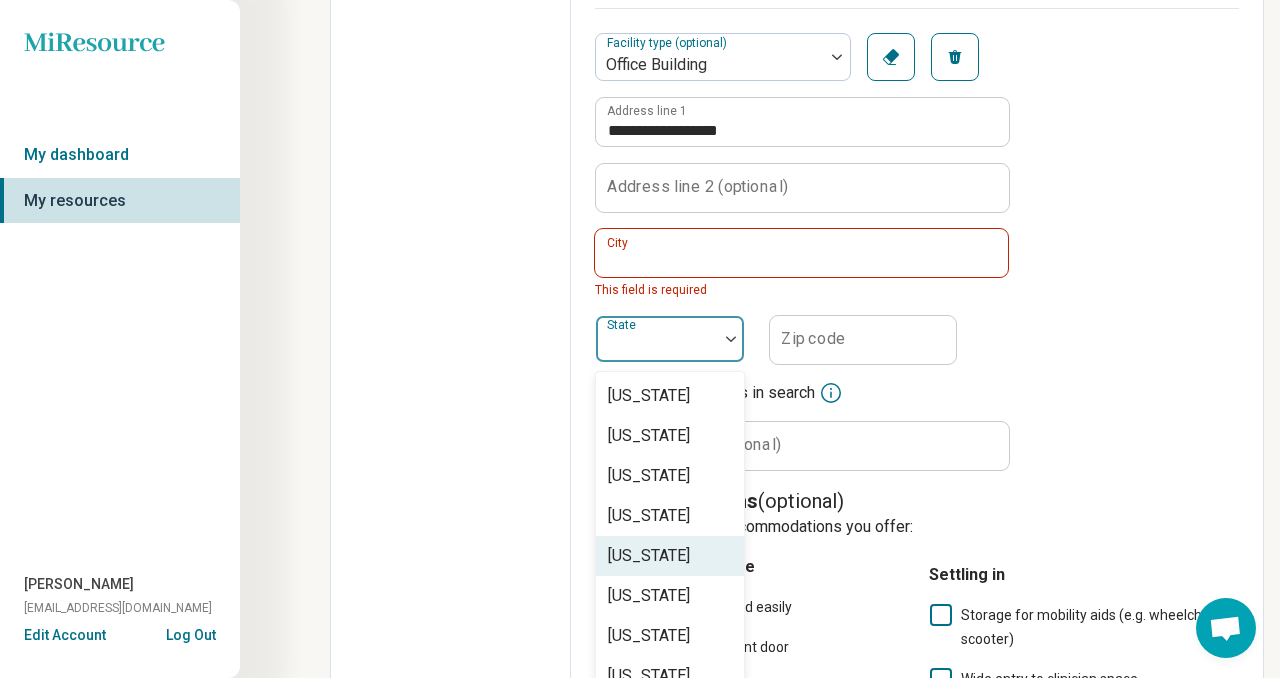 click on "[US_STATE]" at bounding box center [649, 556] 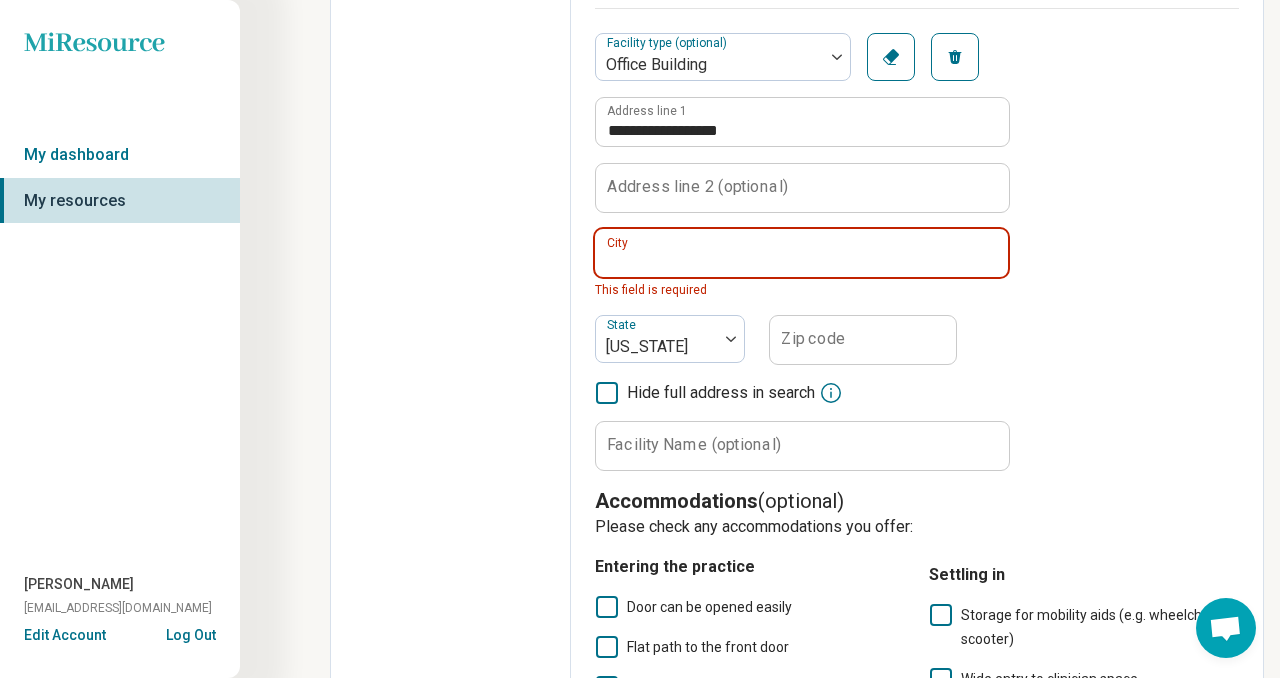 click on "City" at bounding box center (801, 253) 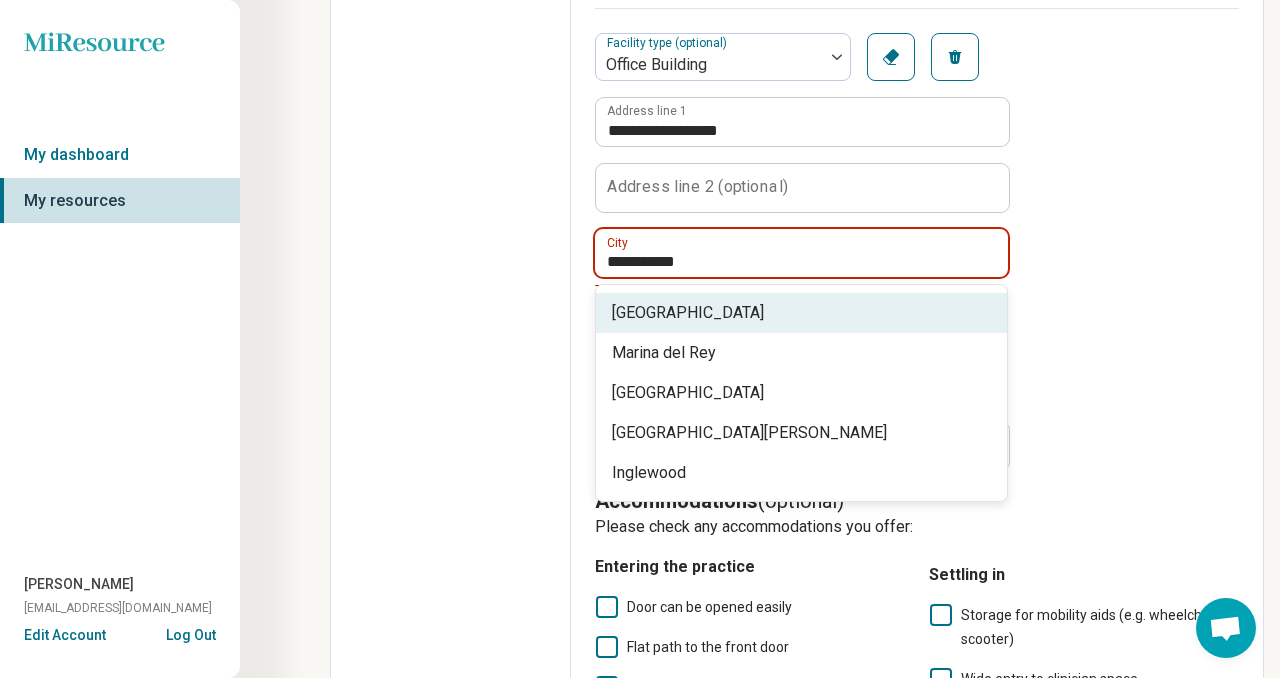 click on "[GEOGRAPHIC_DATA]" at bounding box center [805, 313] 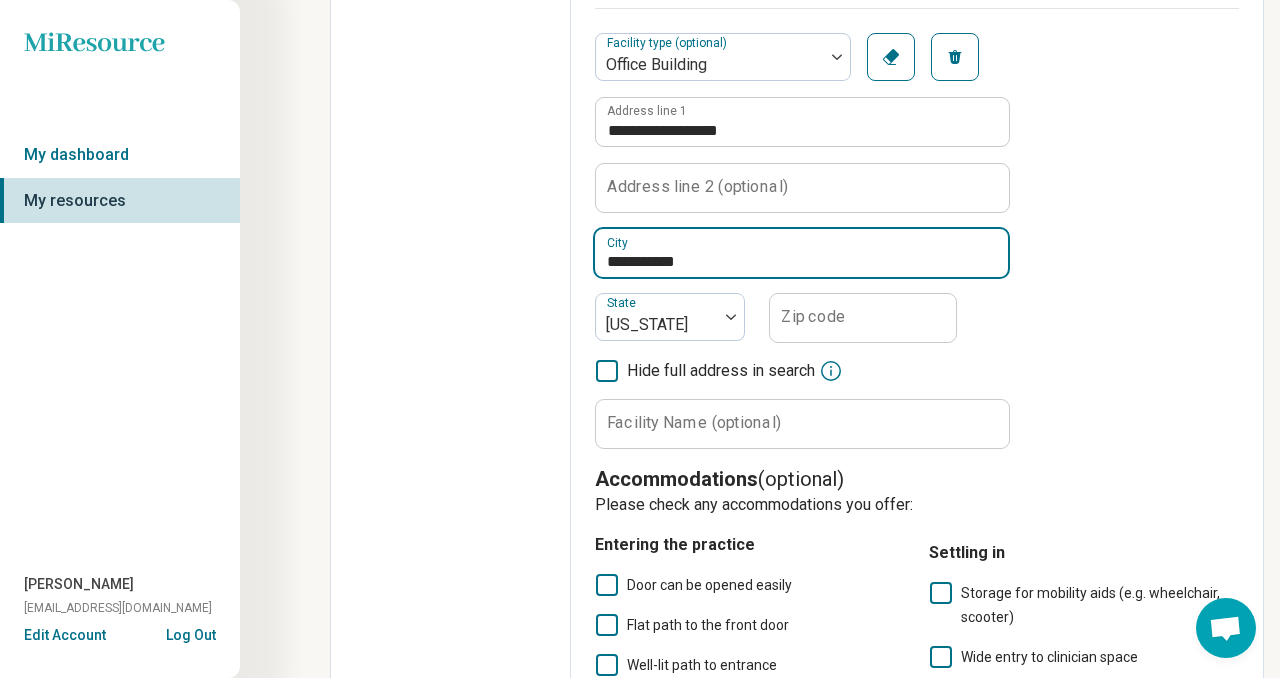 type on "**********" 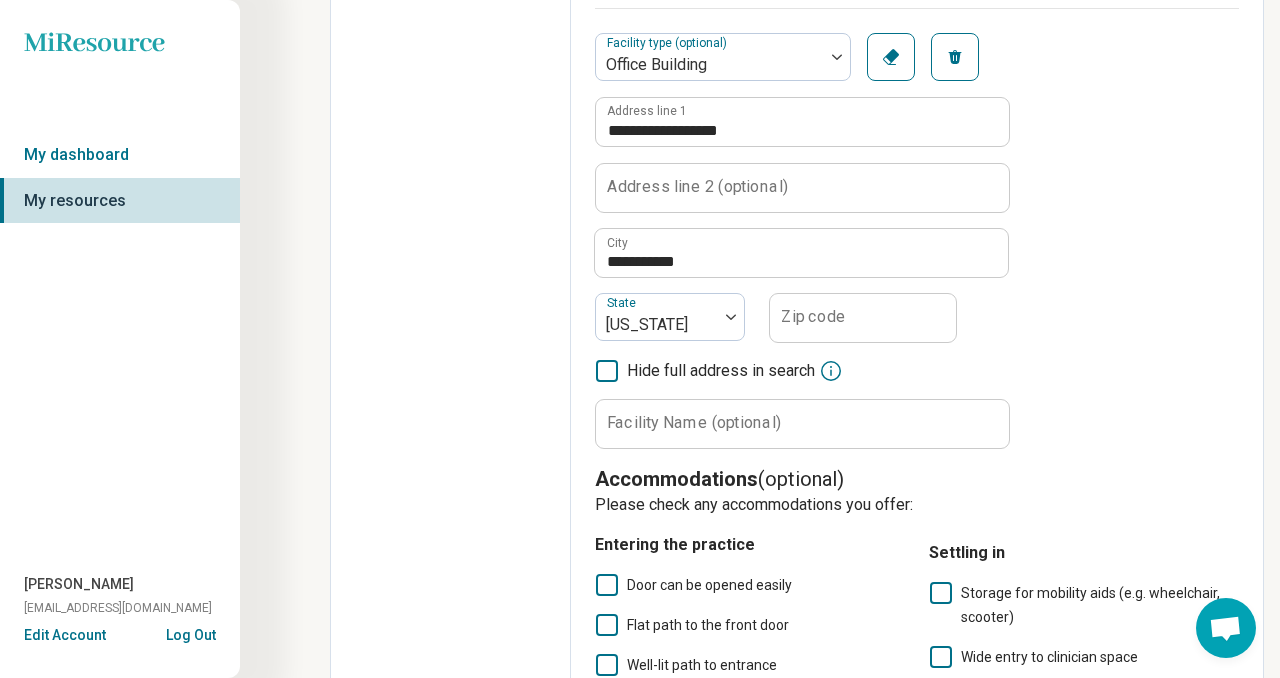 click on "**********" at bounding box center (917, 241) 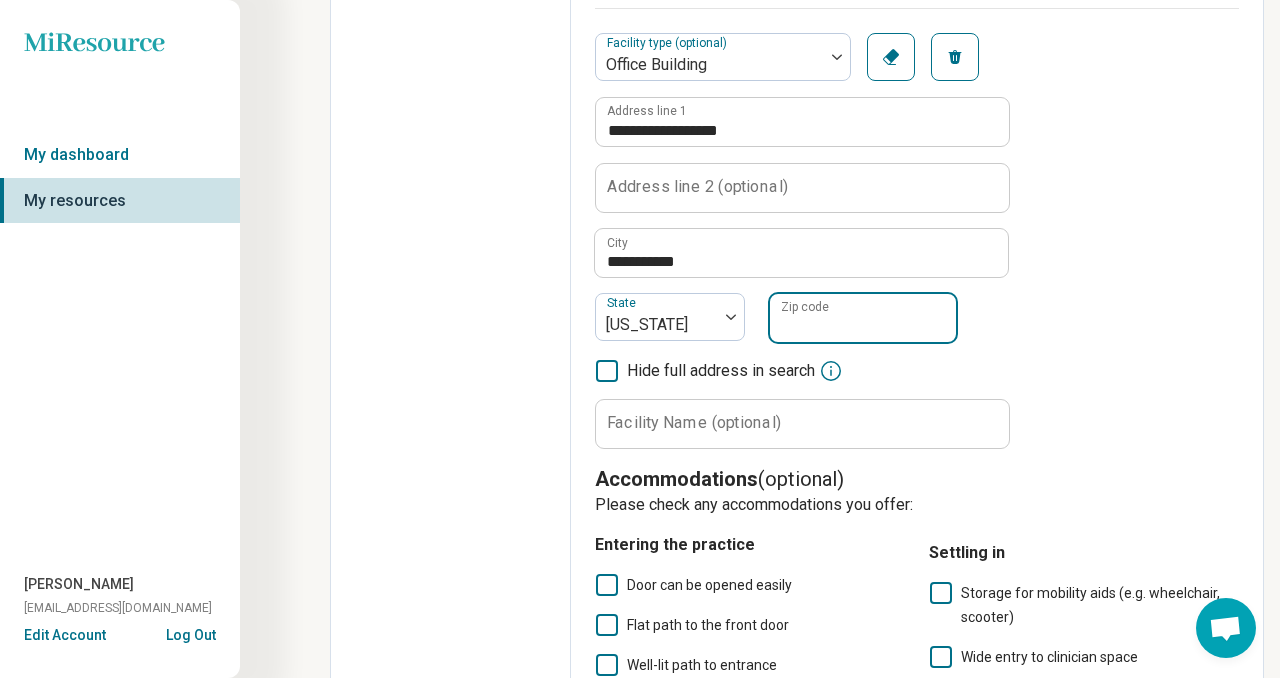 click on "Zip code" at bounding box center (863, 318) 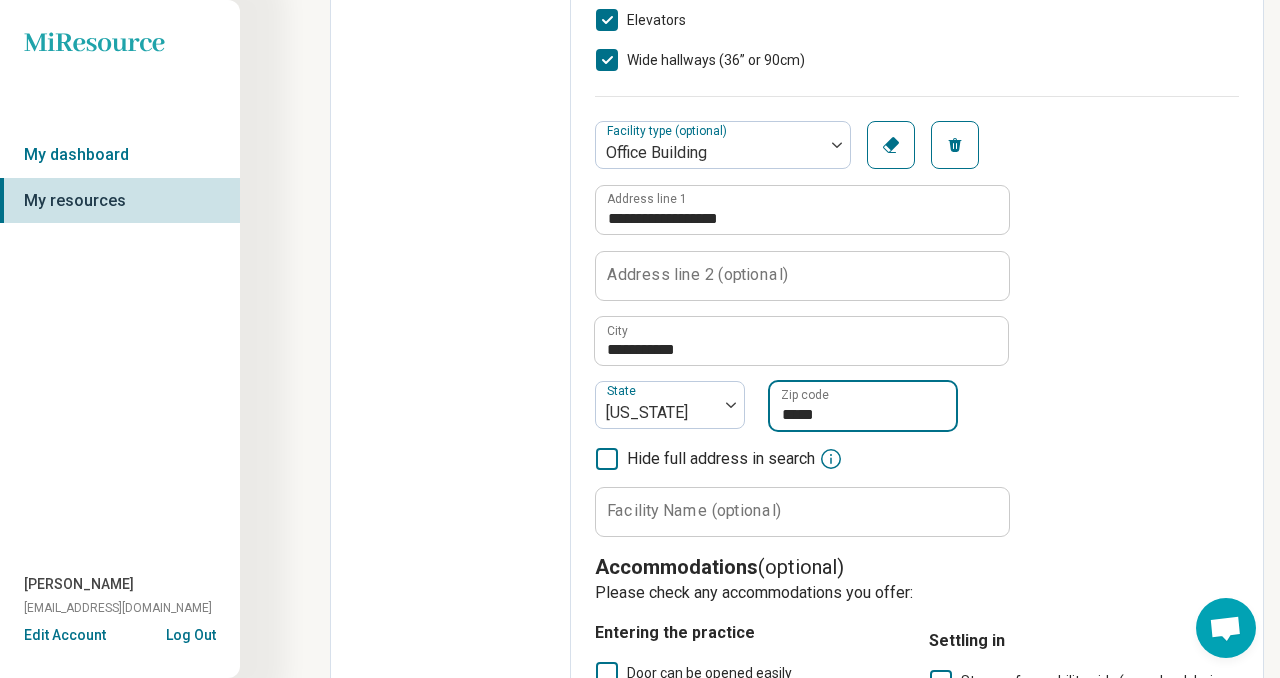 scroll, scrollTop: 1141, scrollLeft: 0, axis: vertical 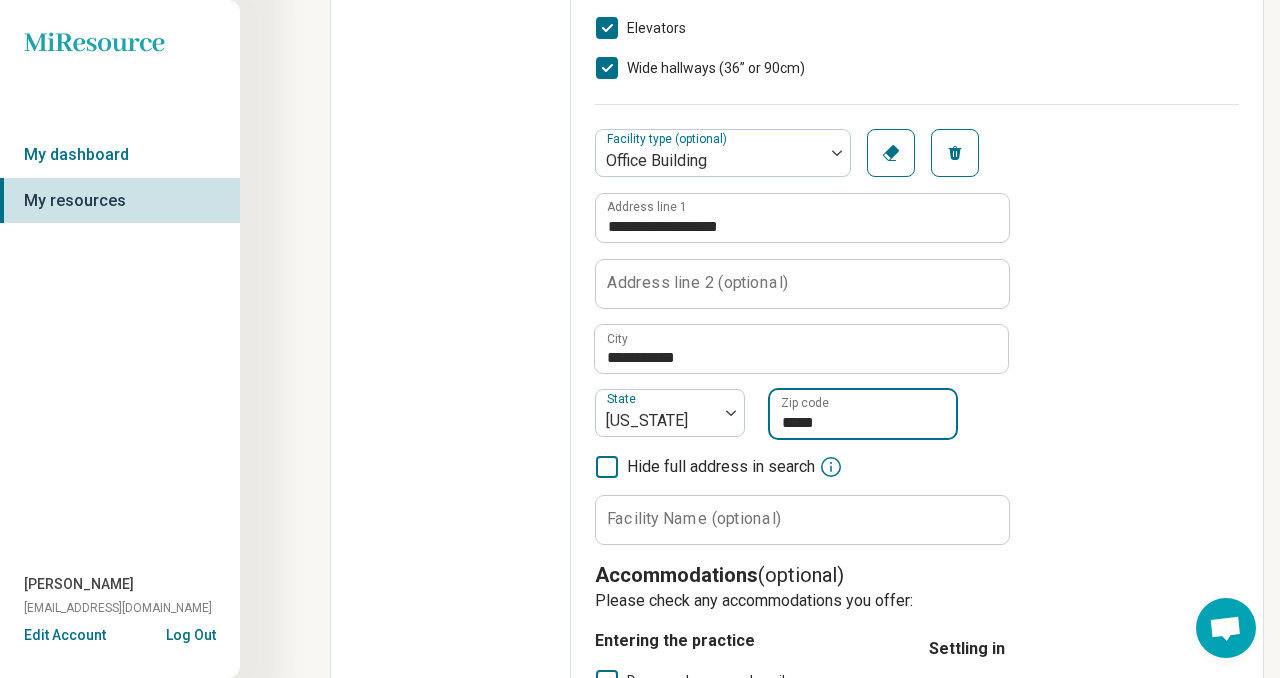 type on "*****" 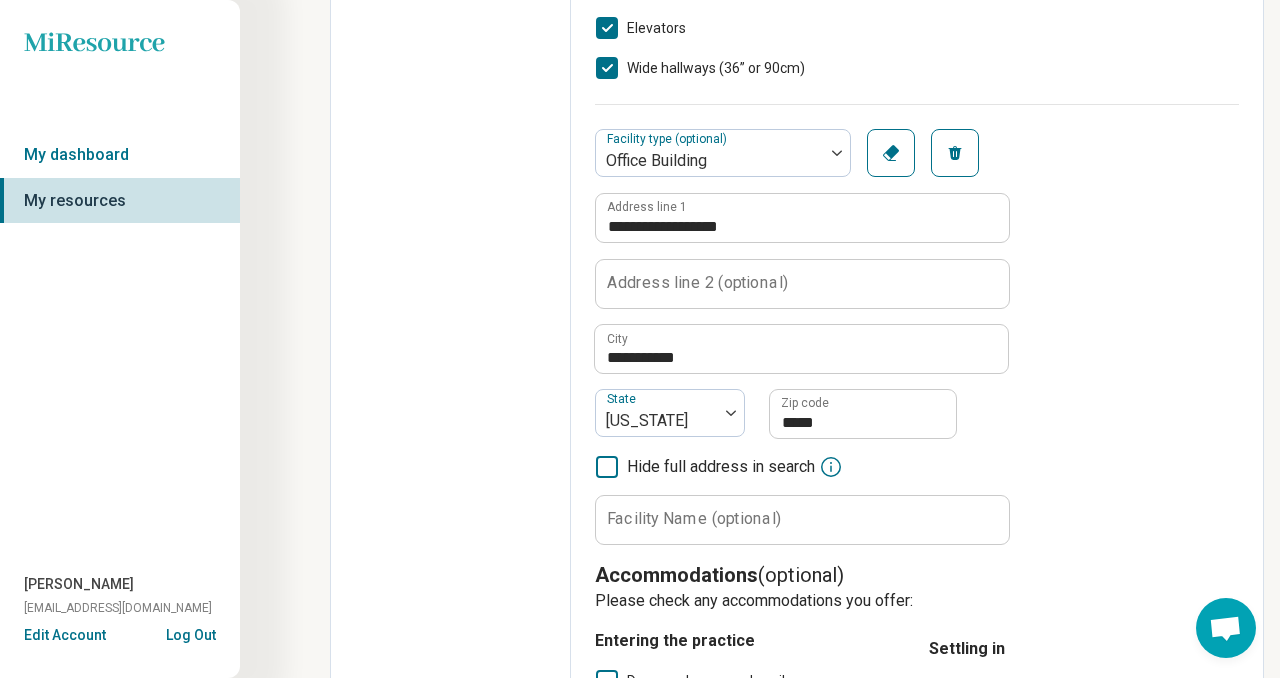 click on "Address line 2 (optional)" at bounding box center (697, 283) 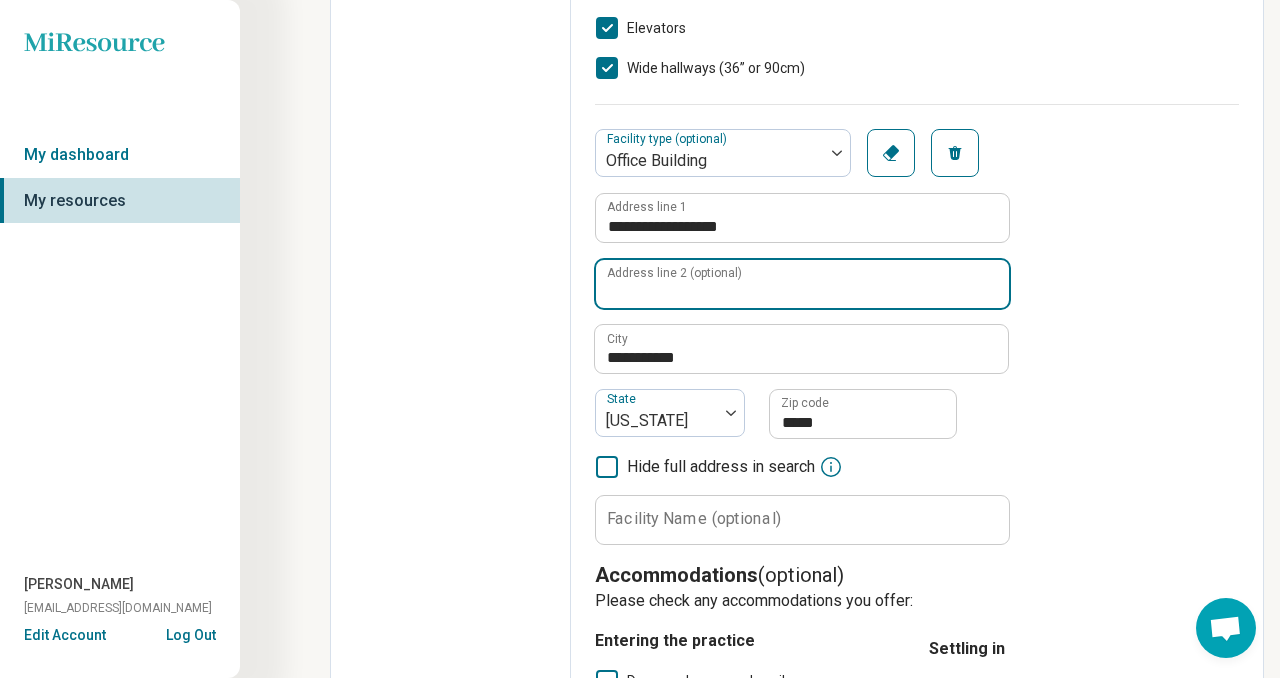 click on "Address line 2 (optional)" at bounding box center [802, 284] 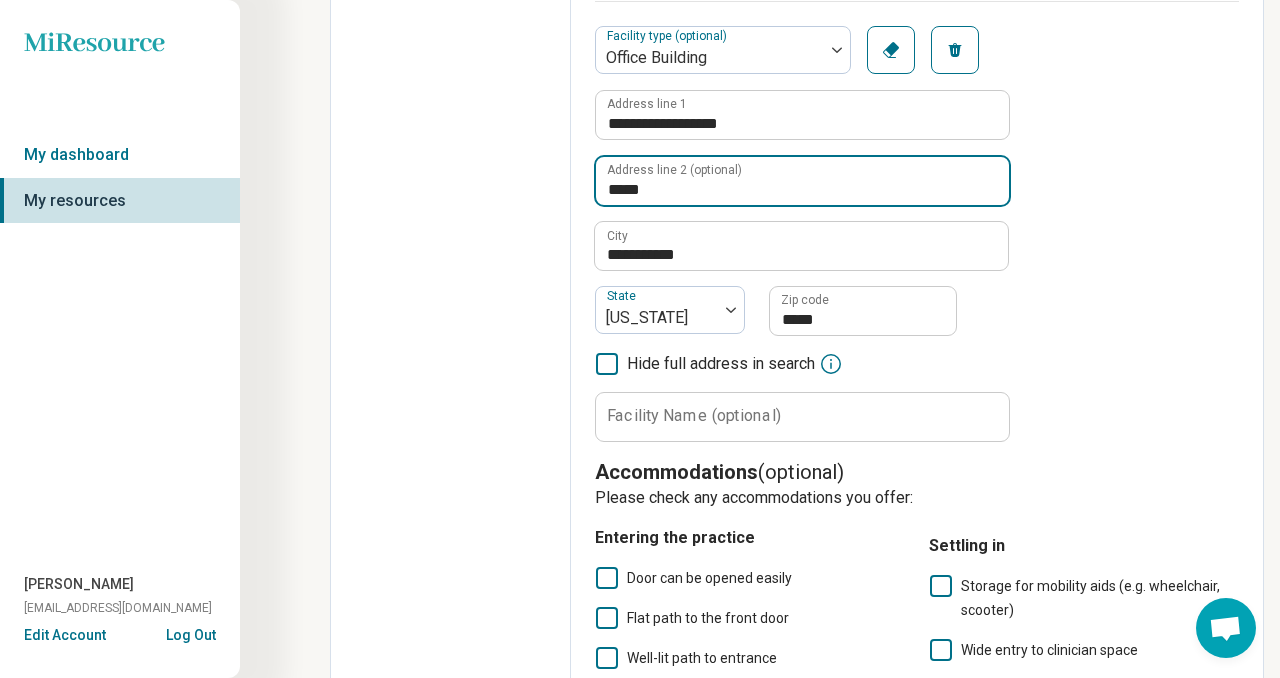 scroll, scrollTop: 1249, scrollLeft: 0, axis: vertical 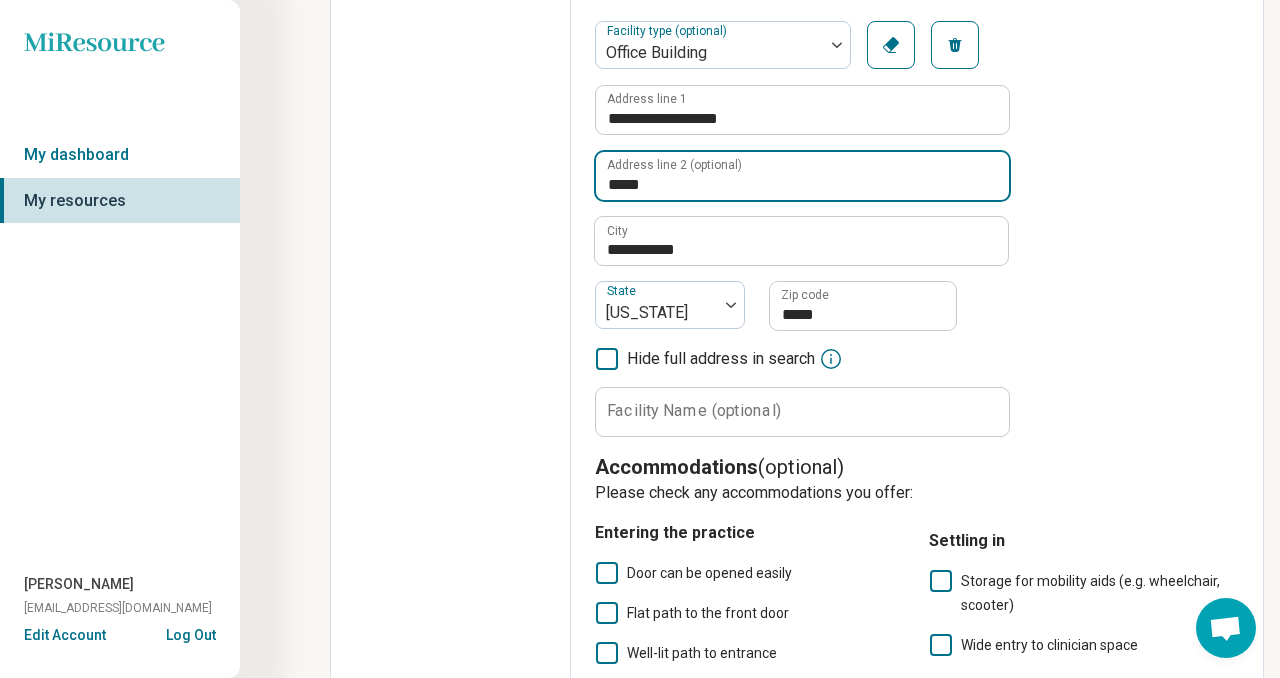 type on "*****" 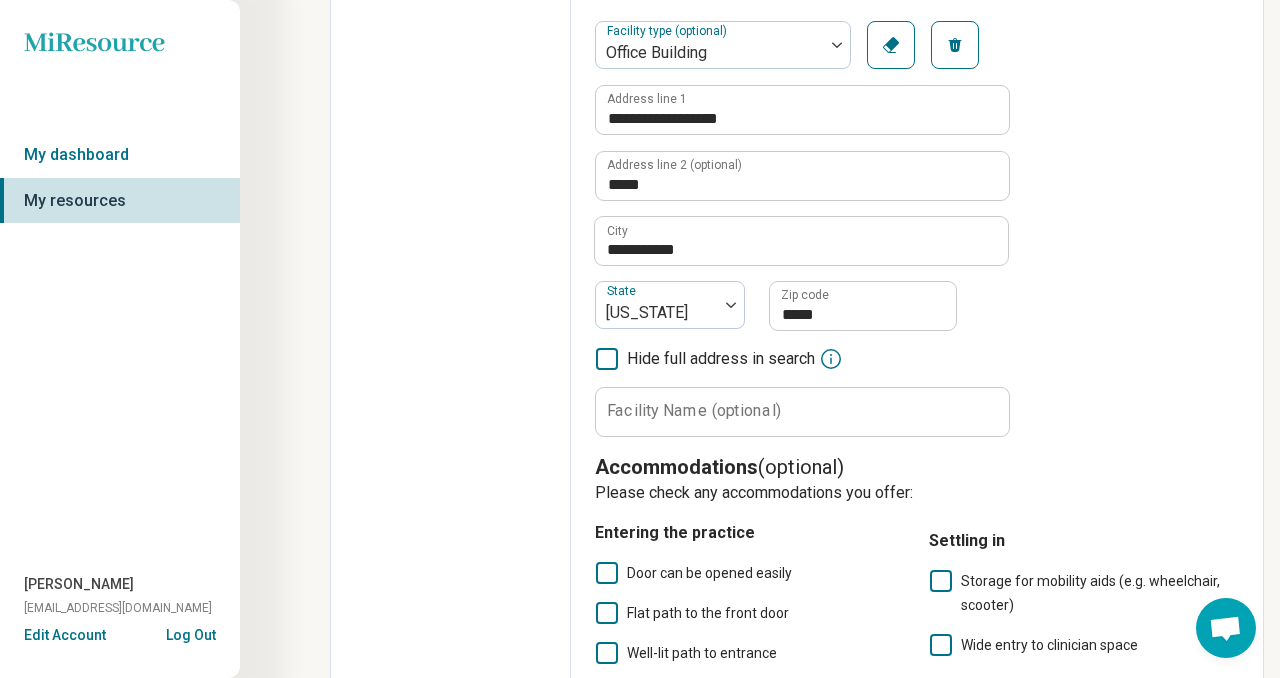 click on "Facility Name (optional)" at bounding box center [694, 411] 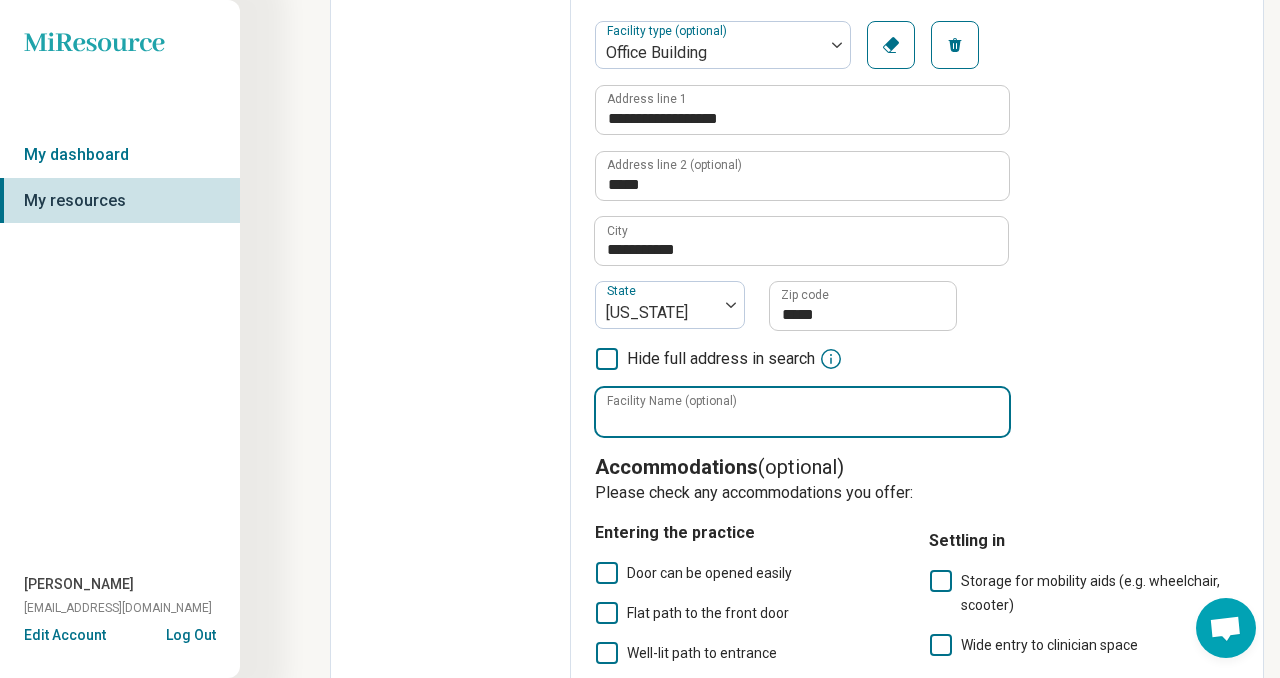 click on "Facility Name (optional)" at bounding box center (802, 412) 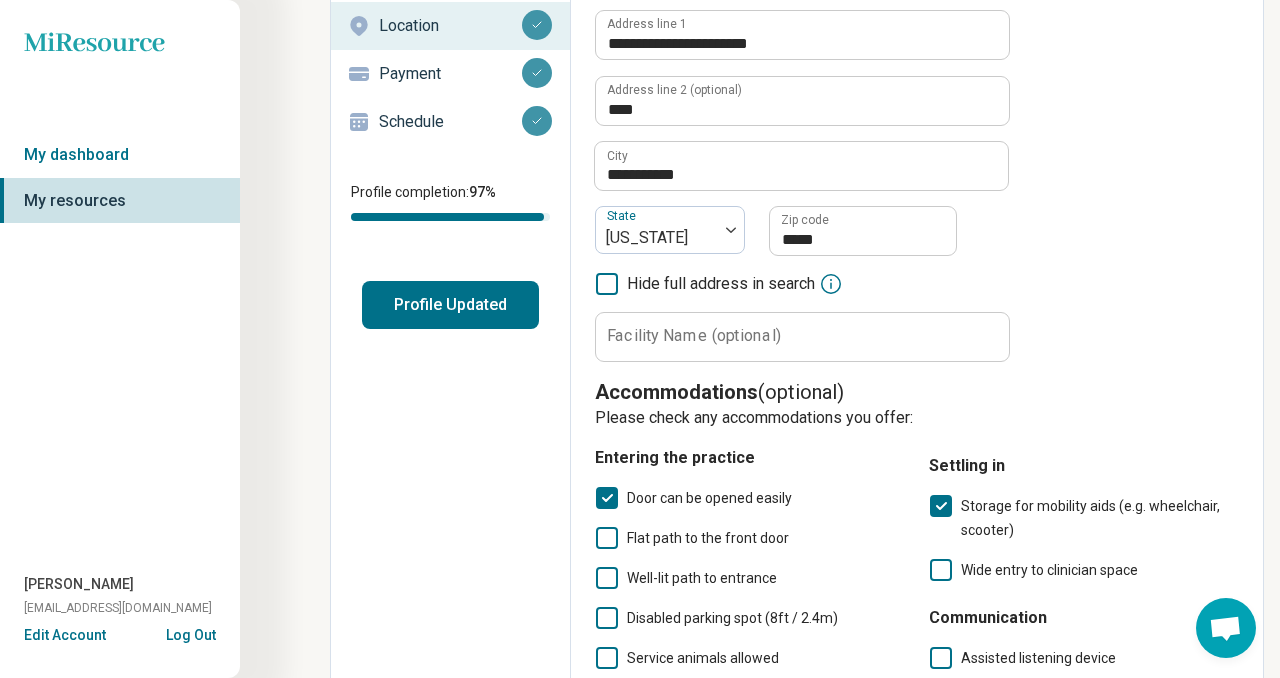 scroll, scrollTop: 225, scrollLeft: 0, axis: vertical 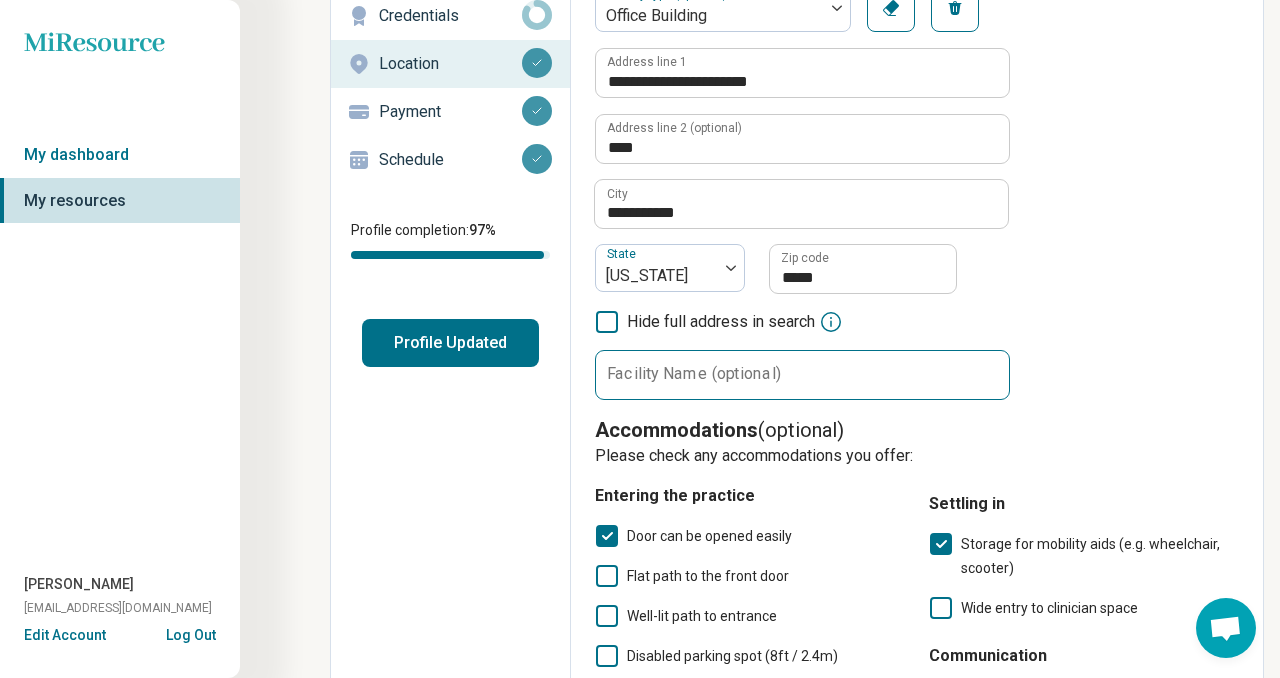 type on "**********" 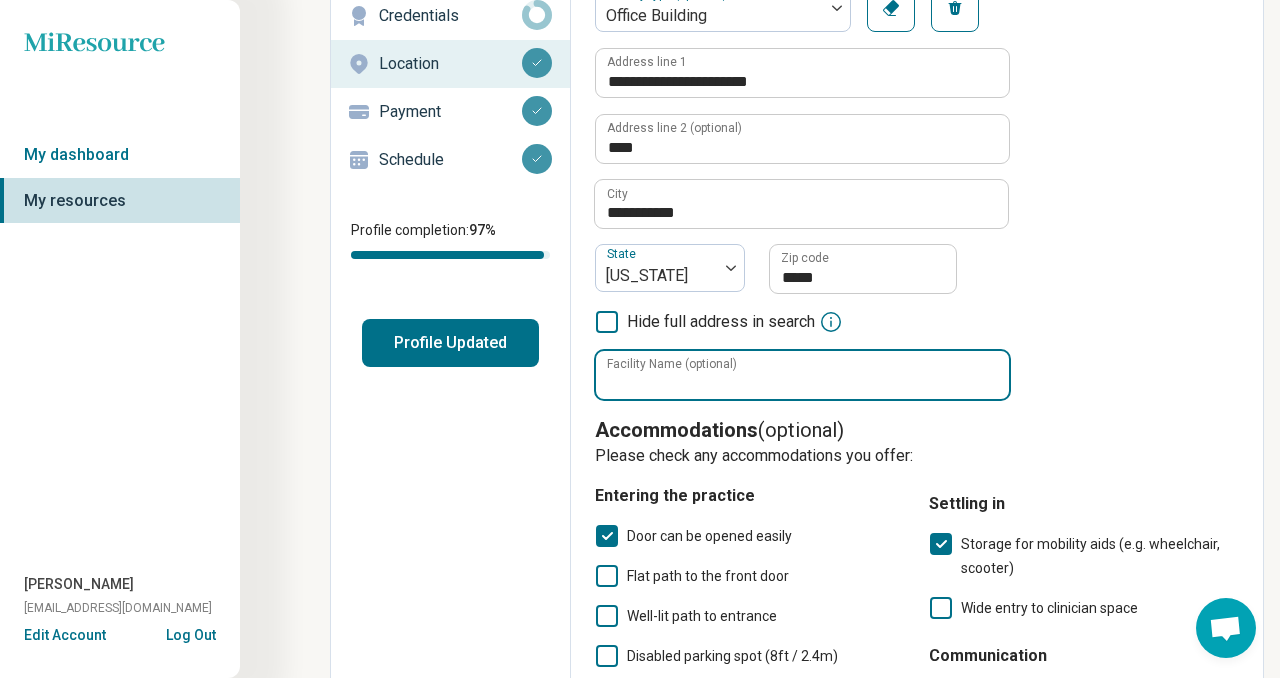click on "Facility Name (optional)" at bounding box center (802, 375) 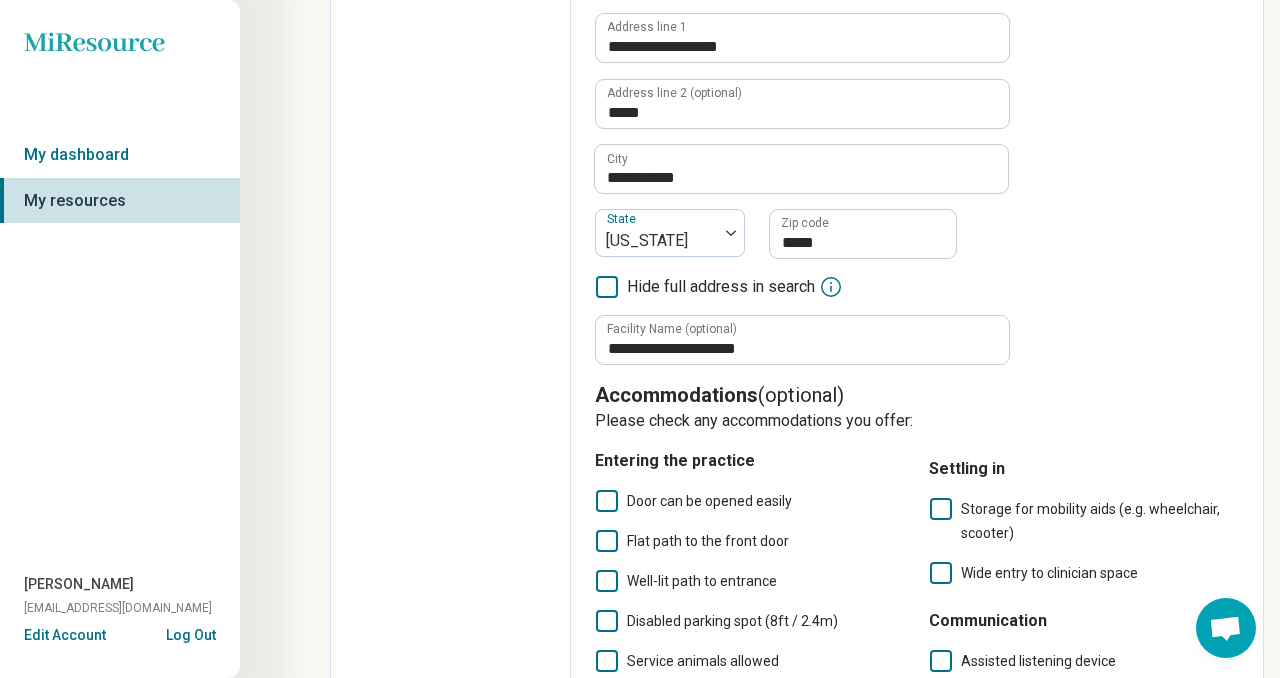 scroll, scrollTop: 1466, scrollLeft: 0, axis: vertical 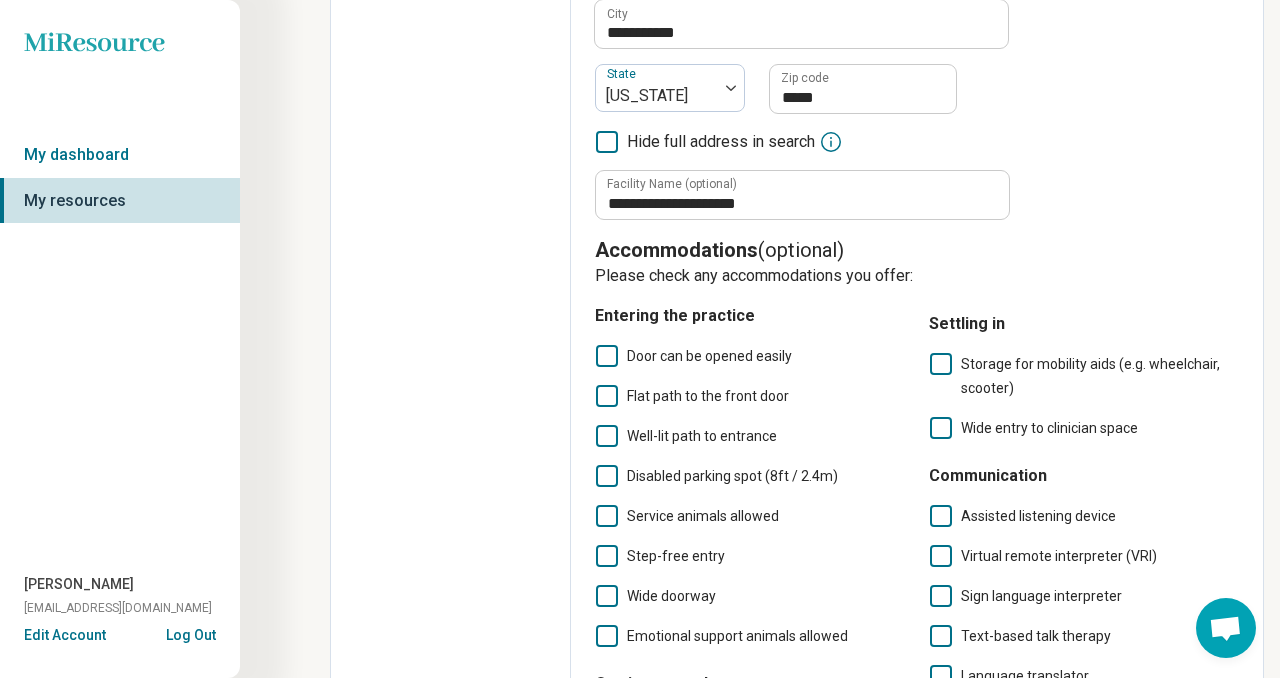 type on "**********" 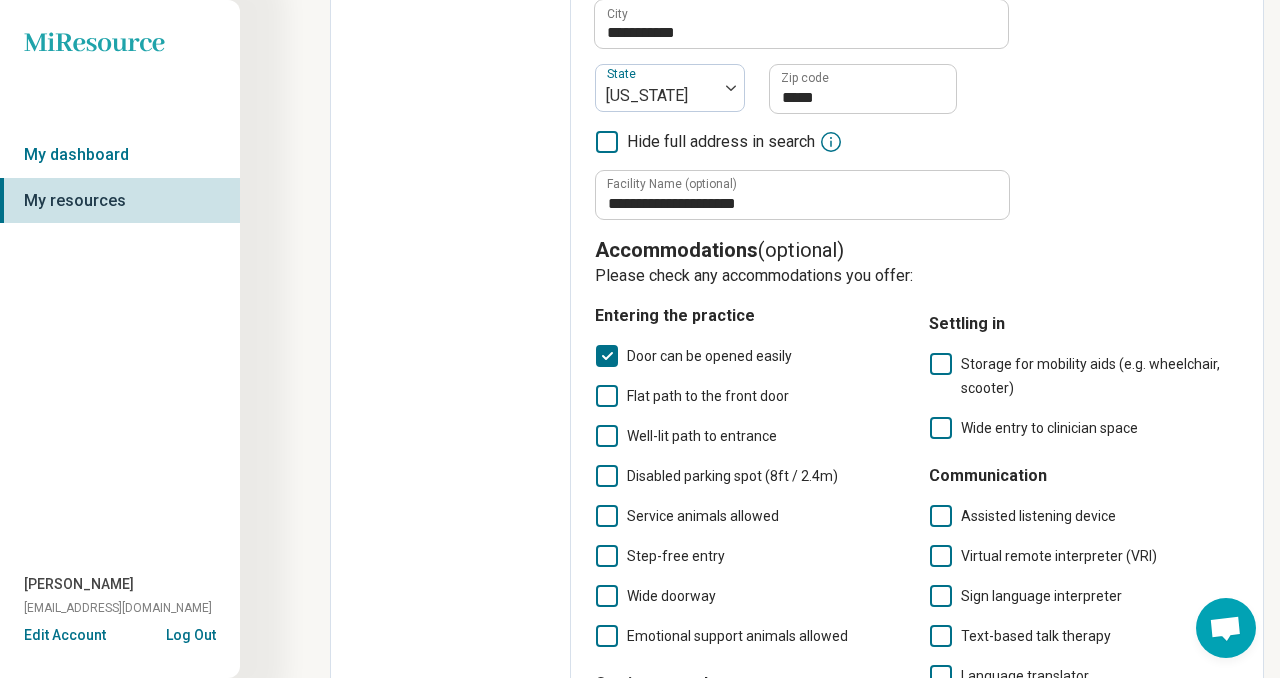 scroll, scrollTop: 10, scrollLeft: 0, axis: vertical 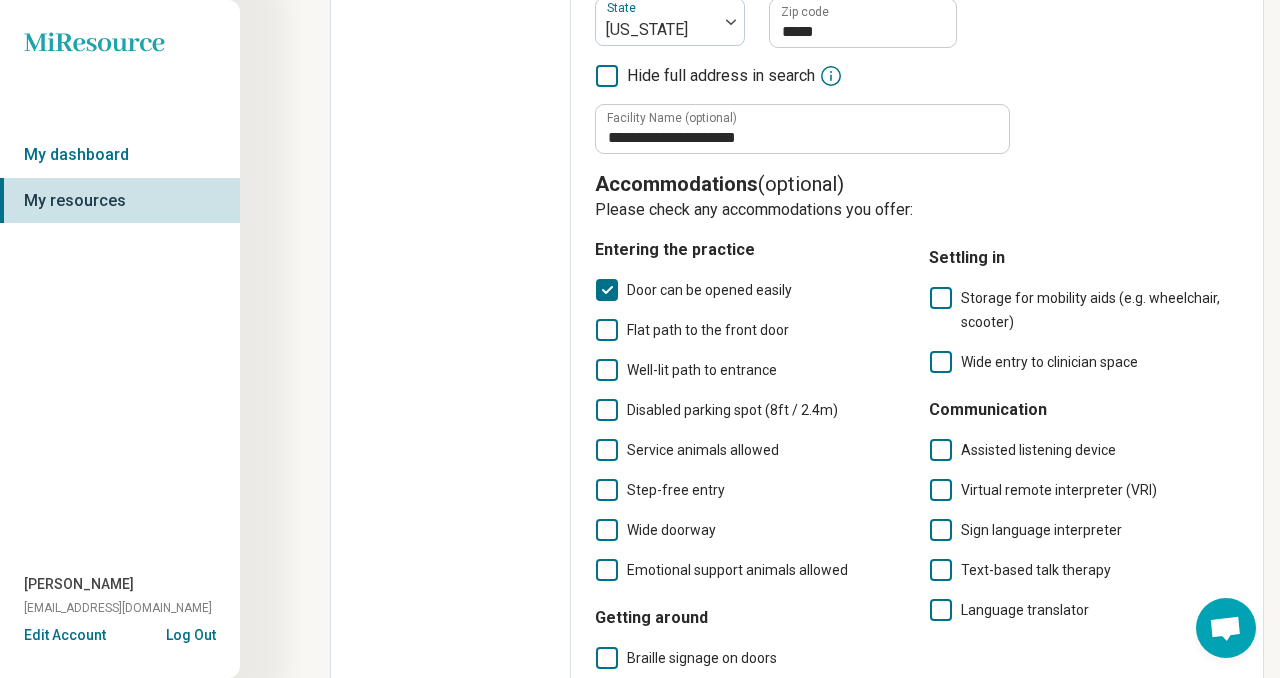 click 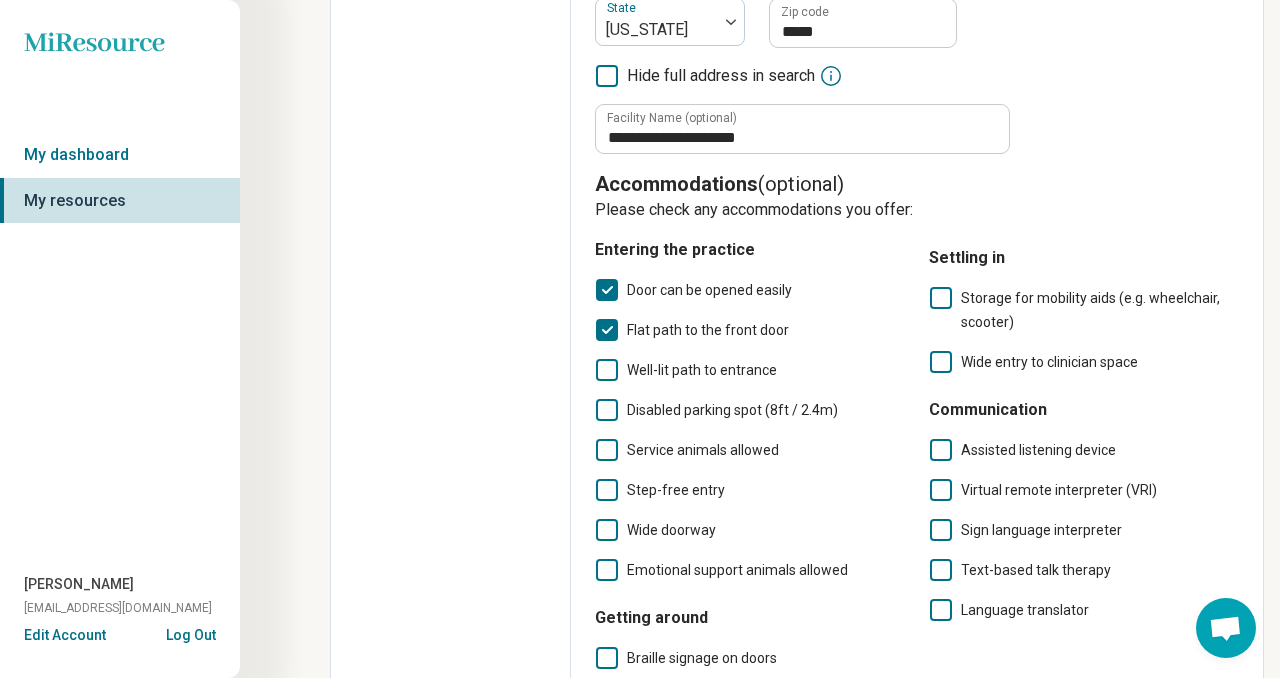 click 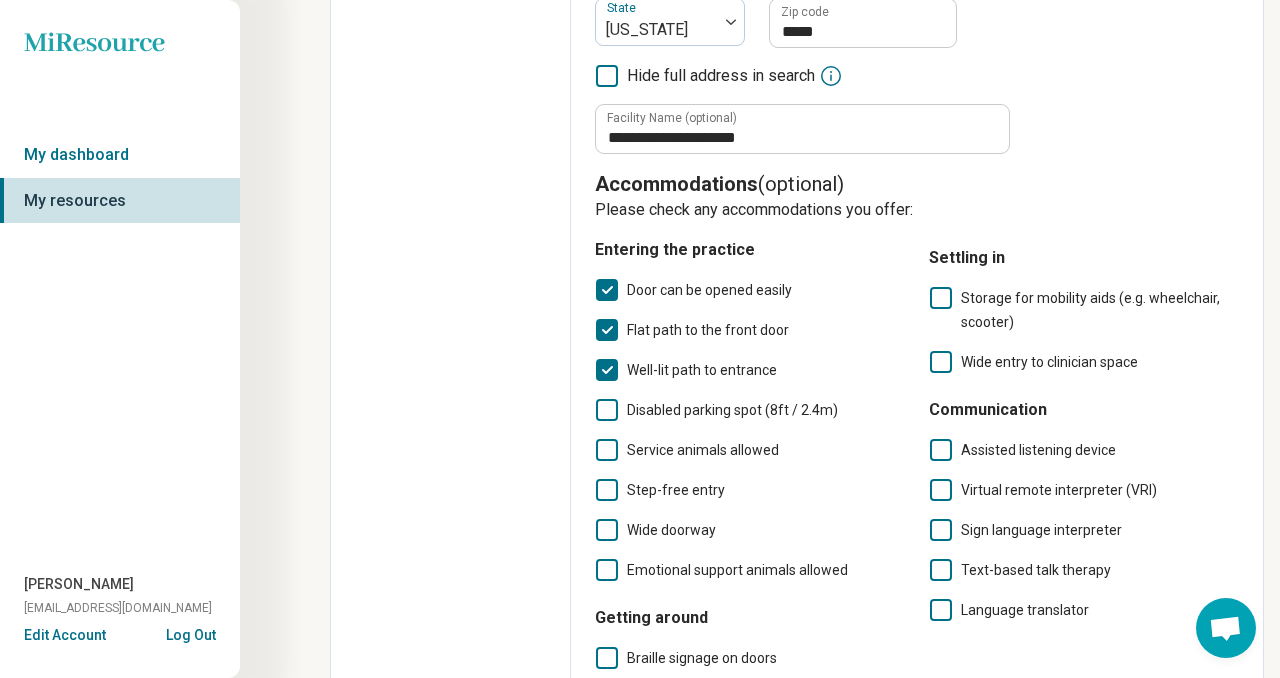 scroll, scrollTop: 10, scrollLeft: 0, axis: vertical 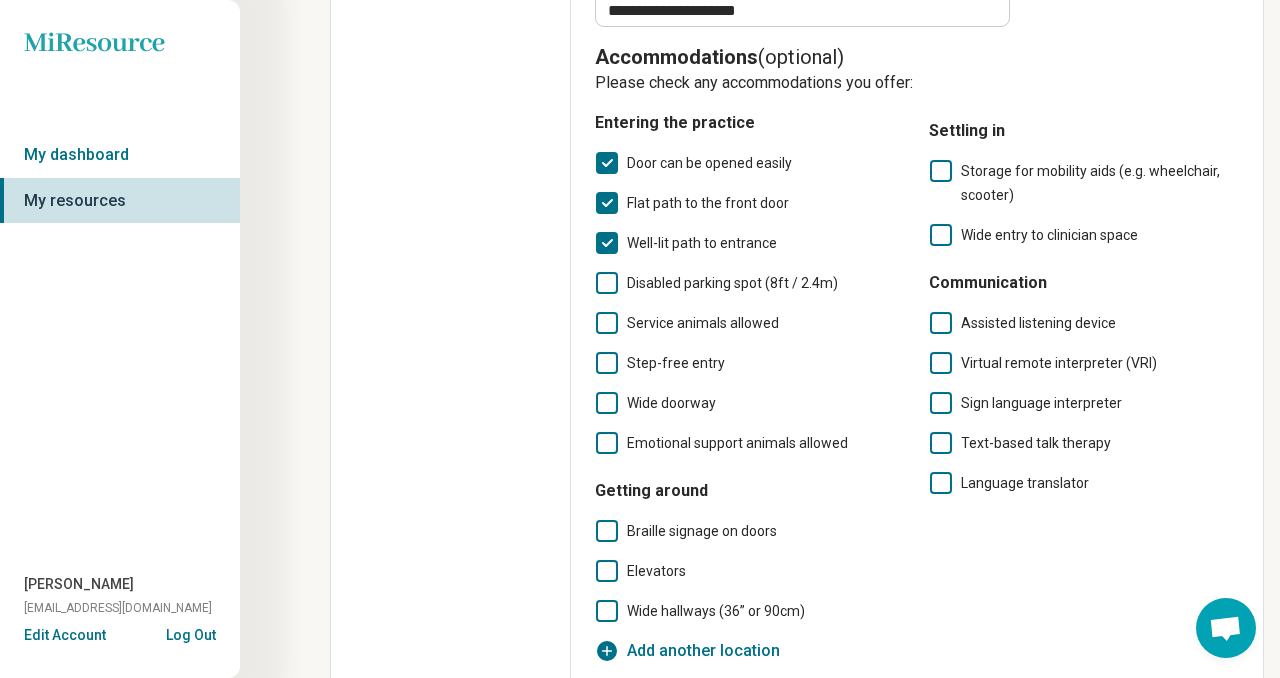 click 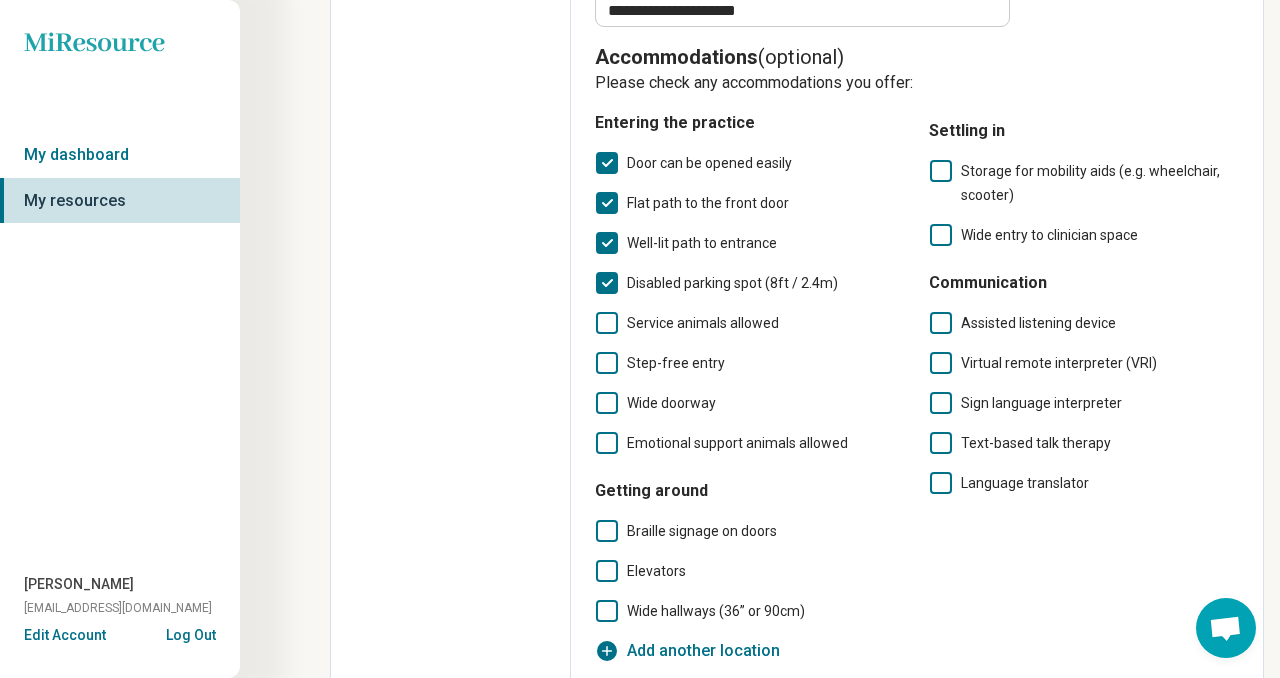 click 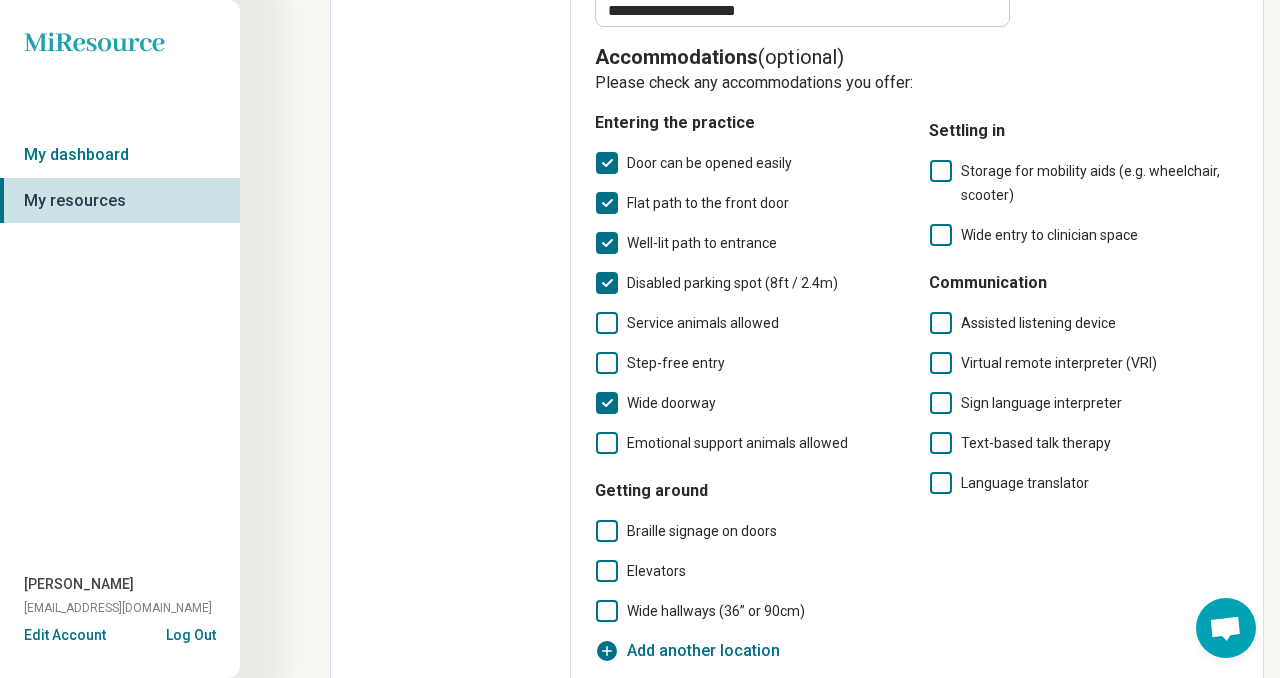 click 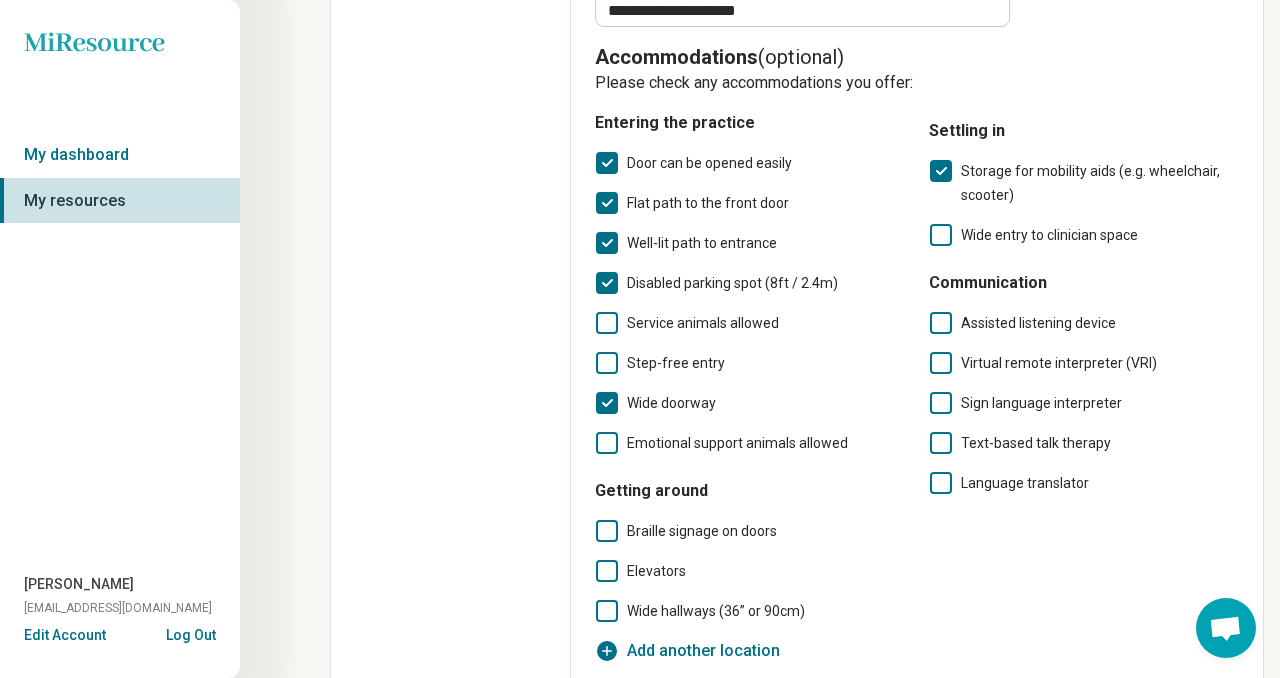 click 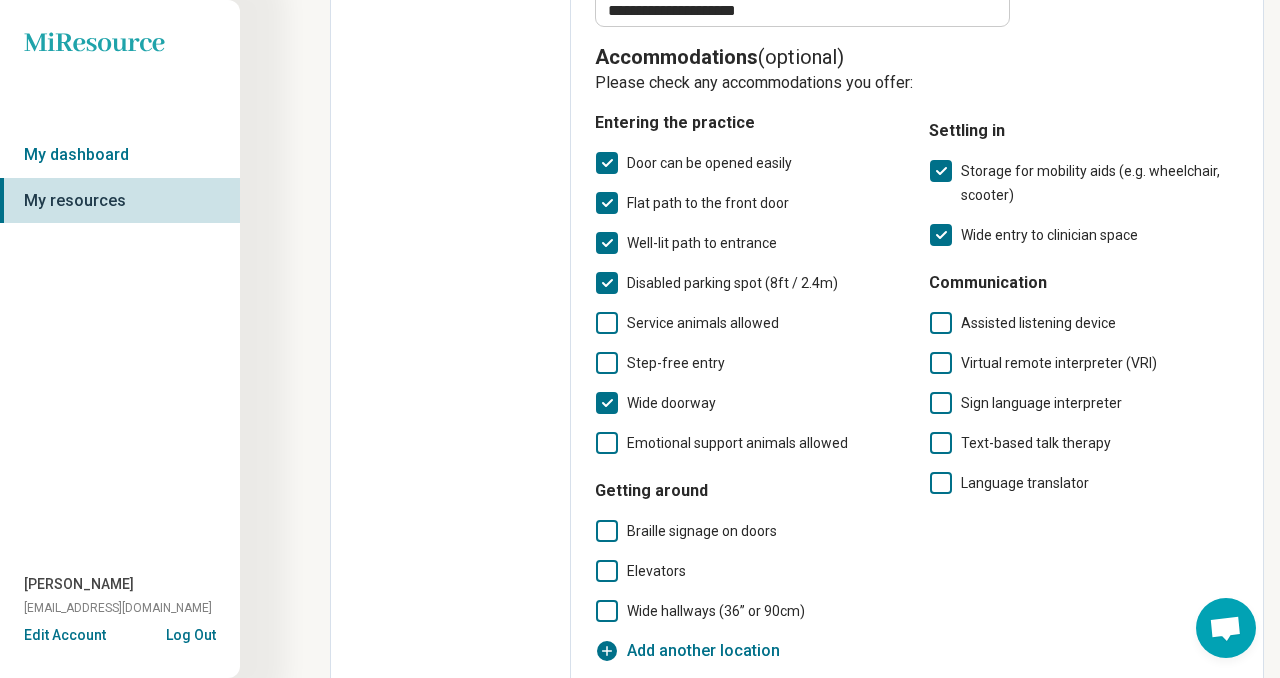scroll, scrollTop: 10, scrollLeft: 0, axis: vertical 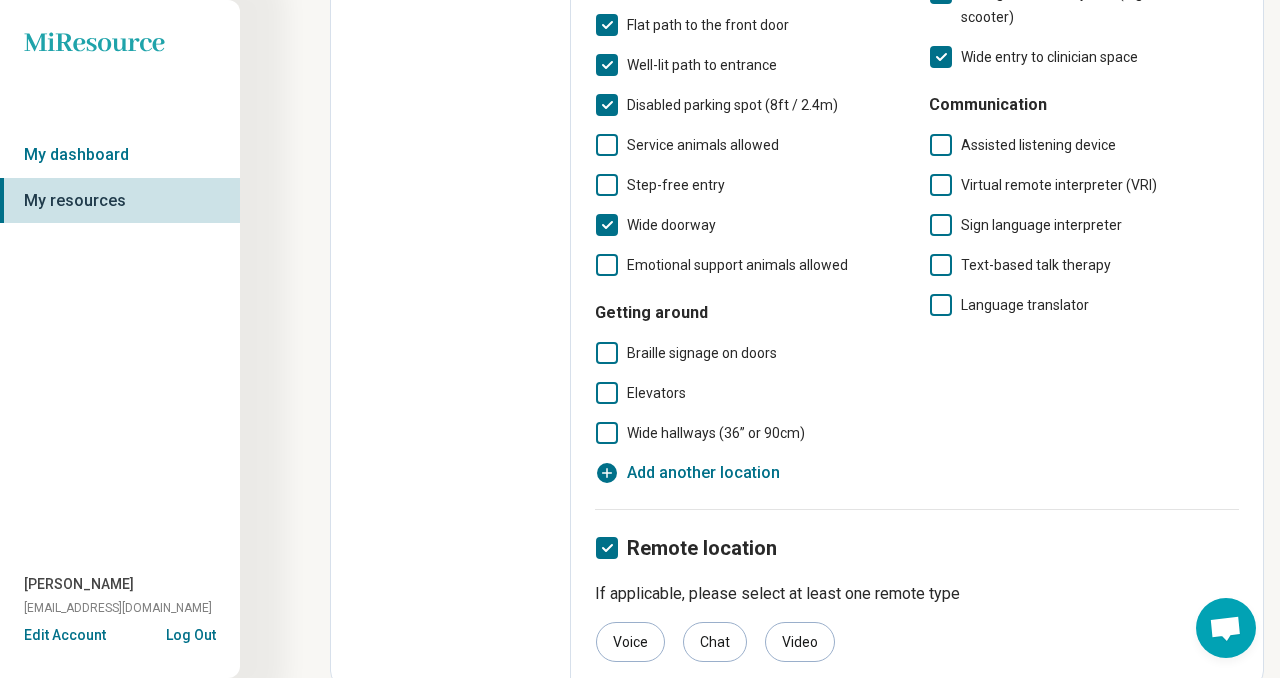 click 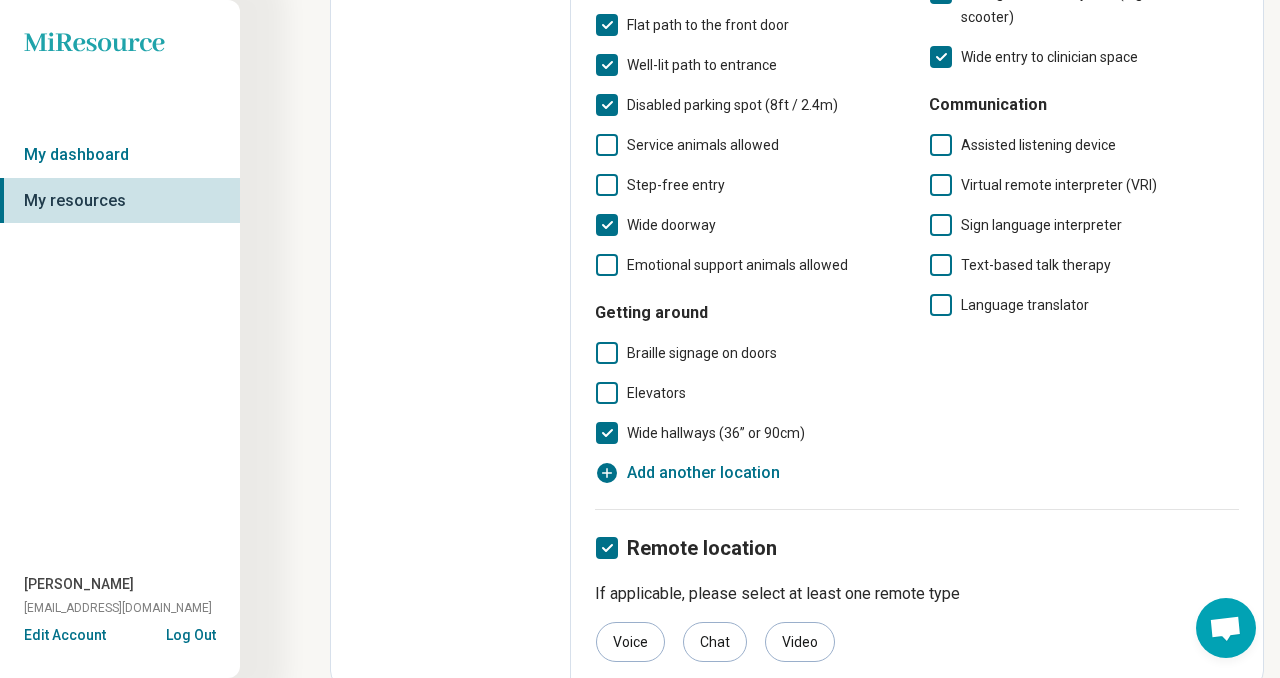 scroll, scrollTop: 10, scrollLeft: 0, axis: vertical 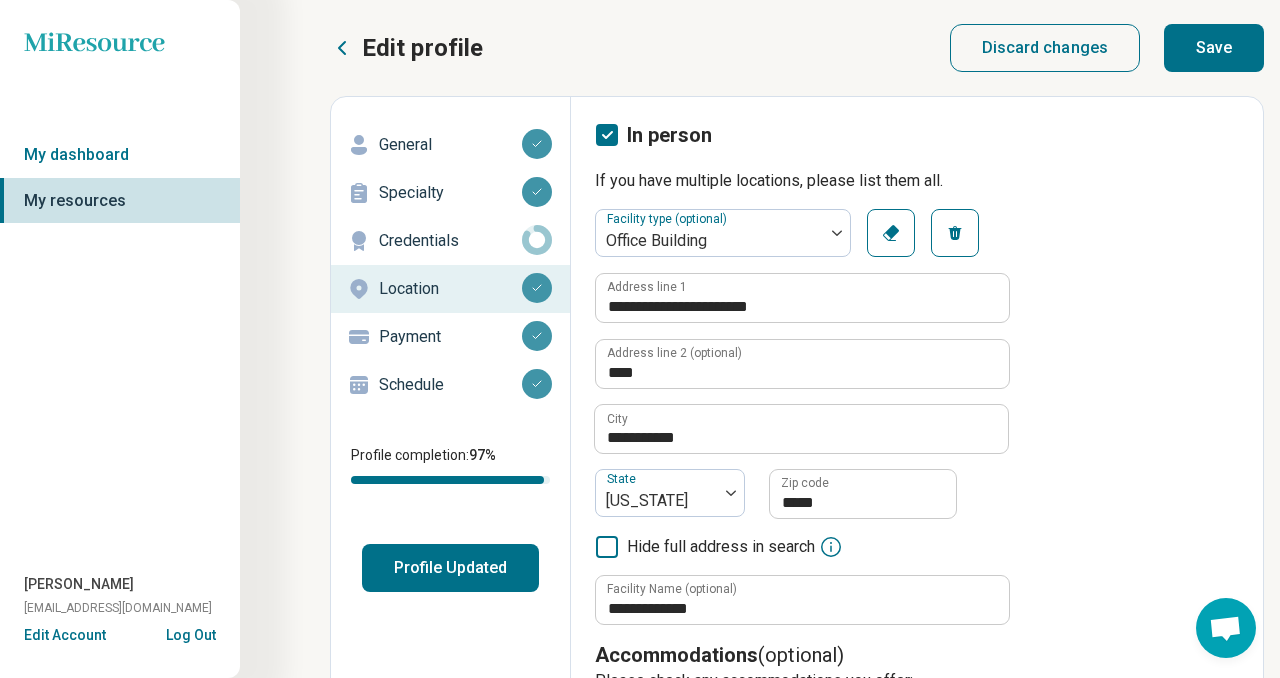 click on "Save" at bounding box center [1214, 48] 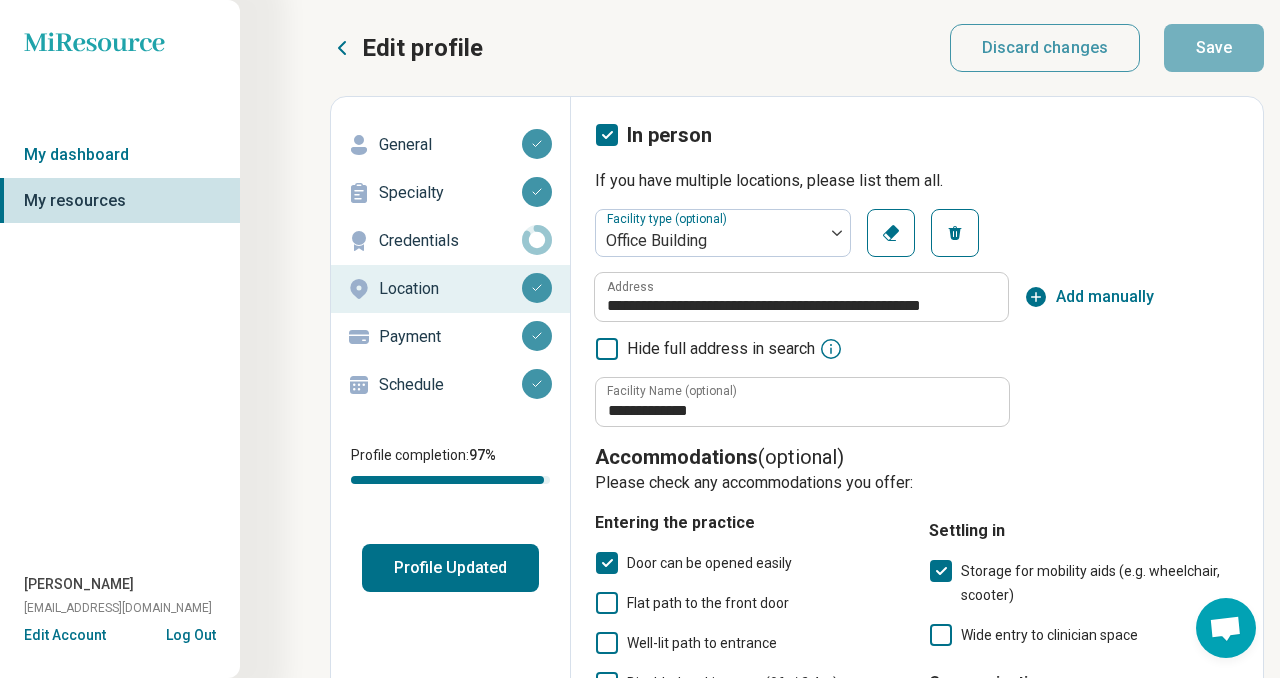 click on "Payment" at bounding box center [450, 337] 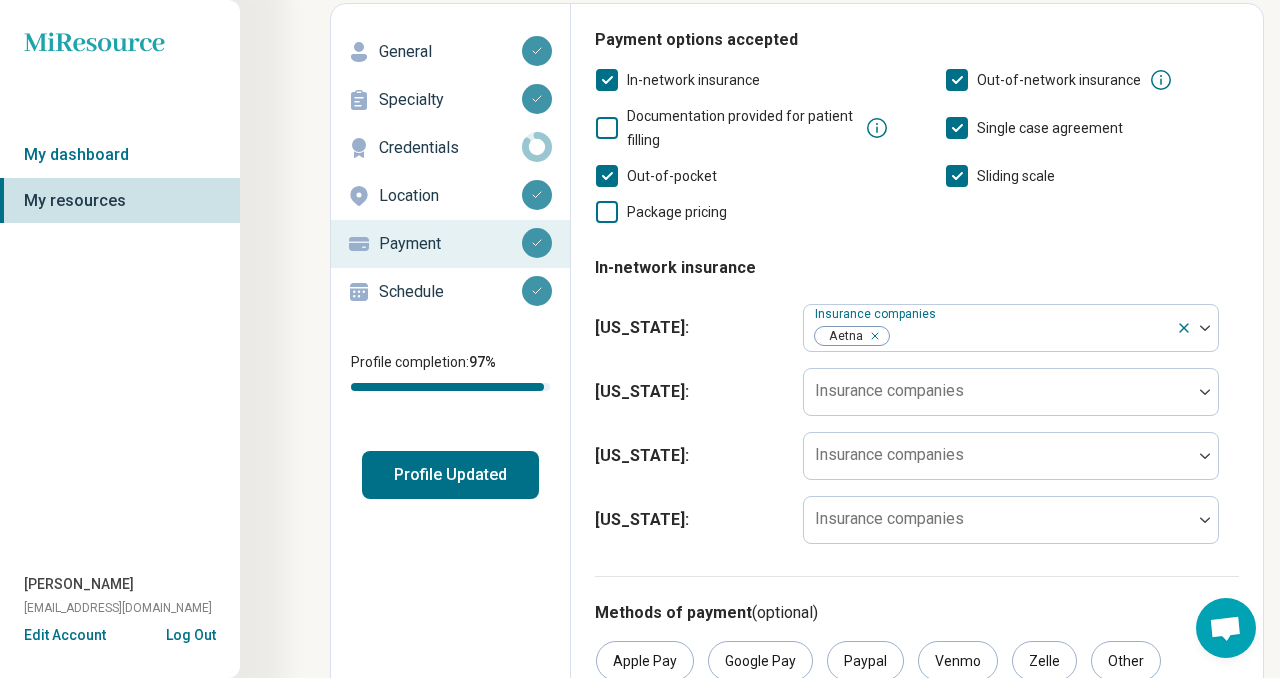 scroll, scrollTop: 79, scrollLeft: 0, axis: vertical 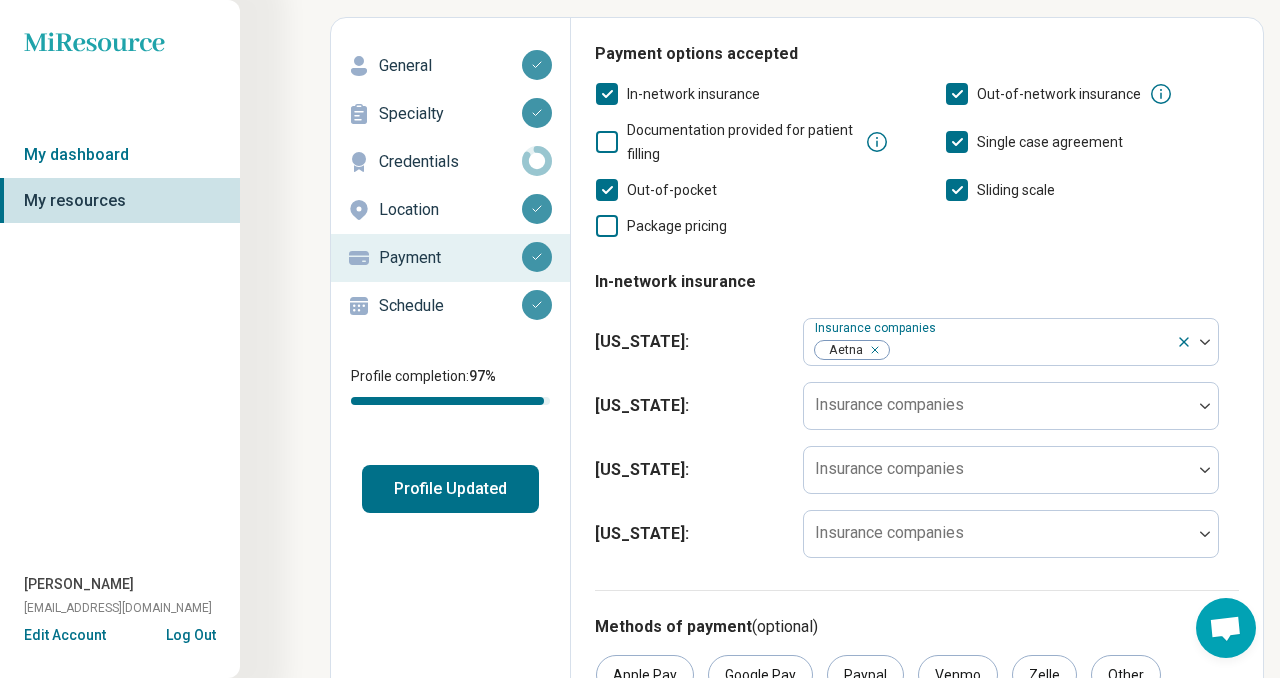 click 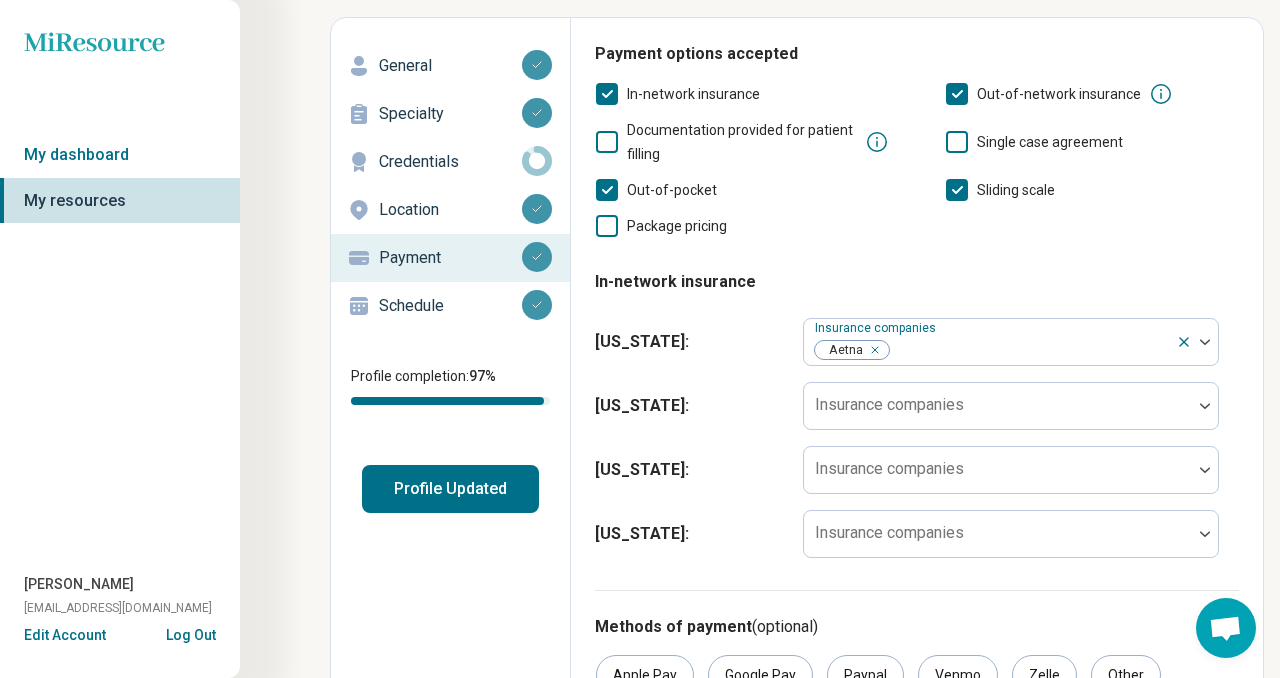 click 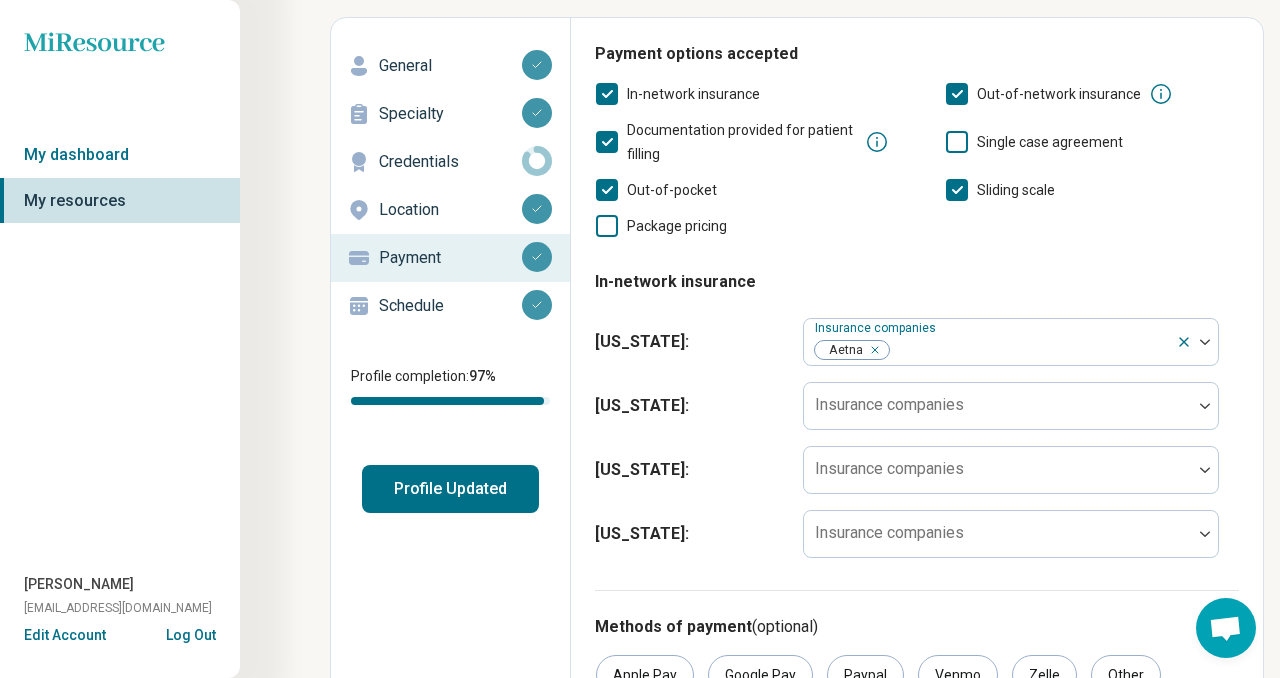 scroll, scrollTop: 10, scrollLeft: 0, axis: vertical 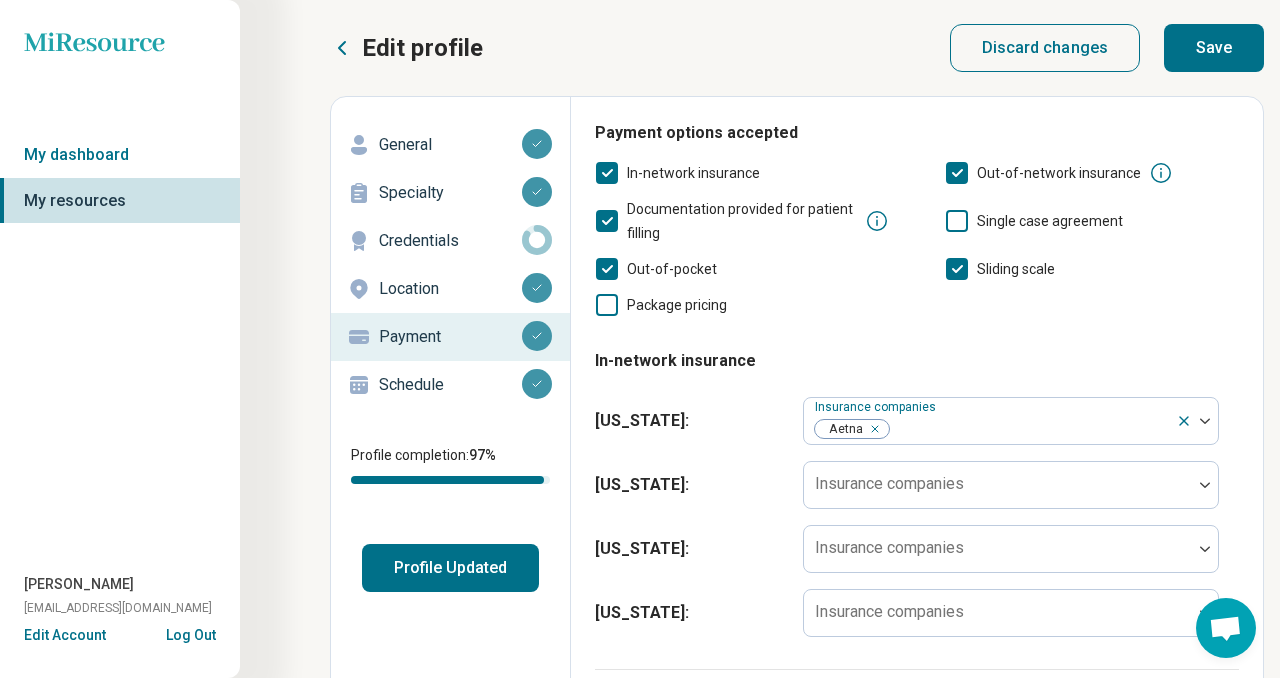 click on "Save" at bounding box center (1214, 48) 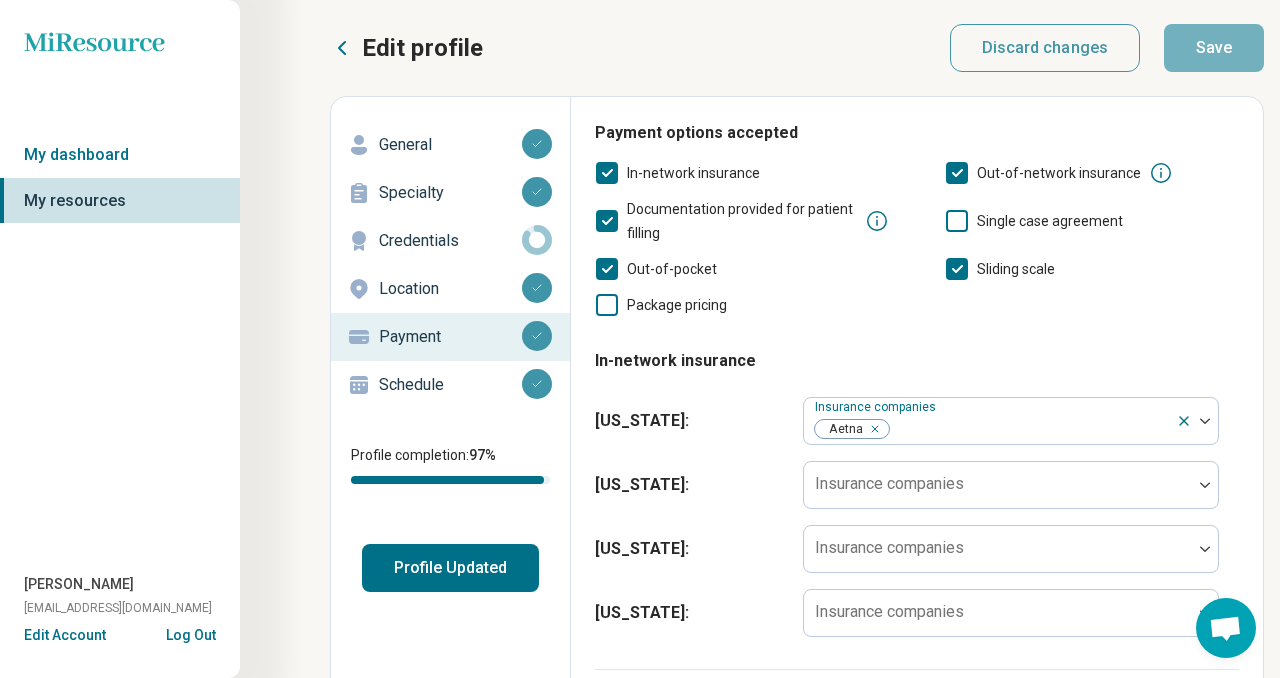 click on "Schedule" at bounding box center (450, 385) 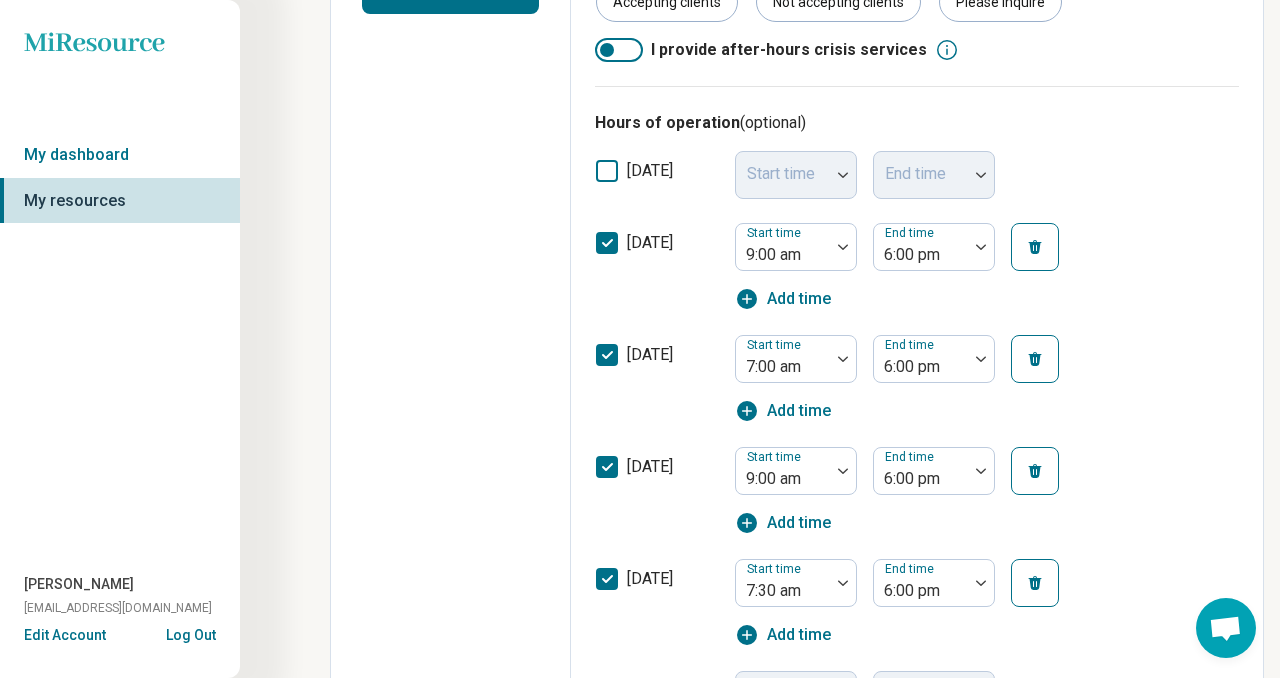 scroll, scrollTop: 582, scrollLeft: 0, axis: vertical 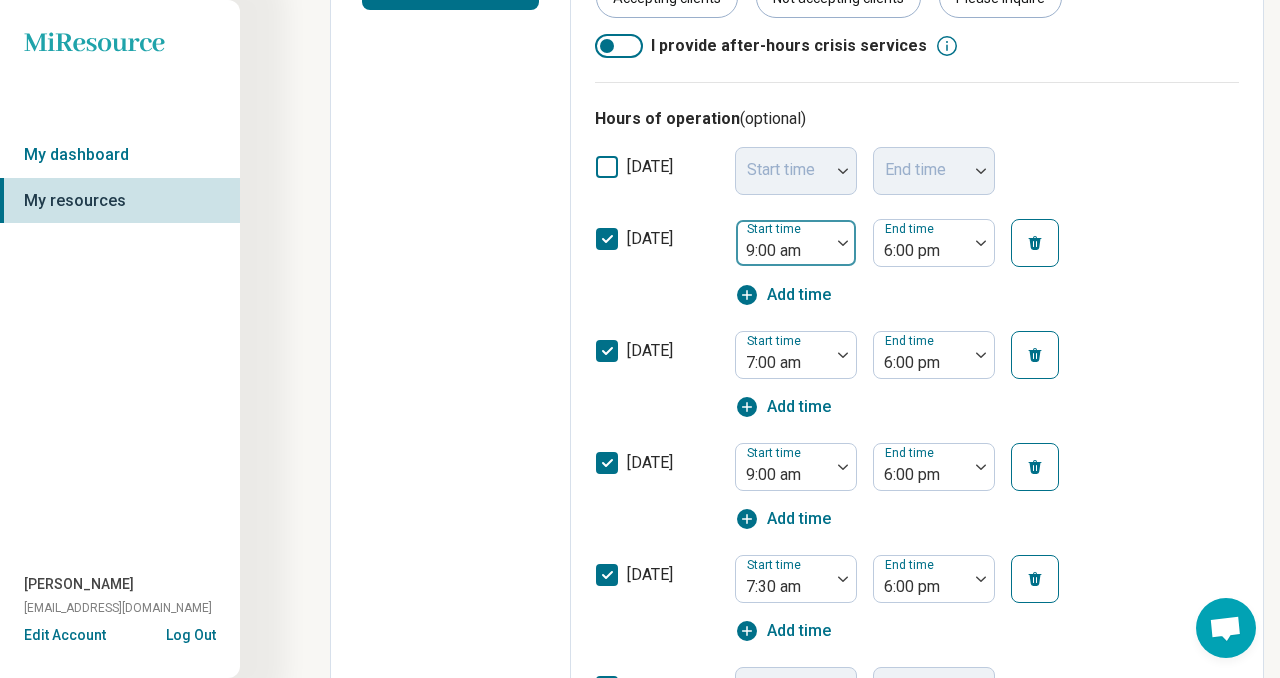 click at bounding box center [843, 243] 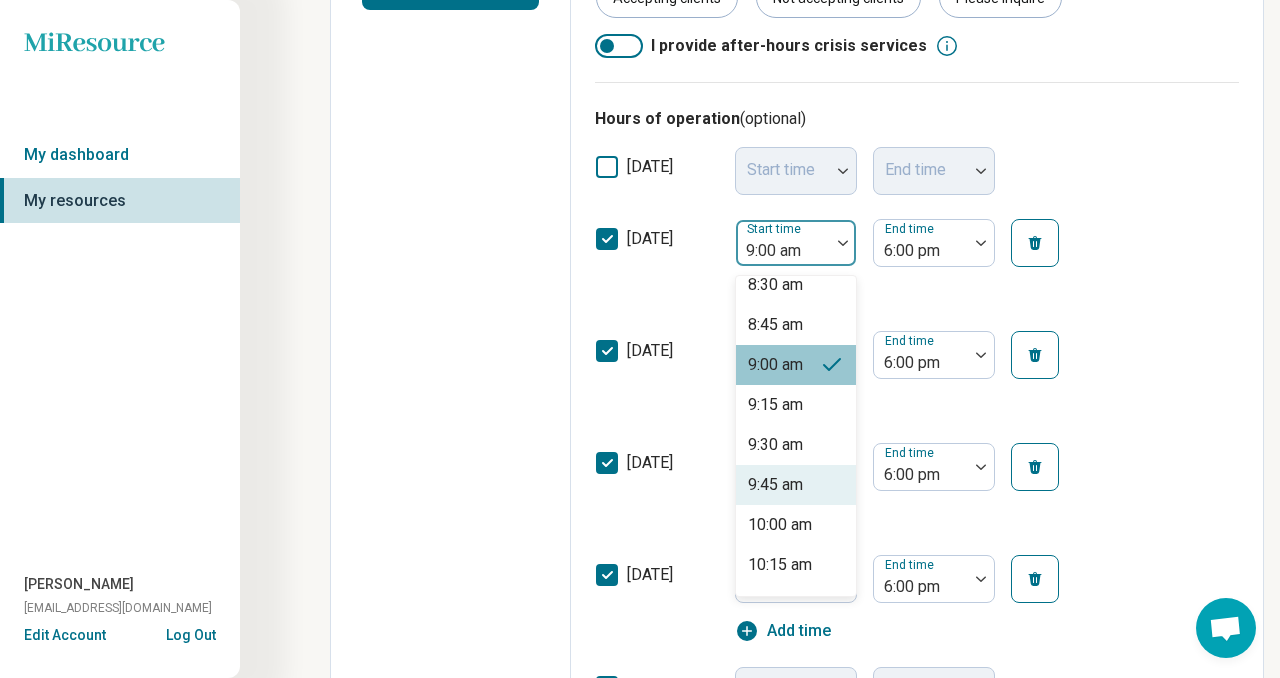 scroll, scrollTop: 1379, scrollLeft: 0, axis: vertical 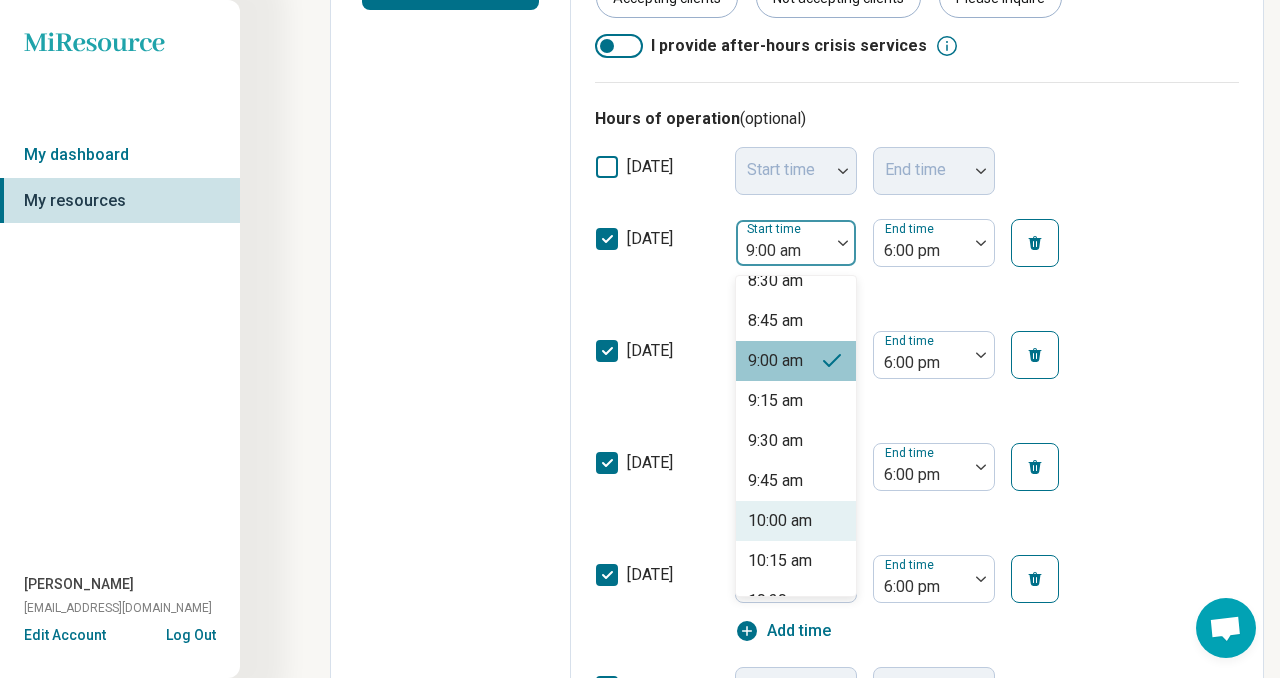 click on "10:00 am" at bounding box center (780, 521) 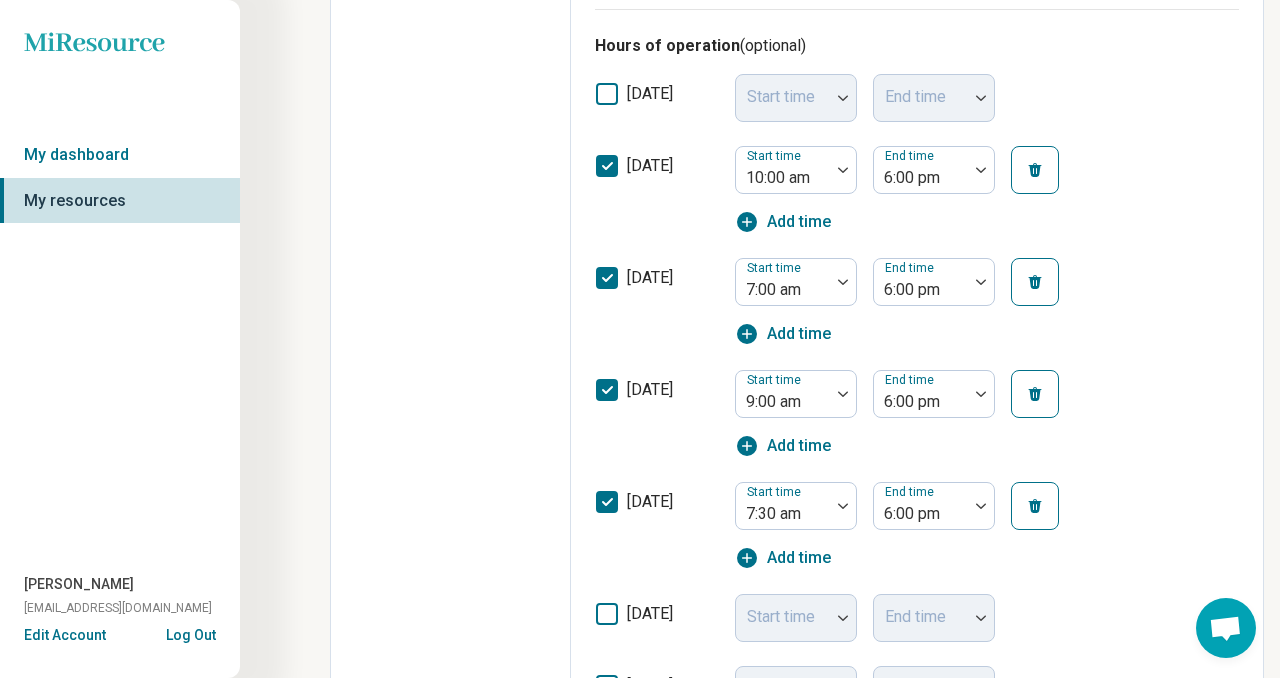 scroll, scrollTop: 660, scrollLeft: 0, axis: vertical 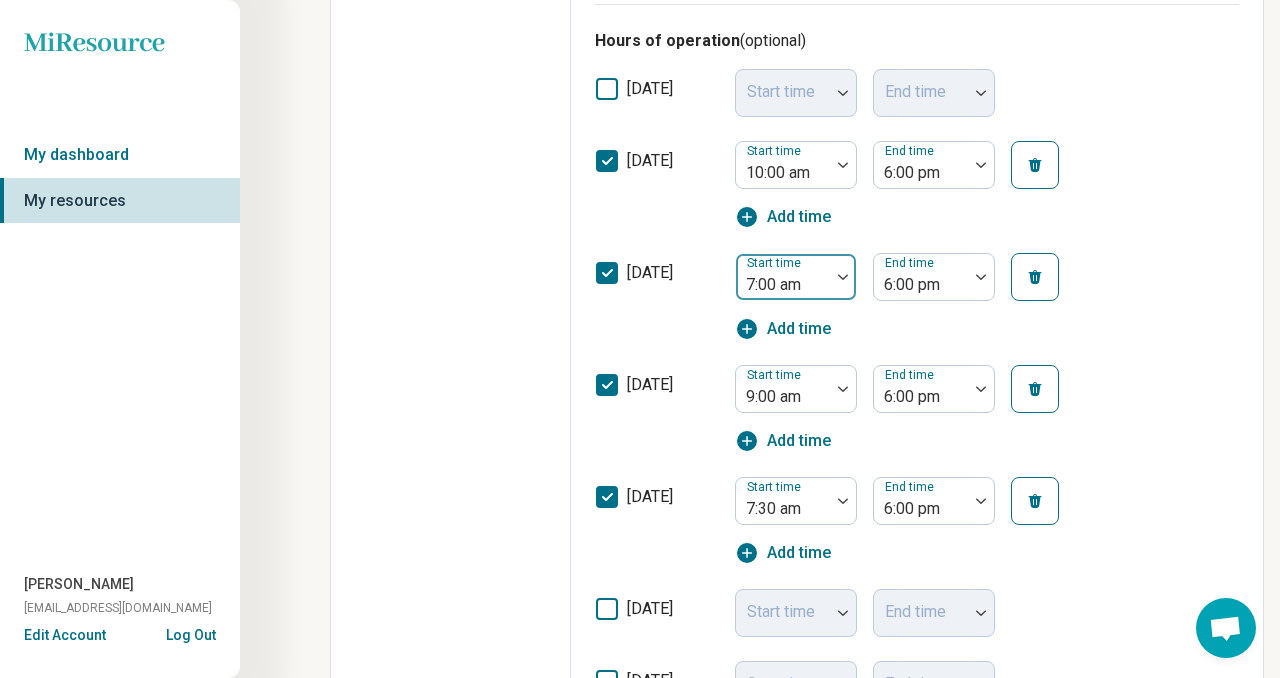click at bounding box center (783, 285) 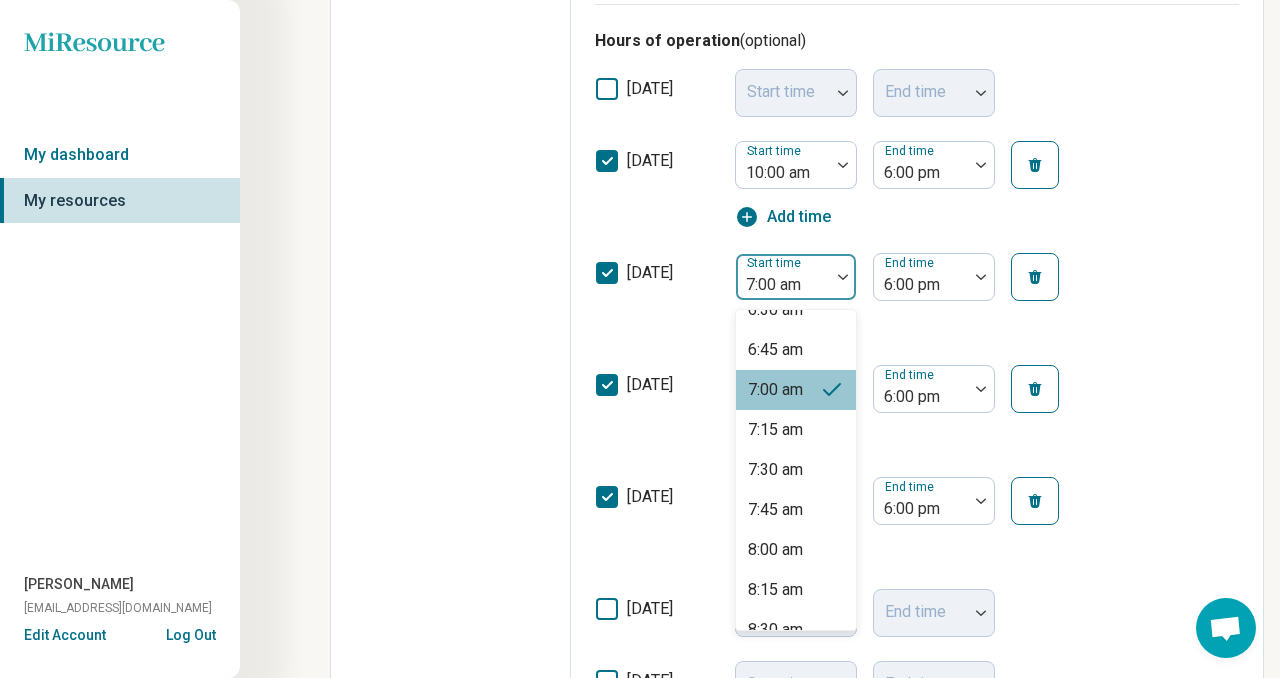 scroll, scrollTop: 1099, scrollLeft: 0, axis: vertical 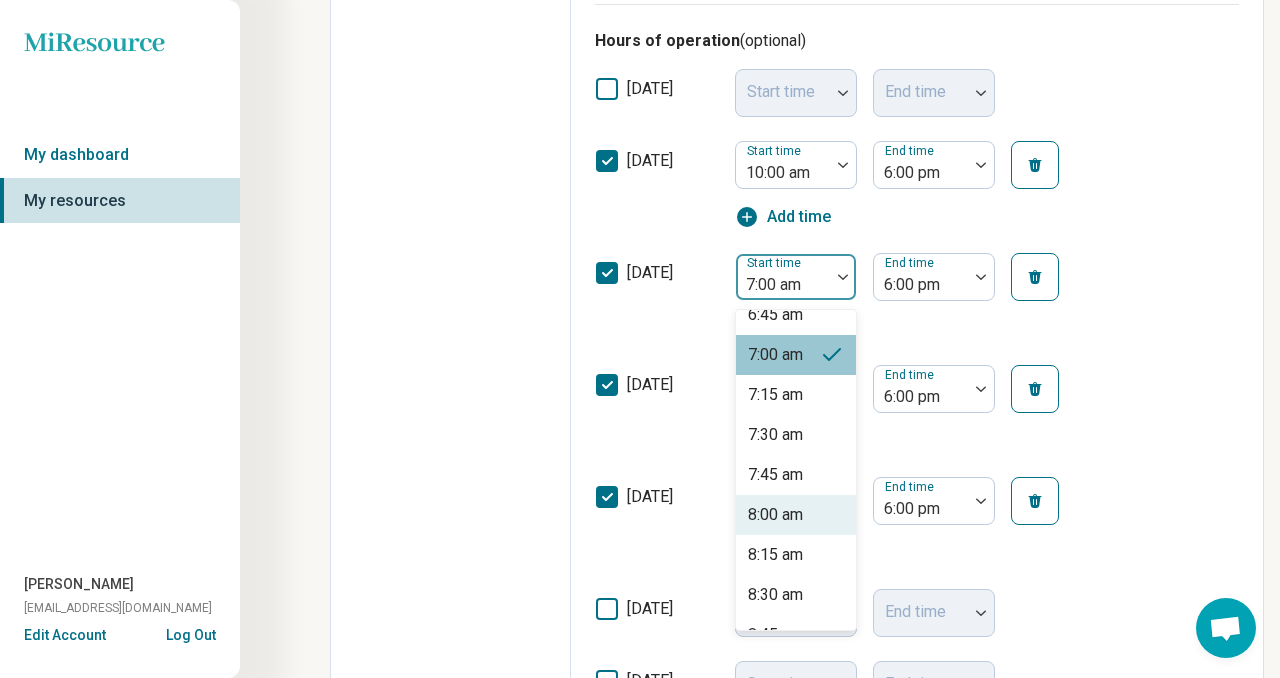 click on "8:00 am" at bounding box center [775, 515] 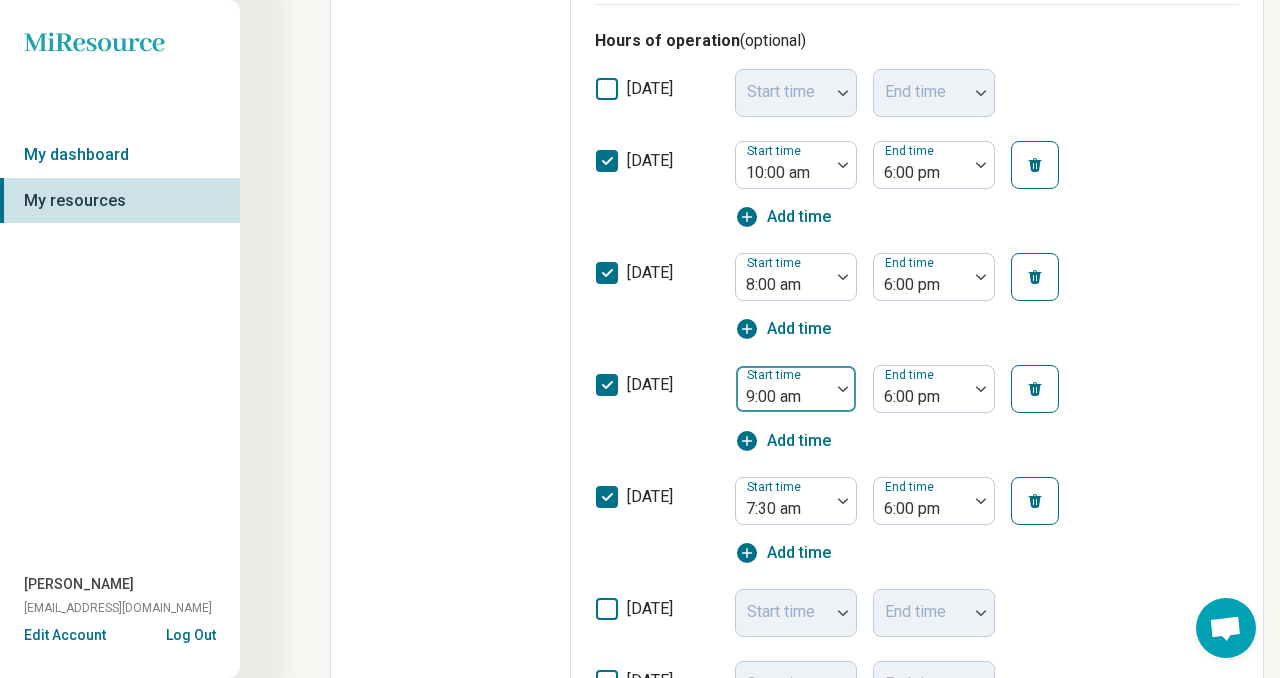 click at bounding box center [783, 397] 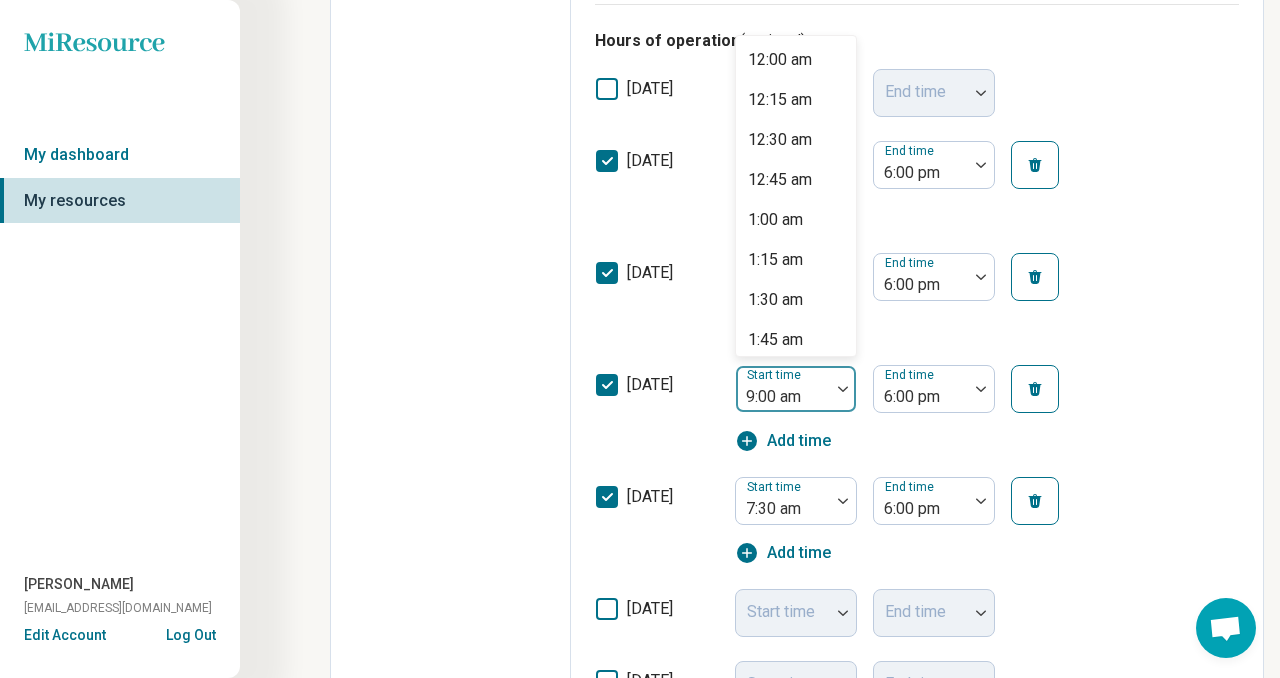 scroll, scrollTop: 1177, scrollLeft: 0, axis: vertical 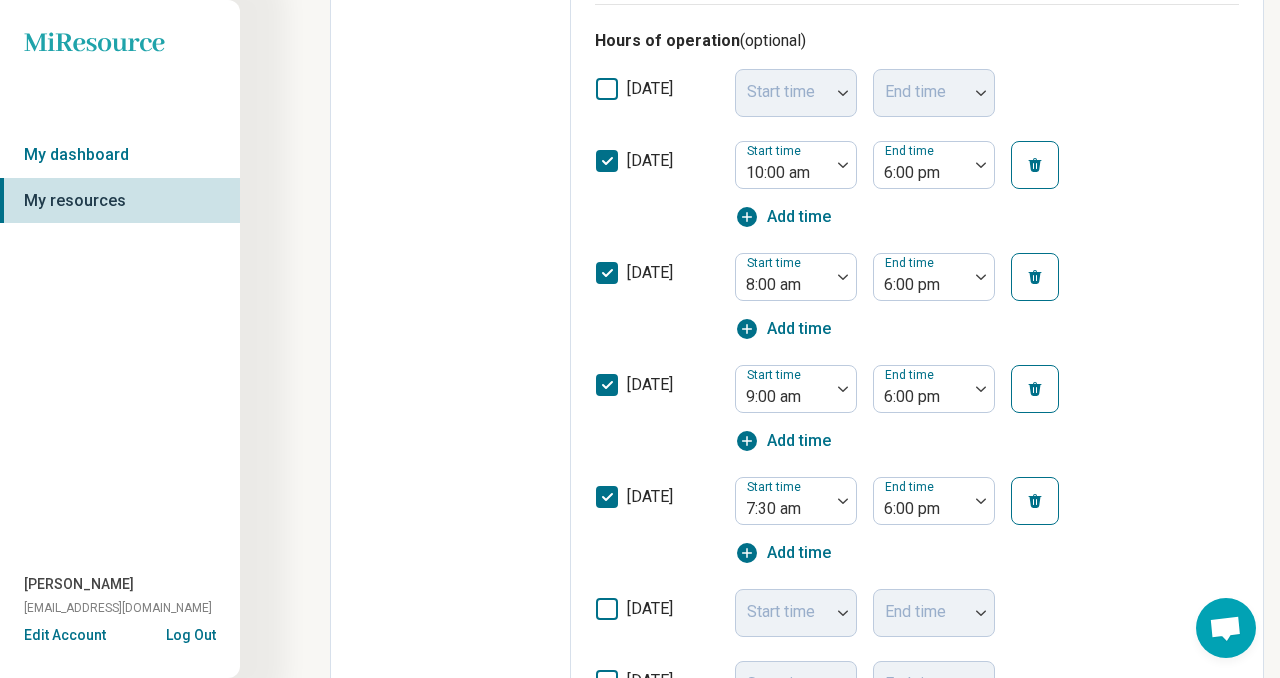 click on "Edit profile General Specialty Credentials Location Payment Schedule Profile completion:  97 % Profile Updated" at bounding box center [451, 294] 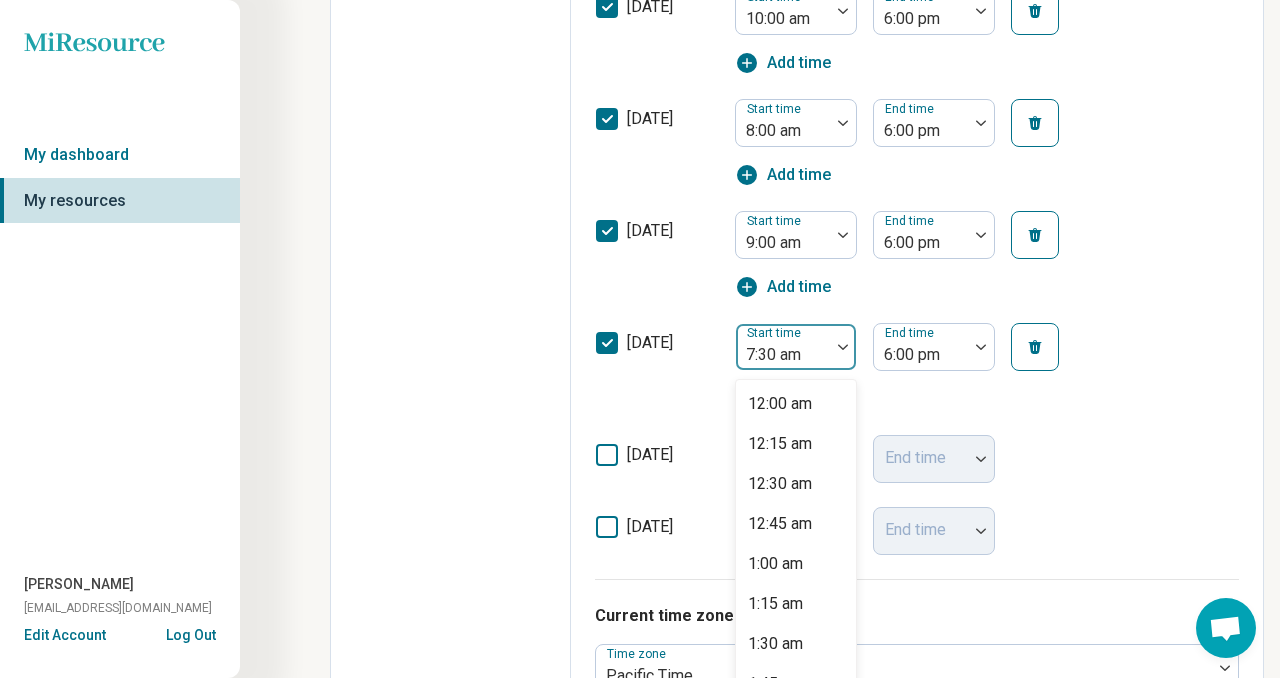 click at bounding box center (783, 355) 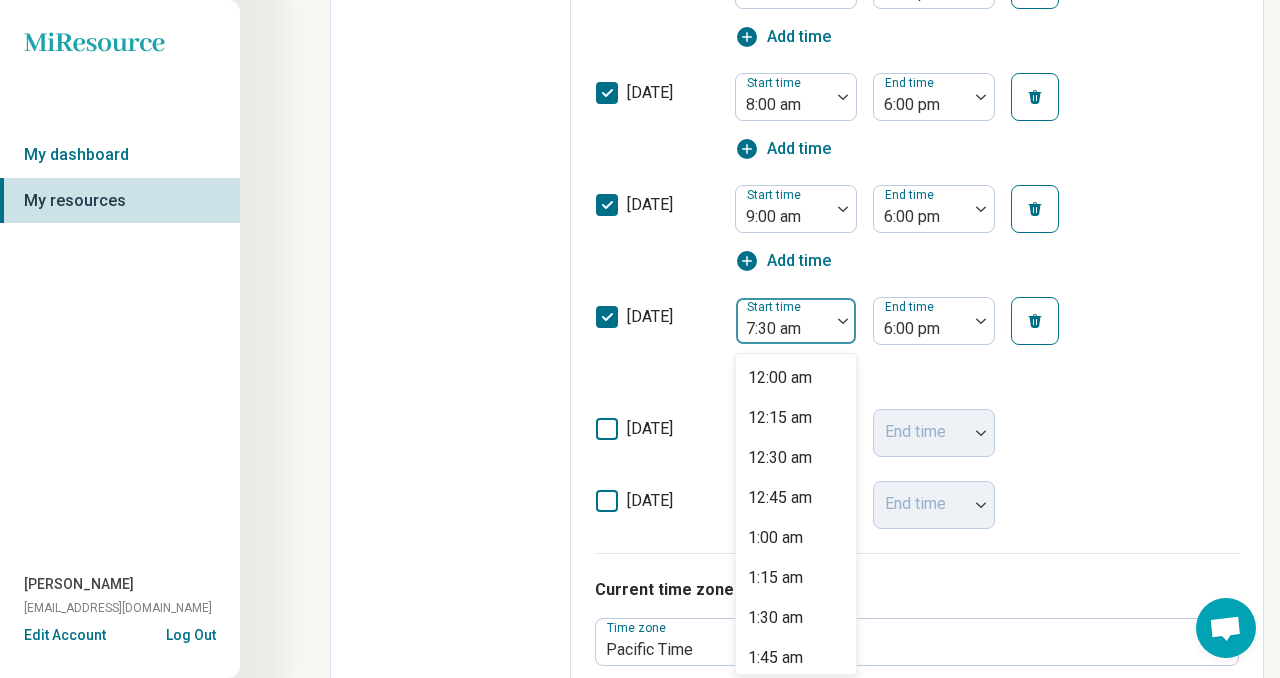 scroll, scrollTop: 937, scrollLeft: 0, axis: vertical 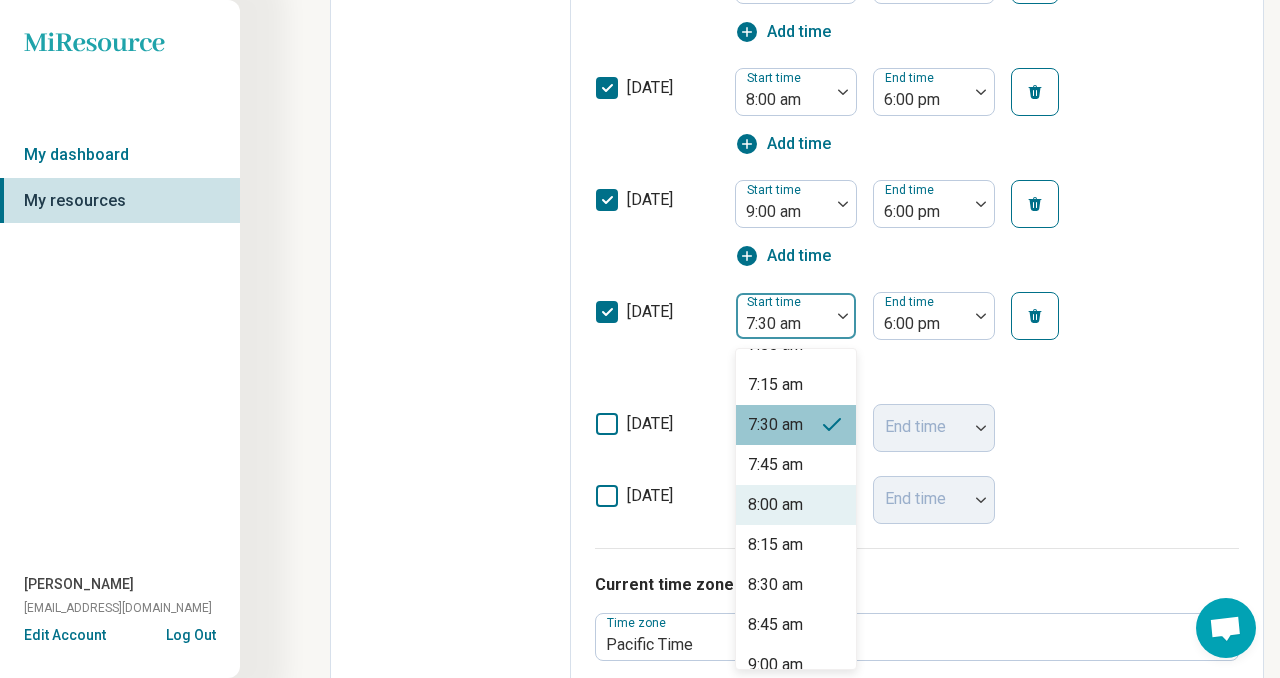 click on "8:00 am" at bounding box center (796, 505) 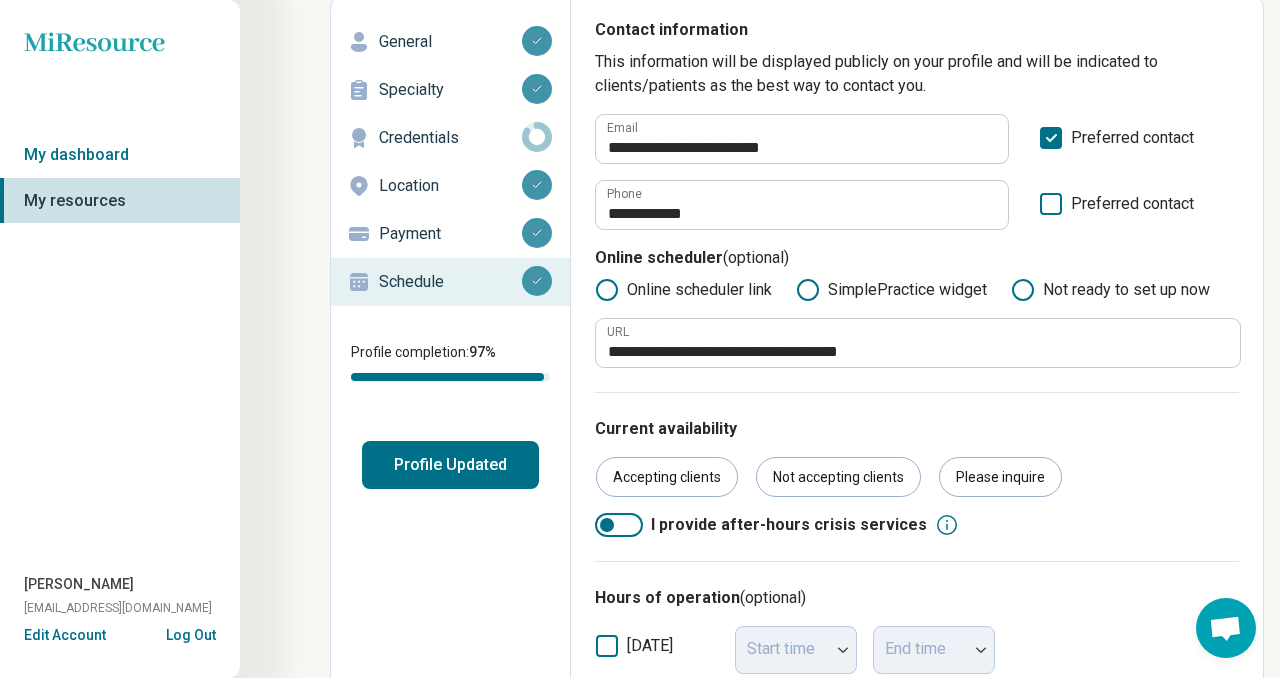 scroll, scrollTop: 0, scrollLeft: 0, axis: both 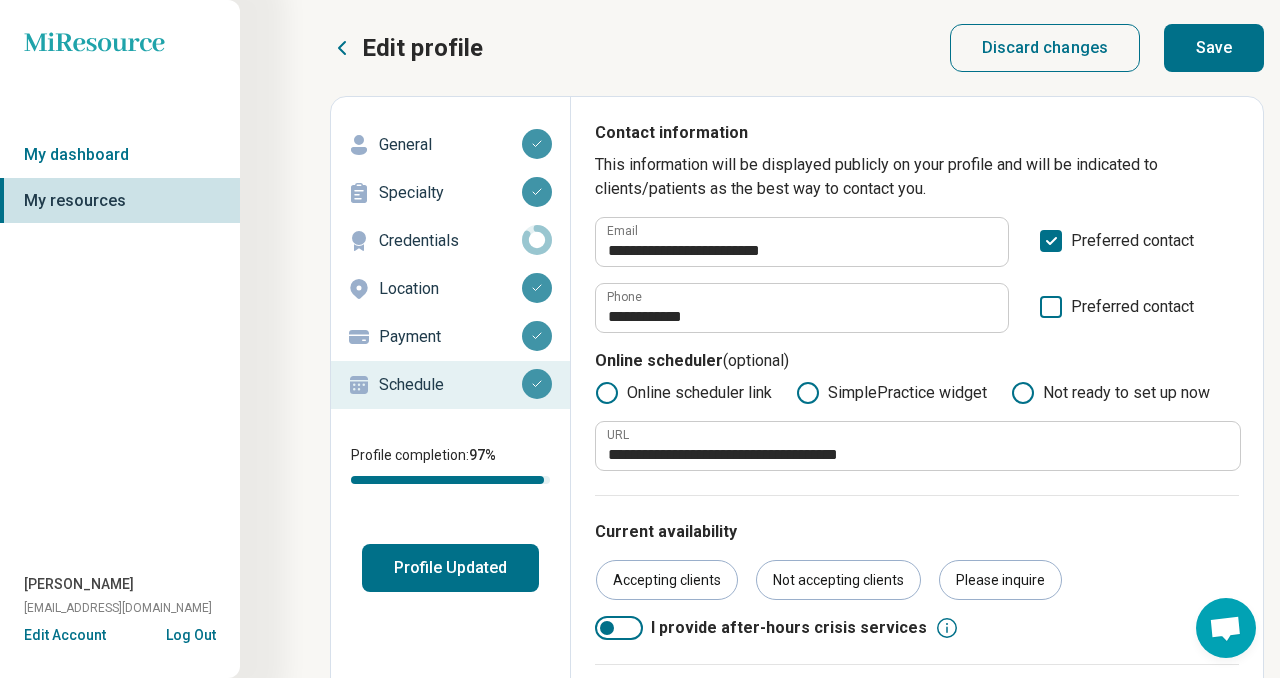 click on "Profile Updated" at bounding box center (450, 568) 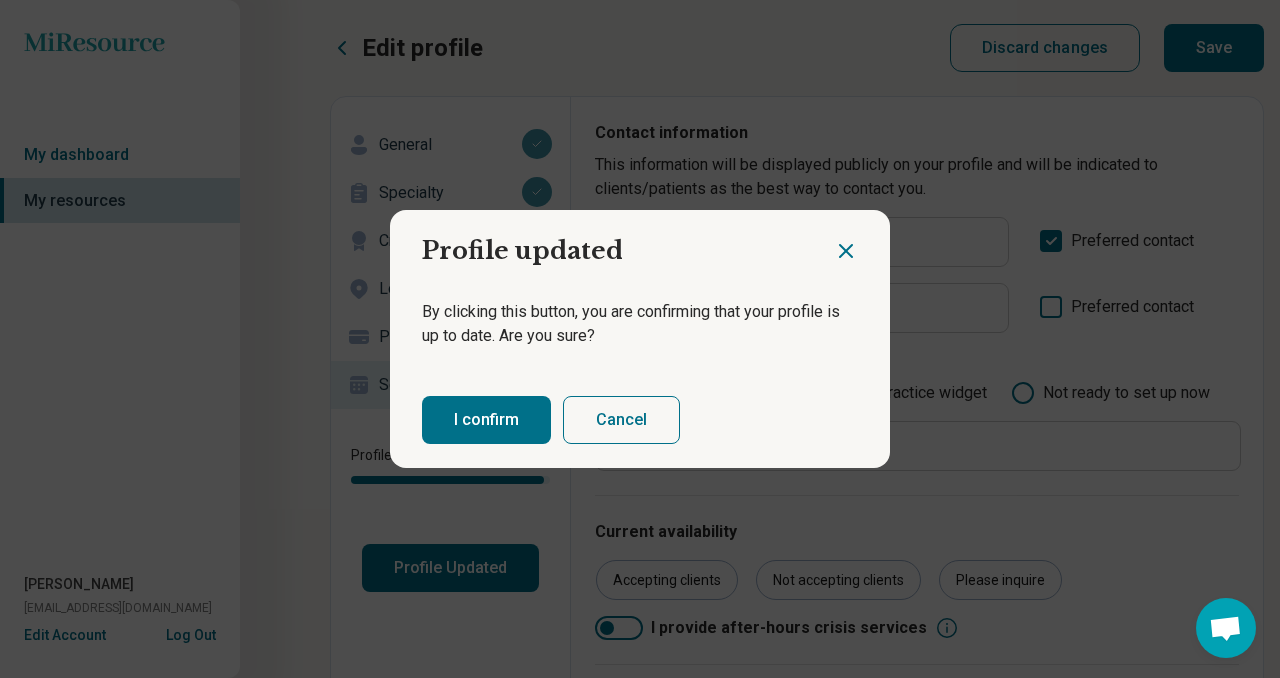 click on "I confirm" at bounding box center (486, 420) 